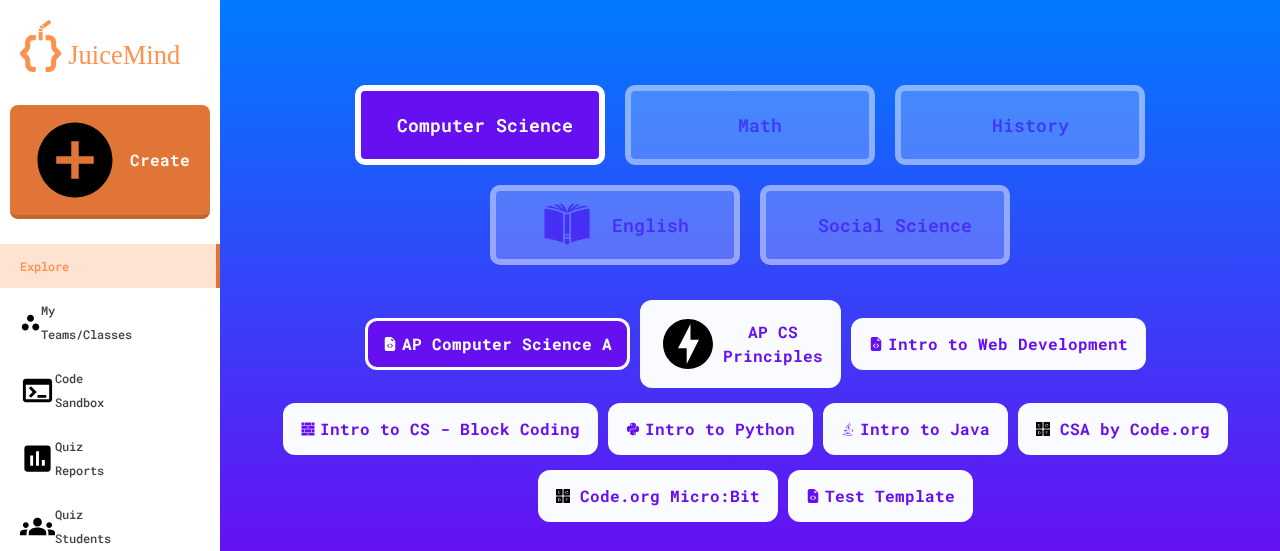 scroll, scrollTop: 0, scrollLeft: 0, axis: both 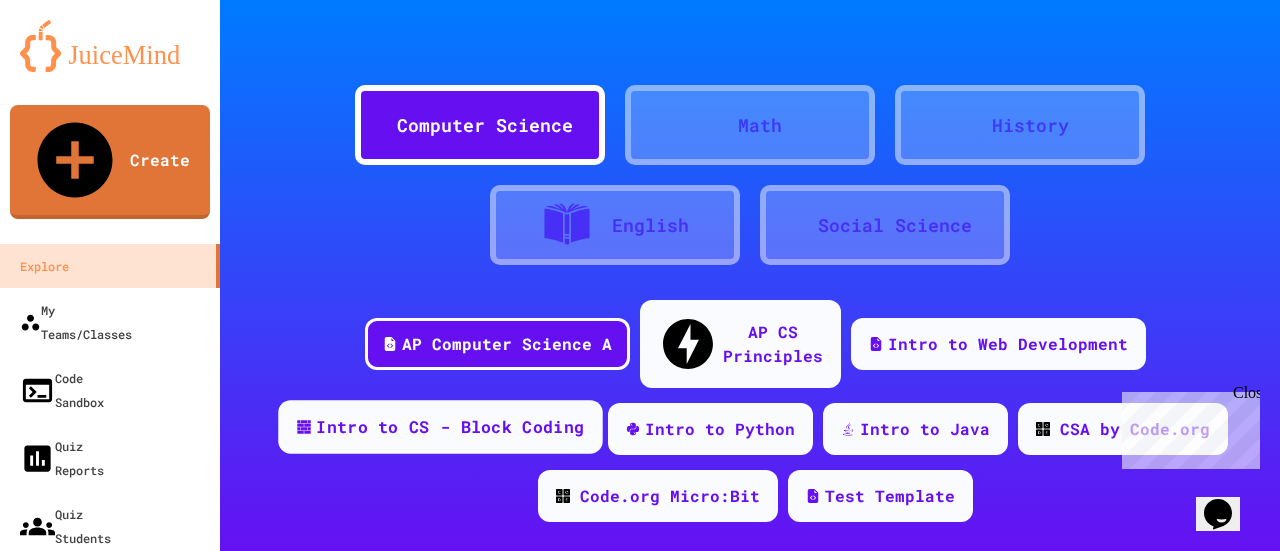 click on "Intro to CS - Block Coding" at bounding box center (450, 427) 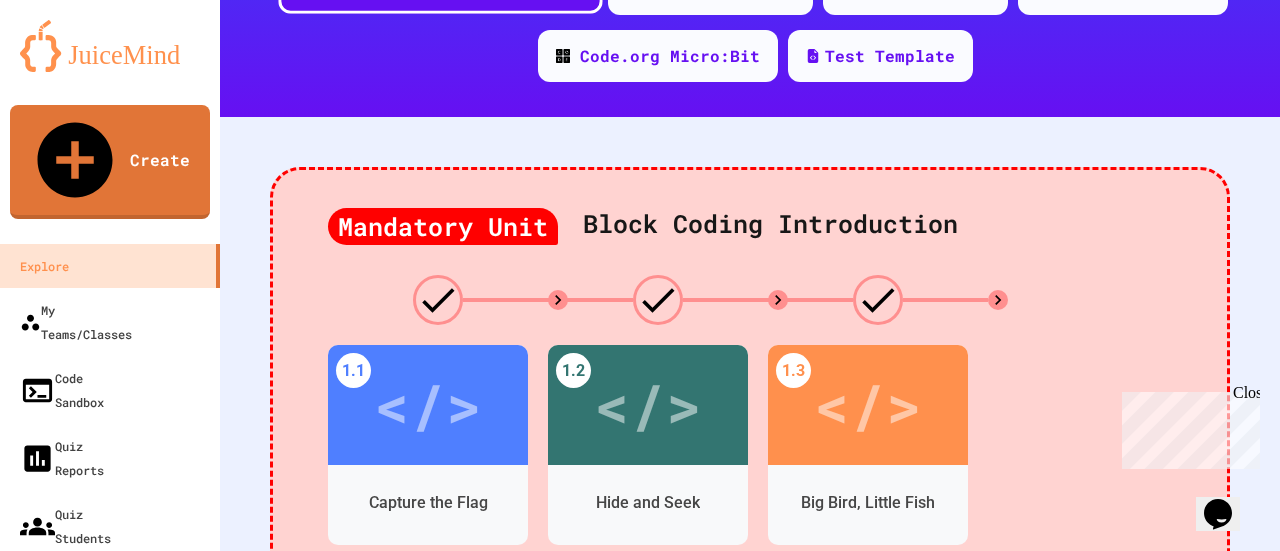 scroll, scrollTop: 480, scrollLeft: 0, axis: vertical 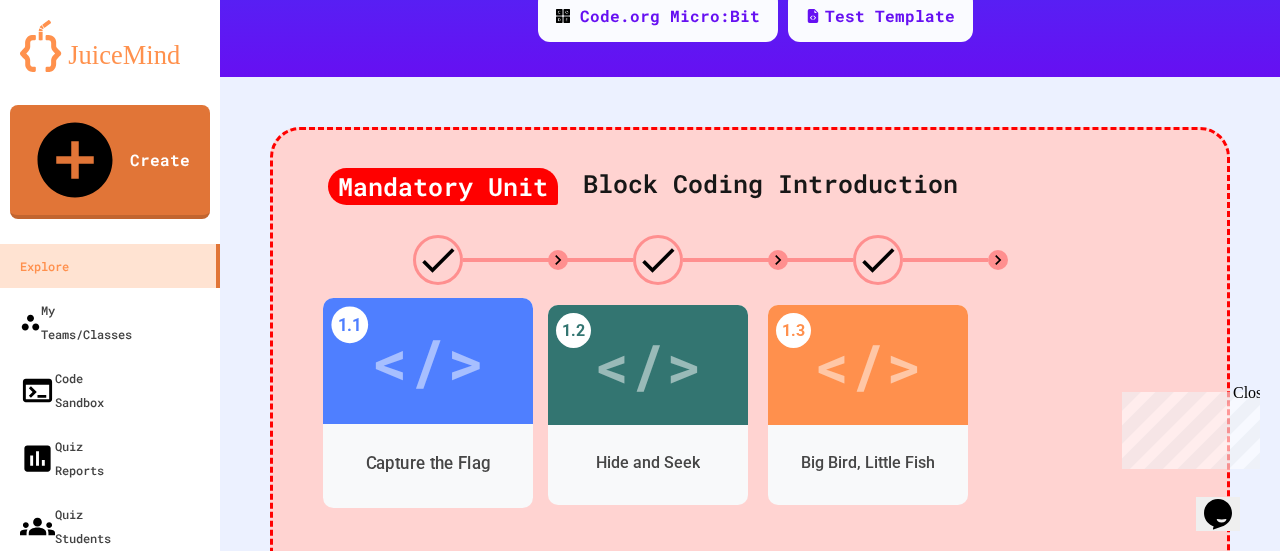 click on "Capture the Flag" at bounding box center (428, 464) 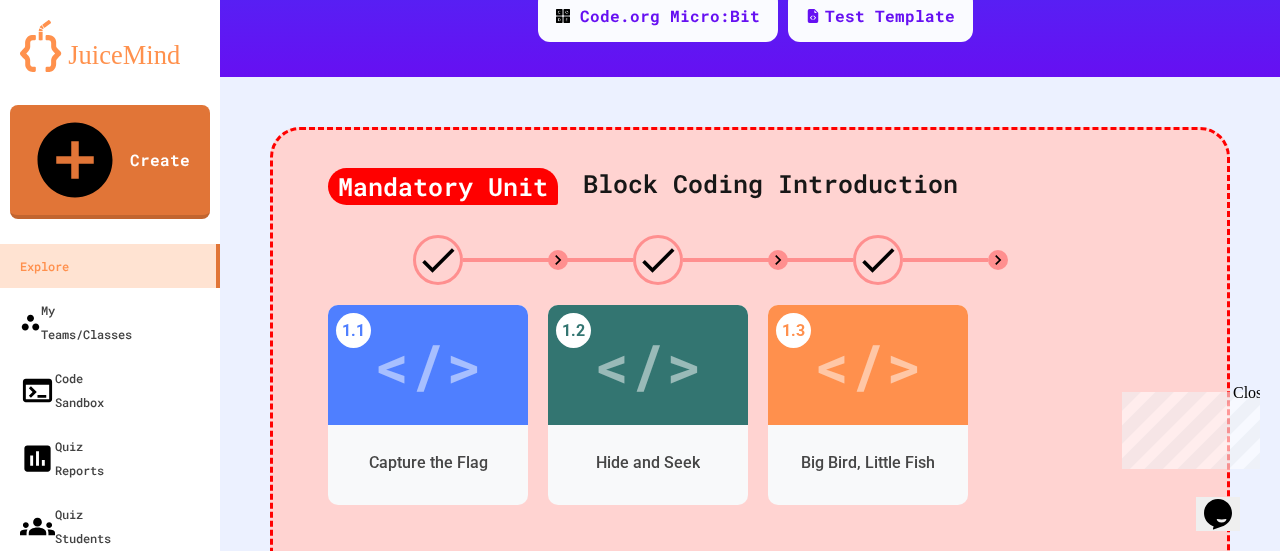 click on "Capture the Flag" at bounding box center [410, 877] 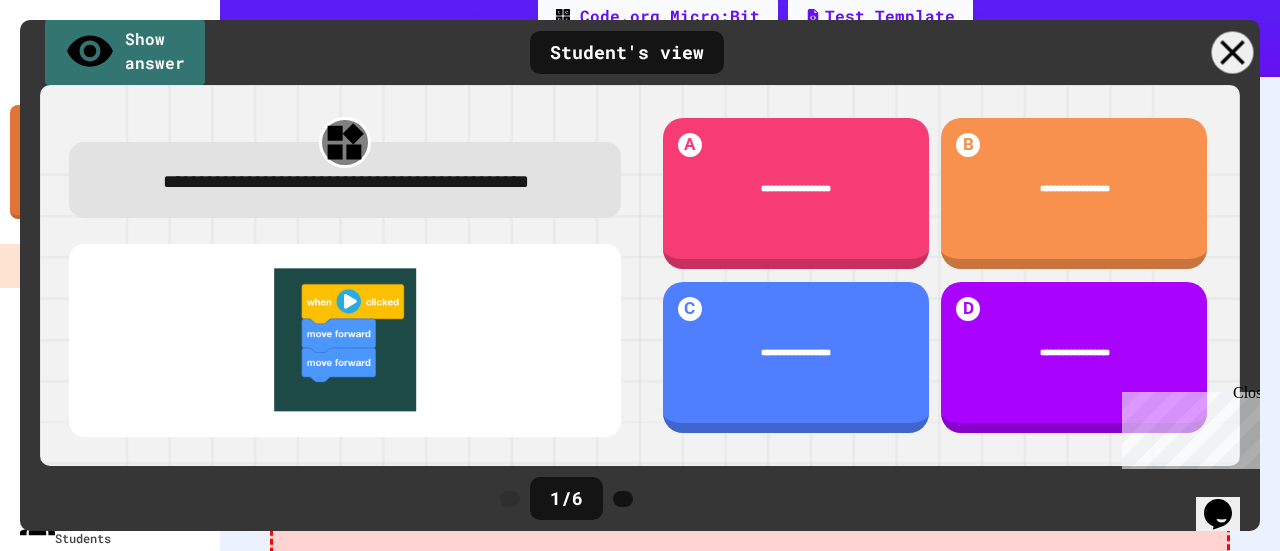 click at bounding box center (1233, 53) 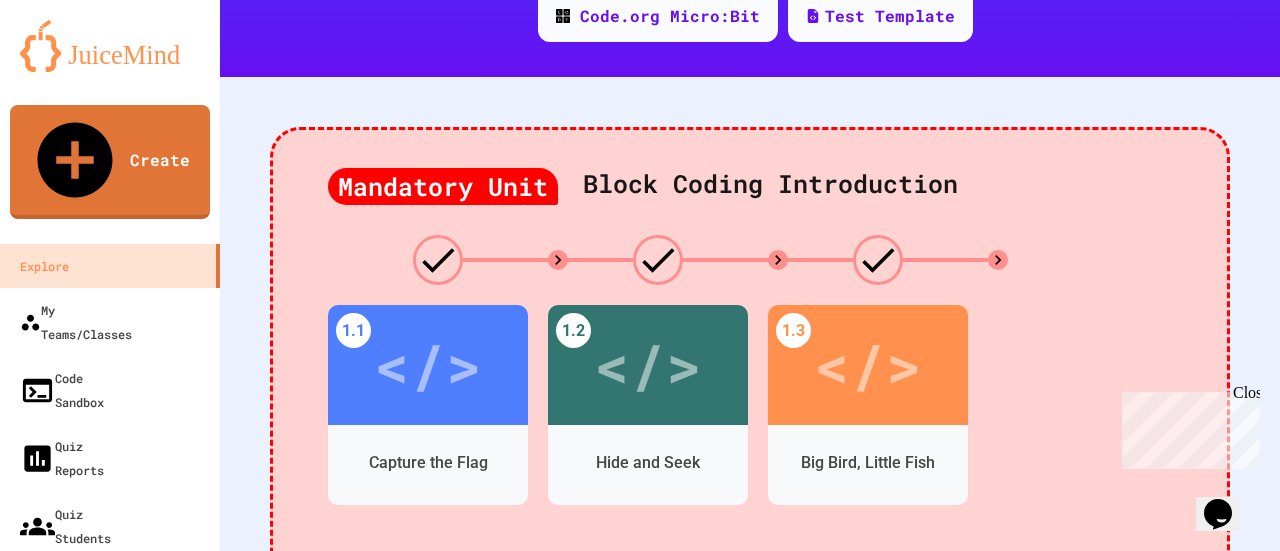 click 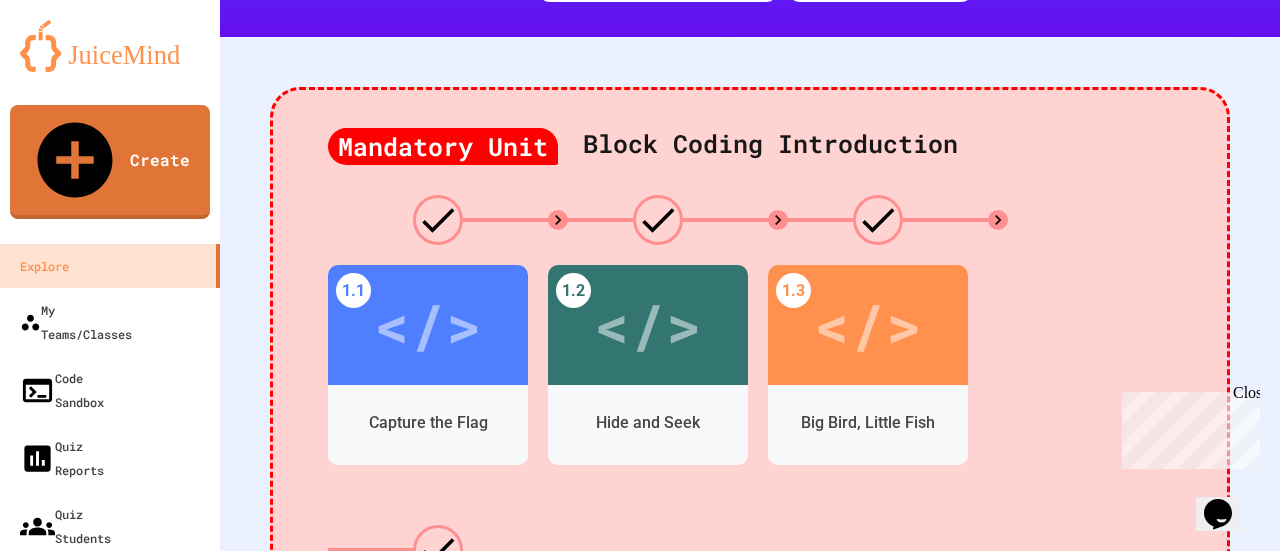 scroll, scrollTop: 840, scrollLeft: 0, axis: vertical 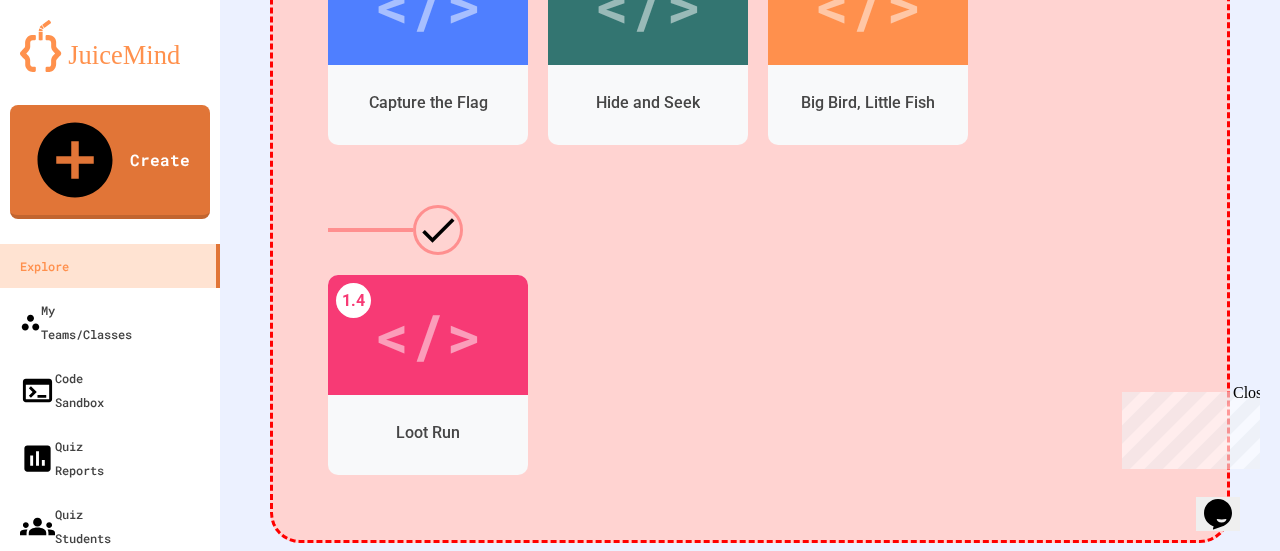click 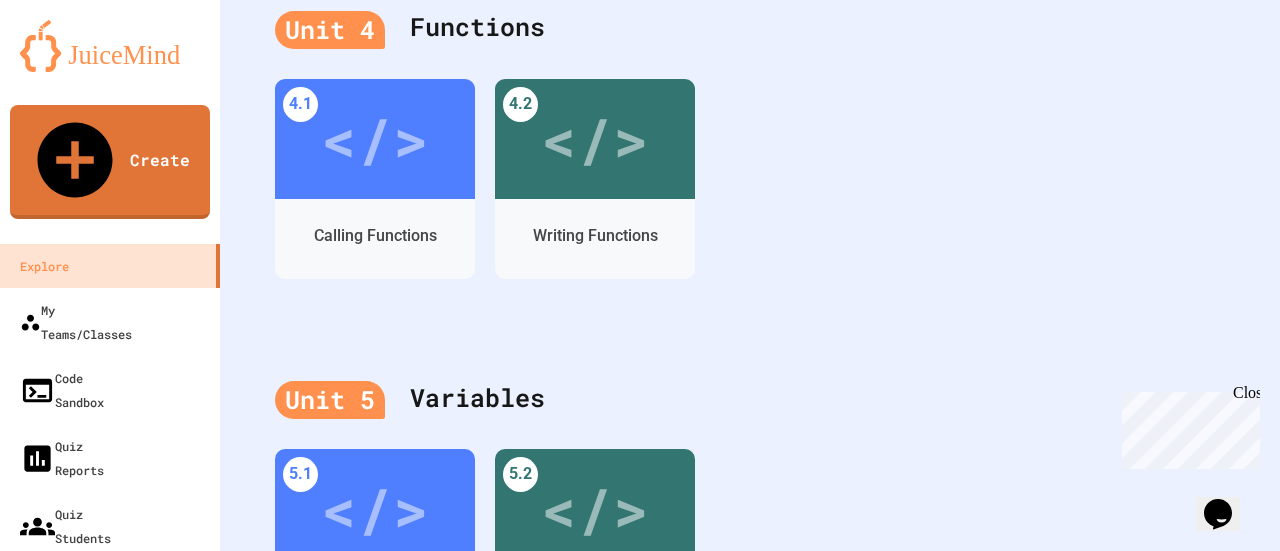 scroll, scrollTop: 2320, scrollLeft: 0, axis: vertical 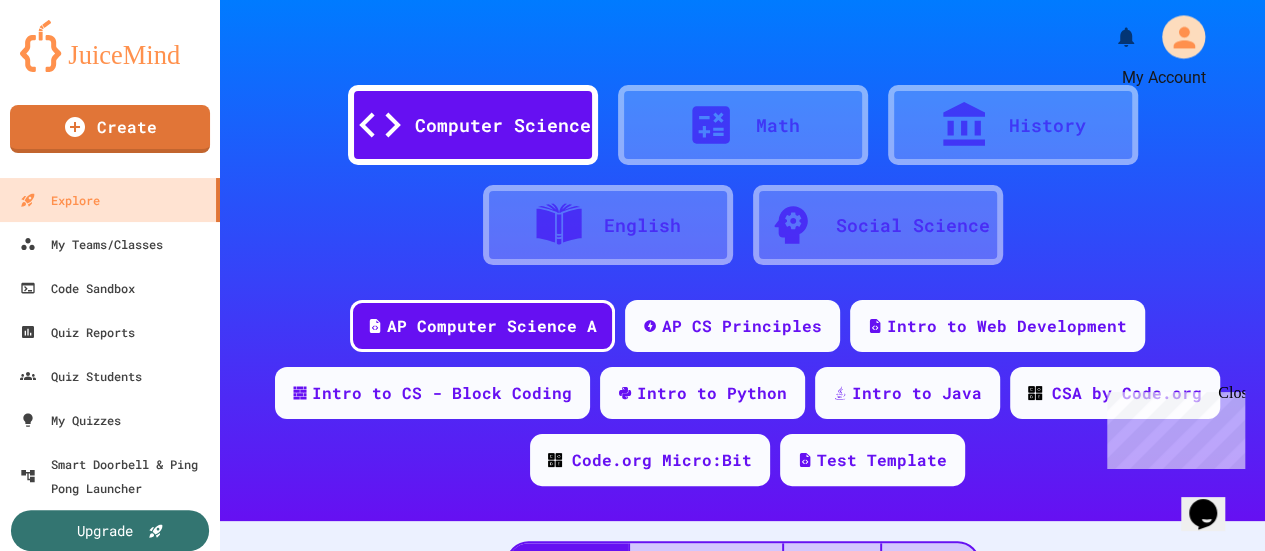 click 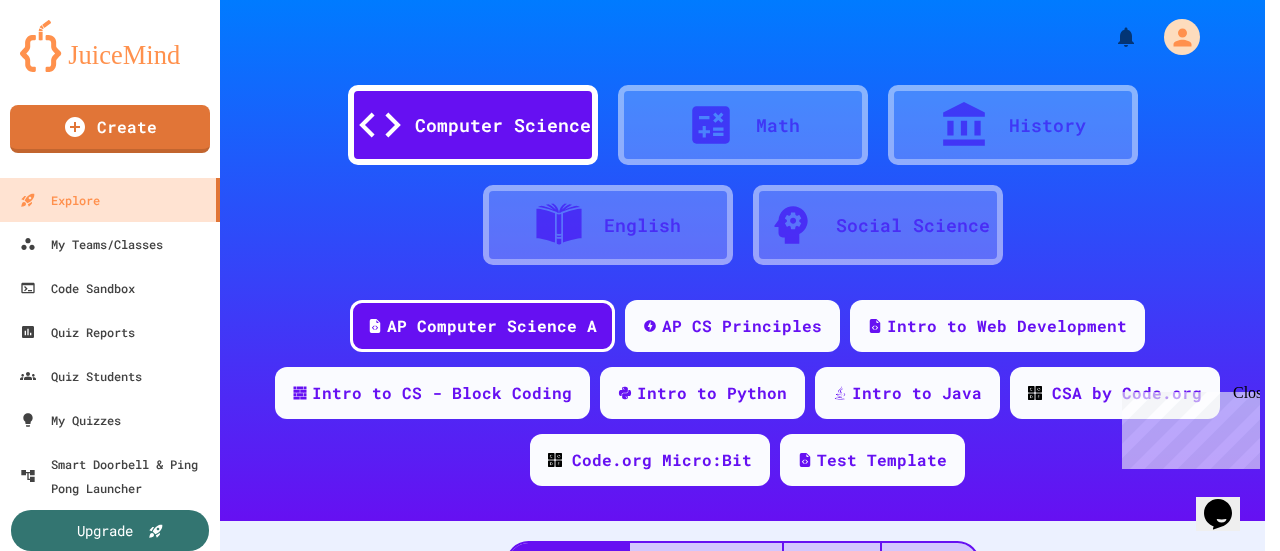 click at bounding box center (632, 551) 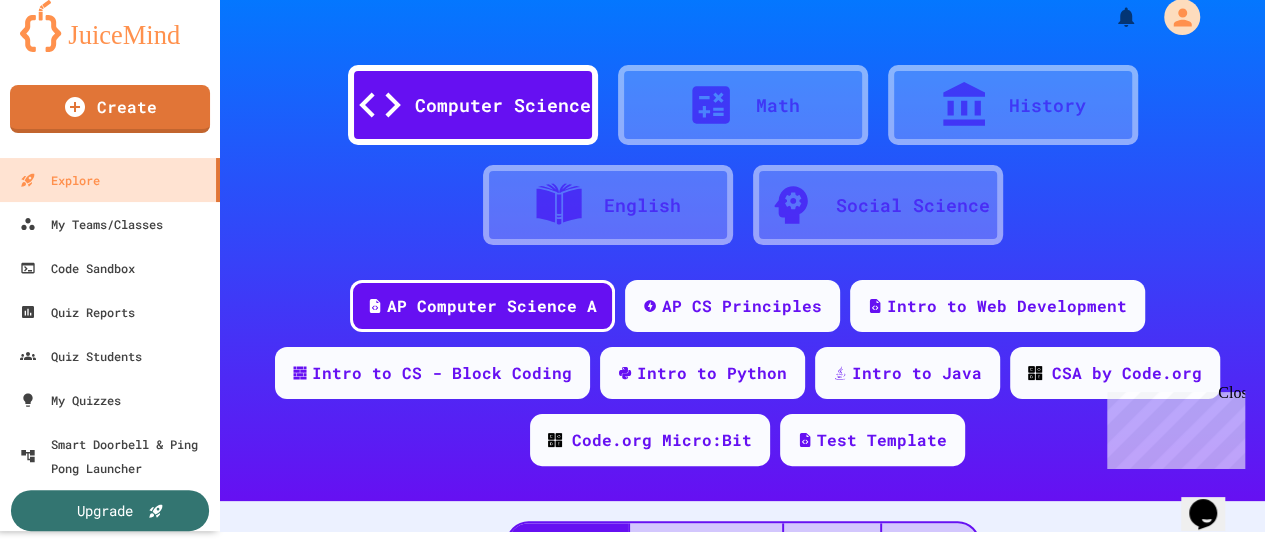 scroll, scrollTop: 0, scrollLeft: 0, axis: both 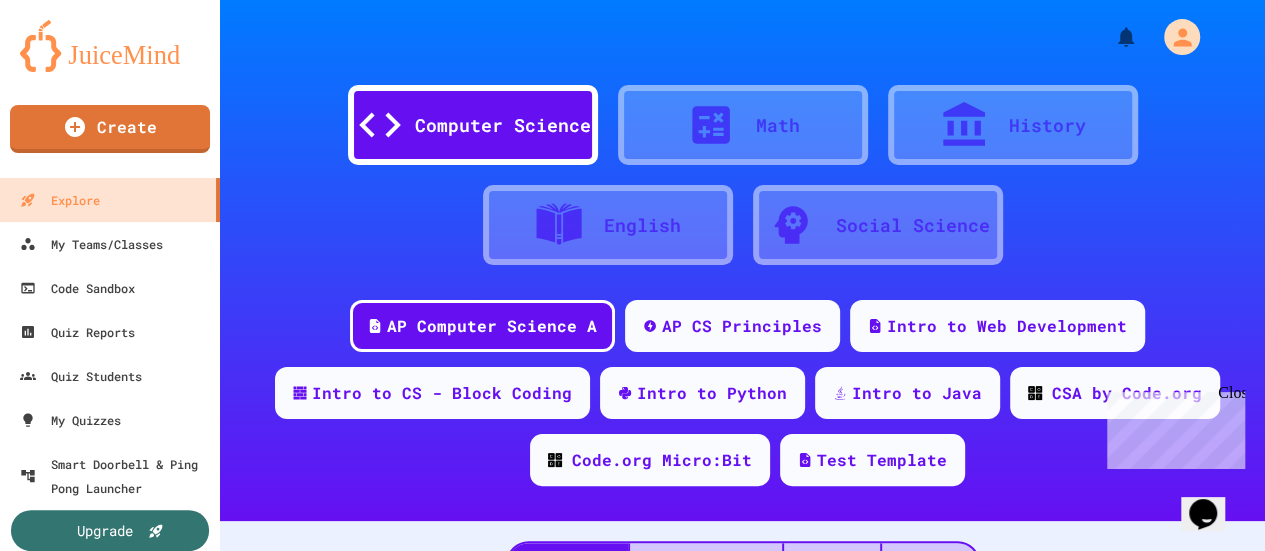 type 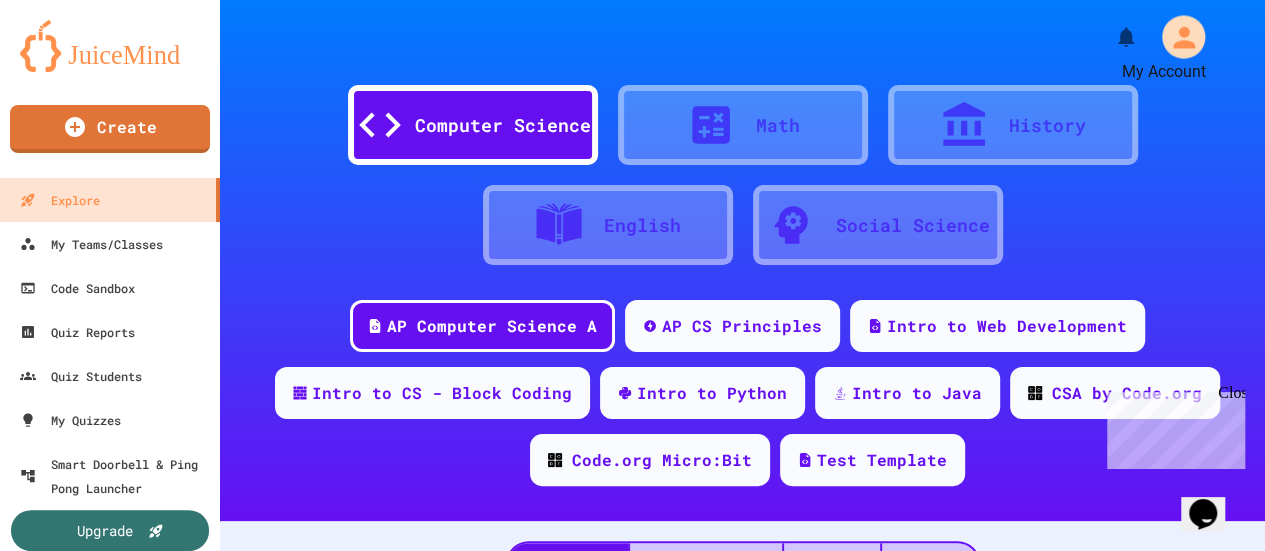 click at bounding box center (1183, 36) 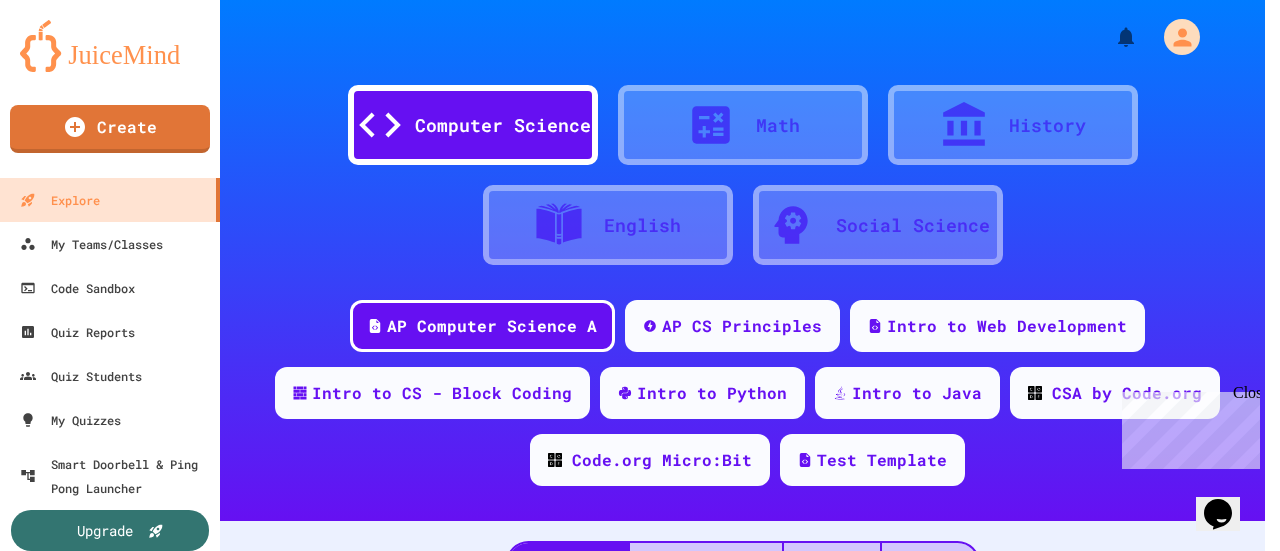 click on "Logout" at bounding box center (642, 1673) 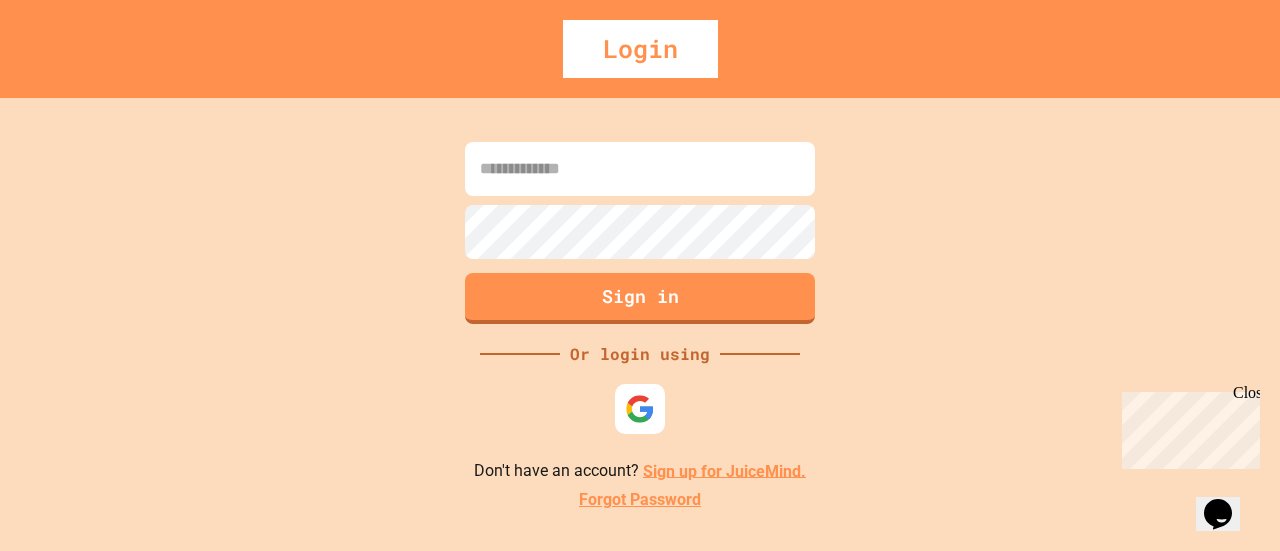 click on "Sign in" at bounding box center [640, 233] 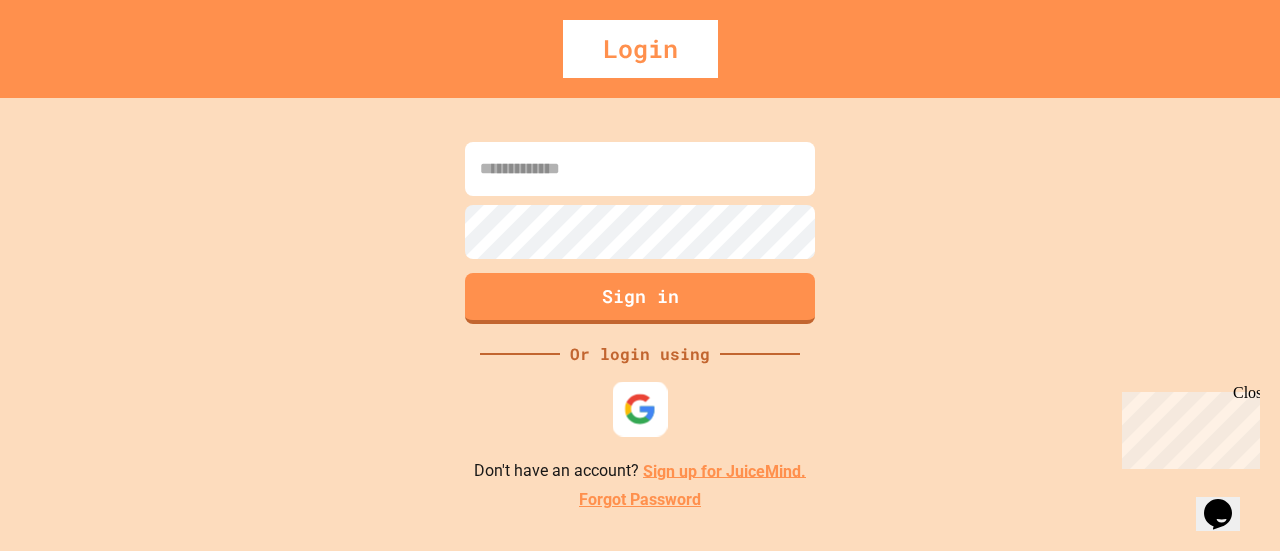 click at bounding box center [640, 408] 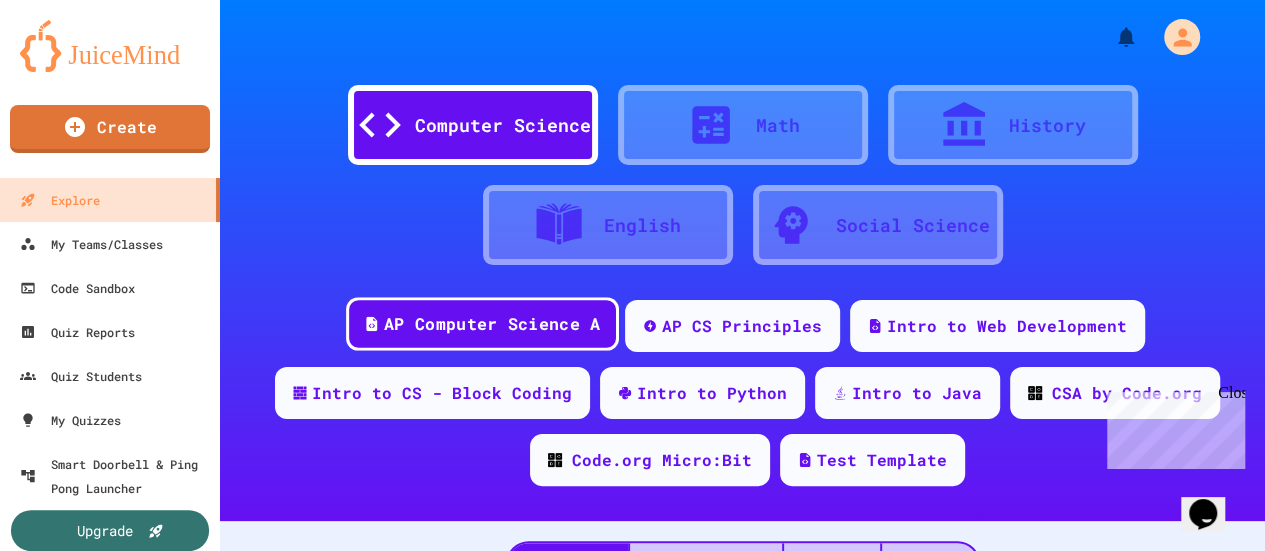 click on "AP Computer Science A" at bounding box center [482, 324] 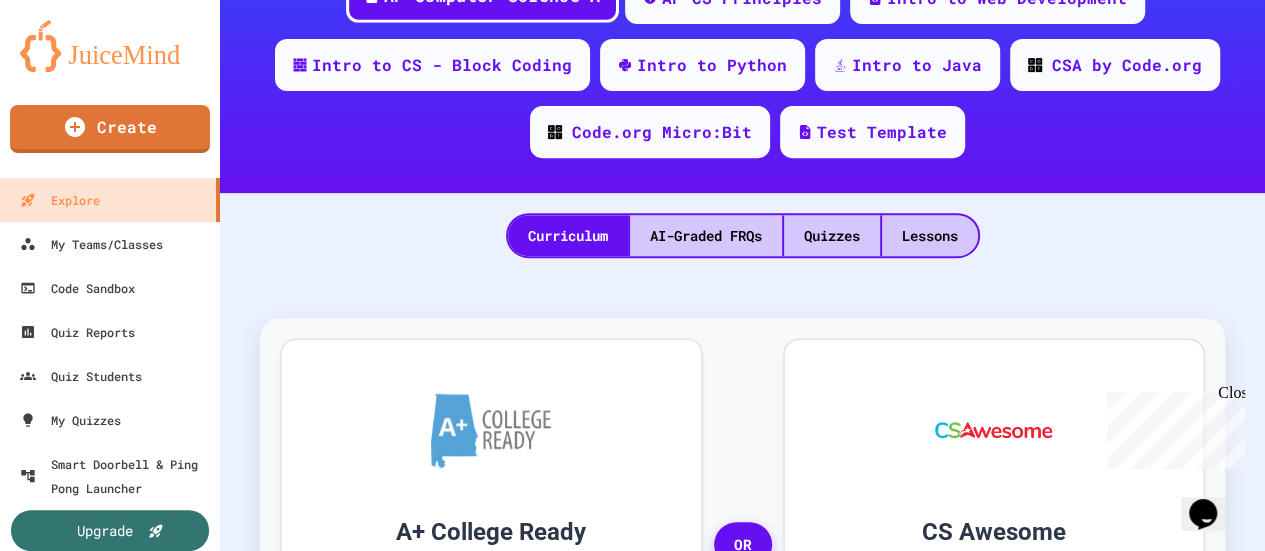 scroll, scrollTop: 321, scrollLeft: 0, axis: vertical 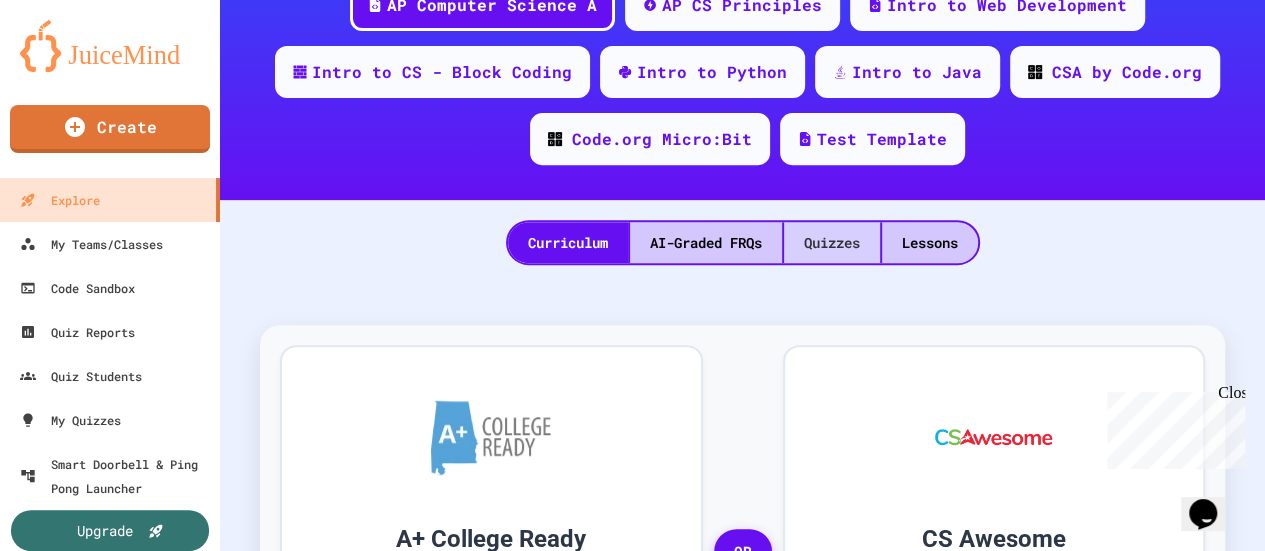 click on "Quizzes" at bounding box center [832, 242] 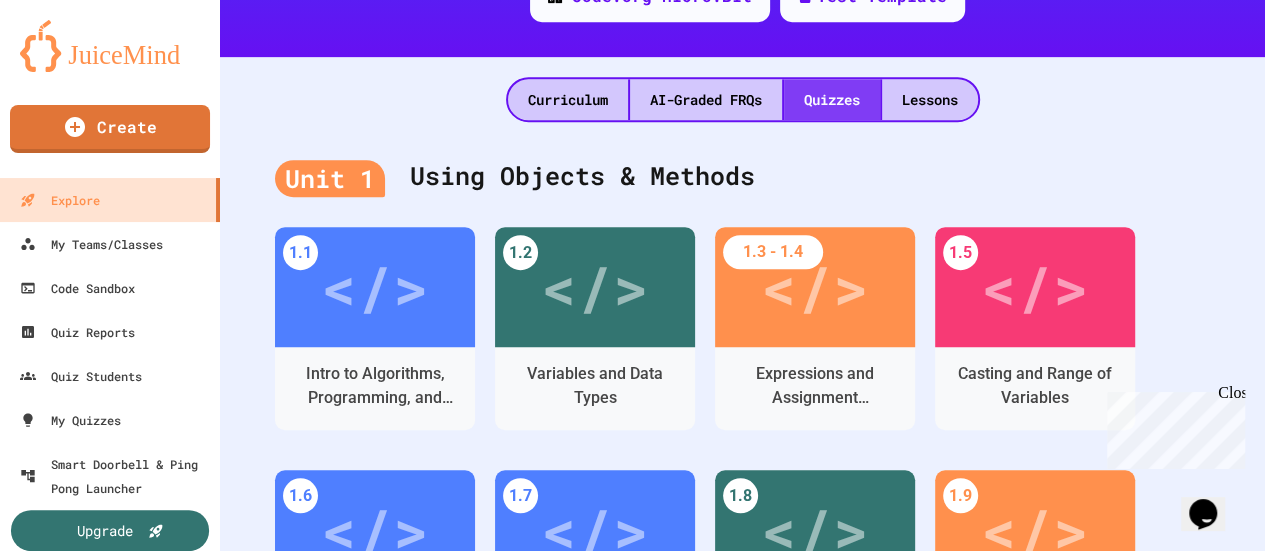 scroll, scrollTop: 466, scrollLeft: 0, axis: vertical 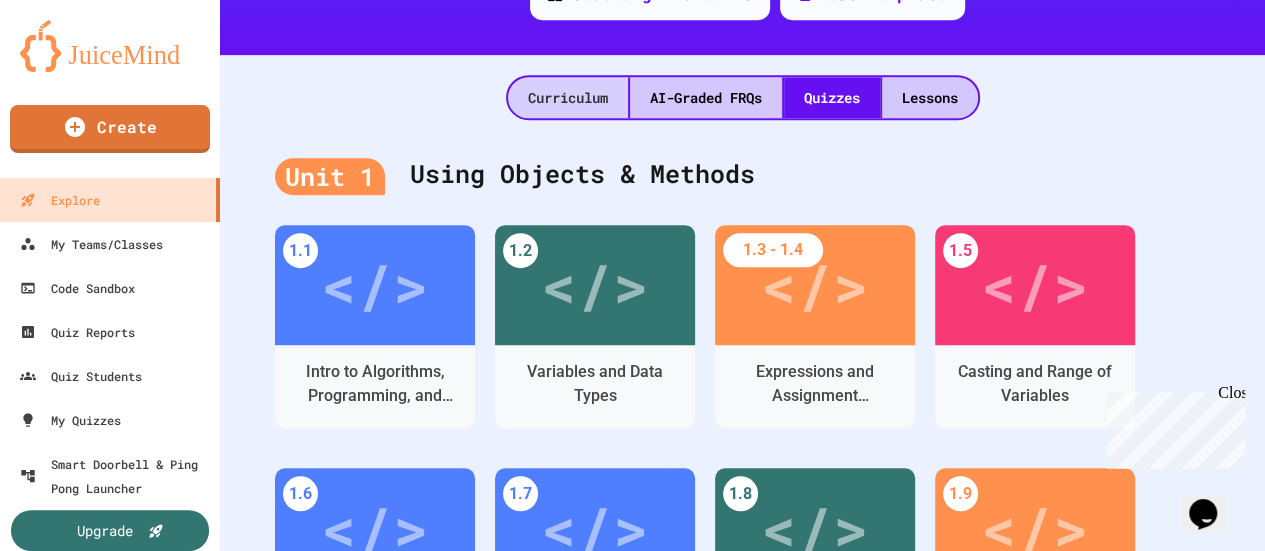click on "Curriculum" at bounding box center [568, 97] 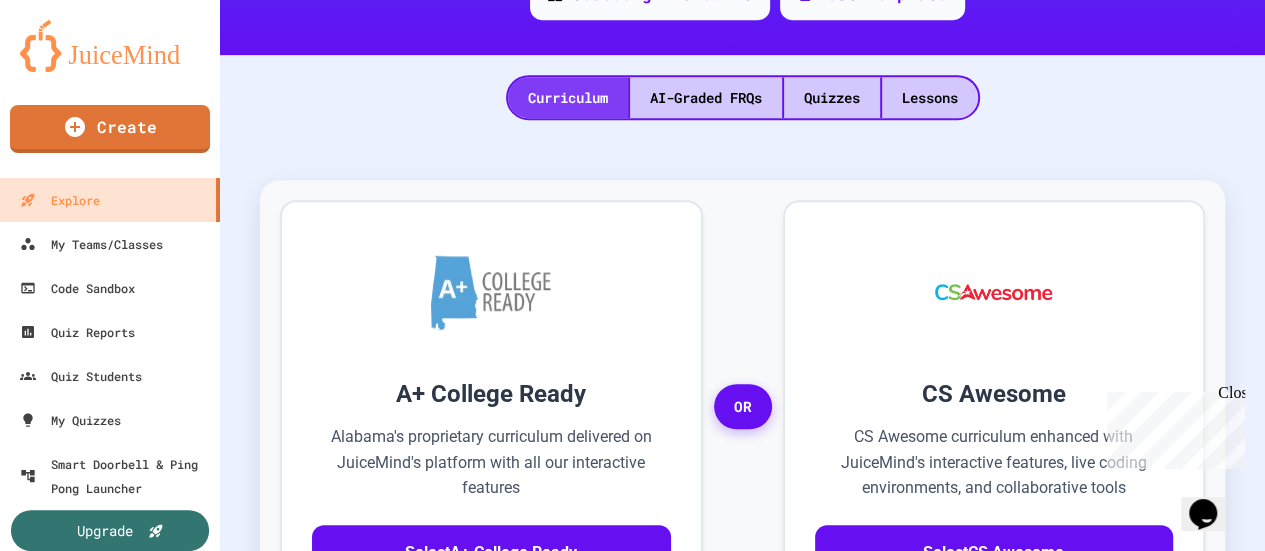 click at bounding box center (994, 292) 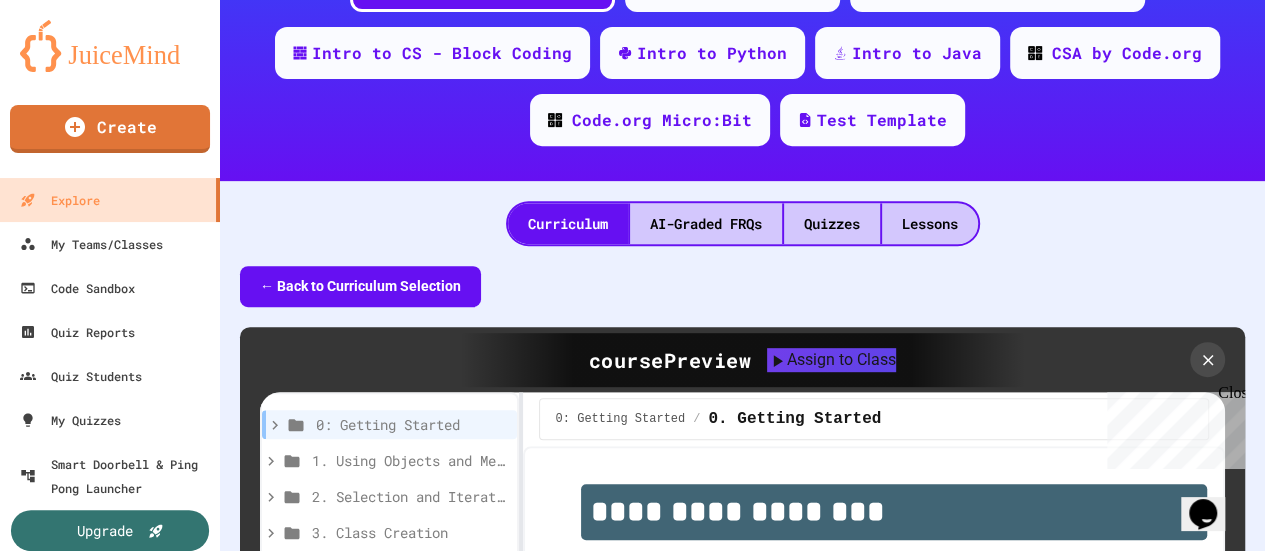 scroll, scrollTop: 340, scrollLeft: 0, axis: vertical 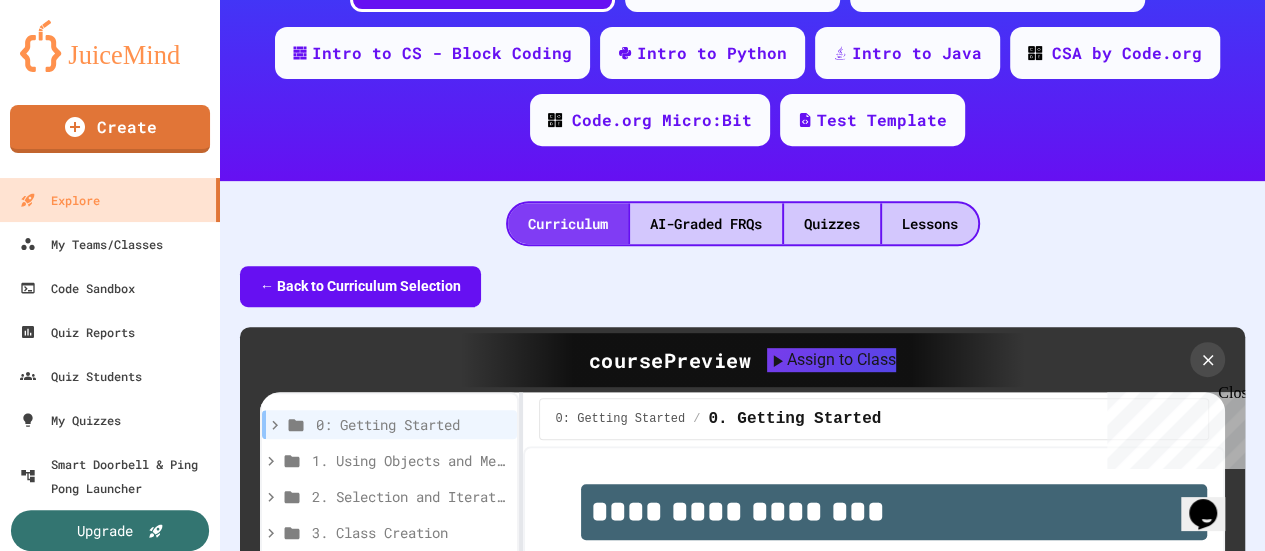 click on "Curriculum" at bounding box center (568, 223) 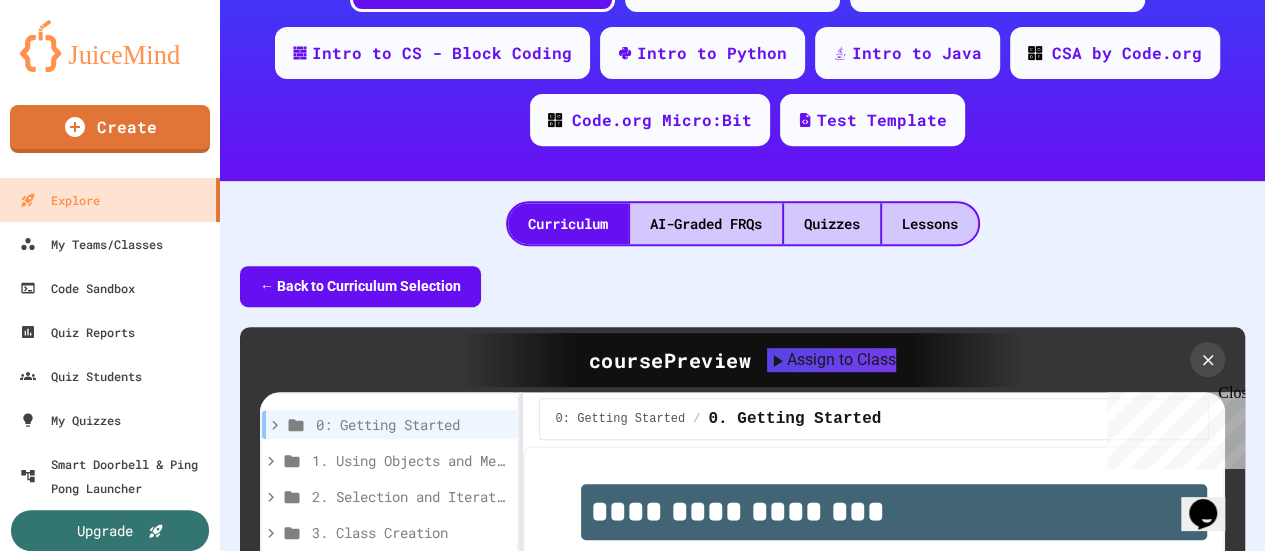 click on "← Back to Curriculum Selection" at bounding box center (360, 286) 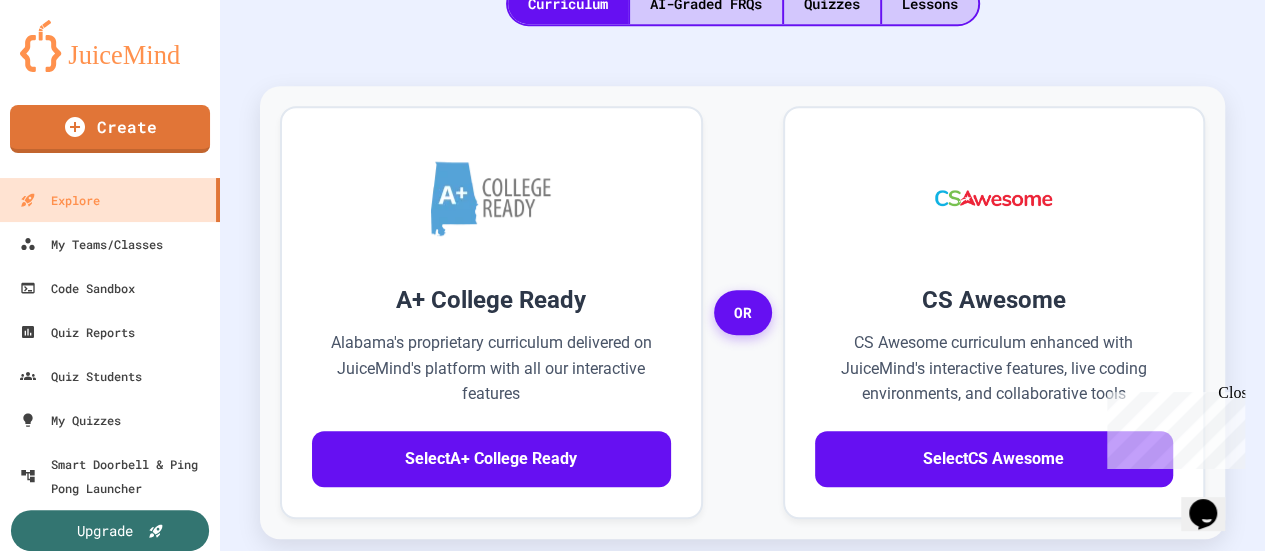 scroll, scrollTop: 565, scrollLeft: 0, axis: vertical 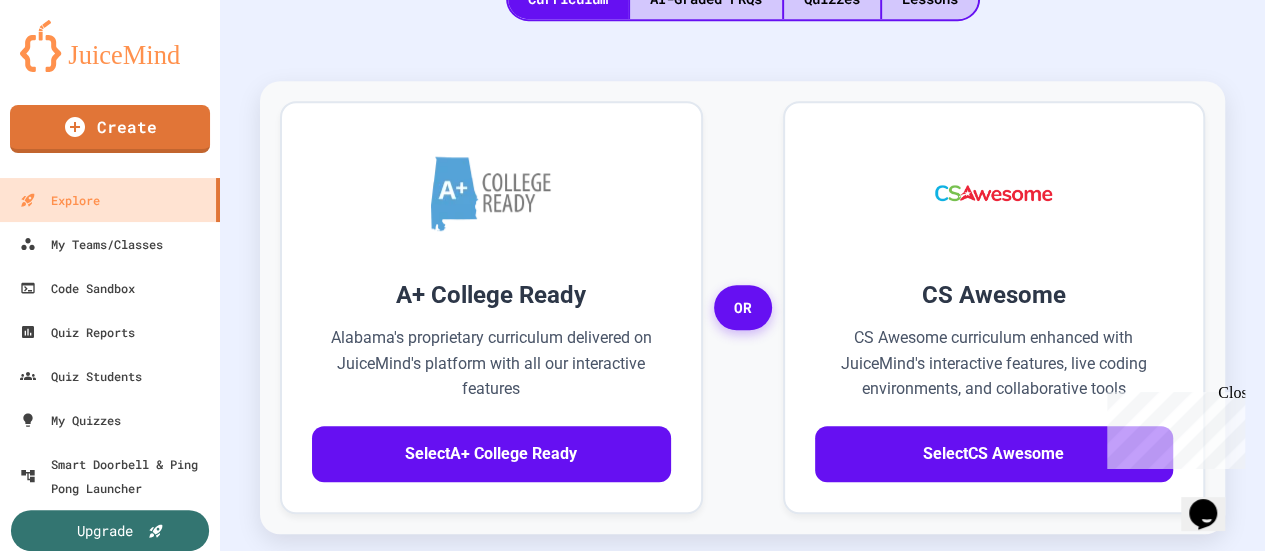 click on "Select  A+ College Ready" at bounding box center [491, 454] 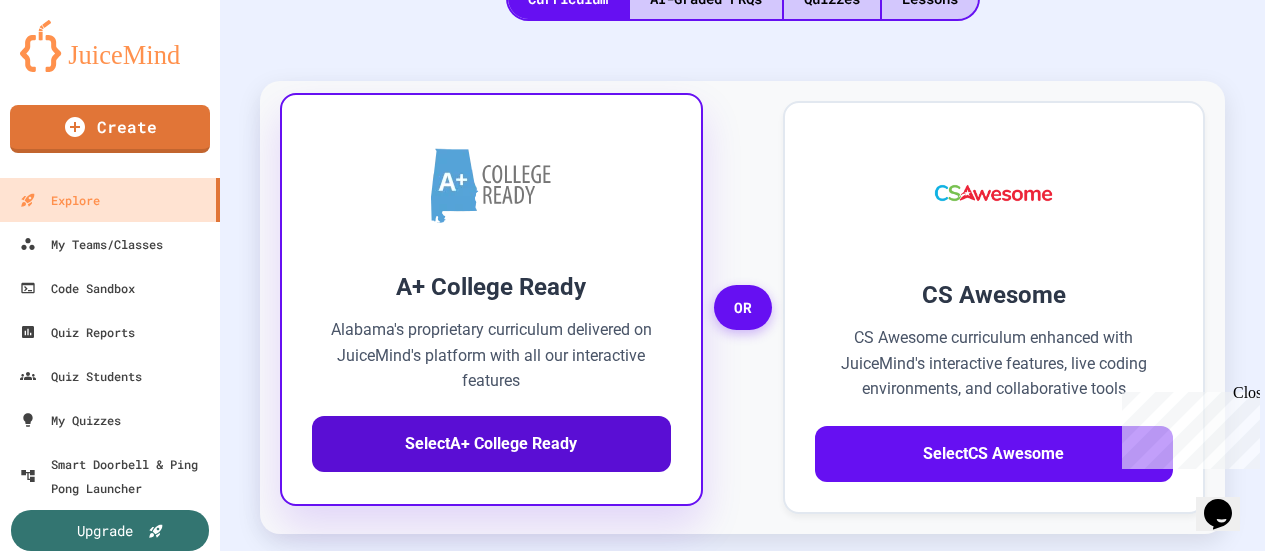 click at bounding box center [632, 551] 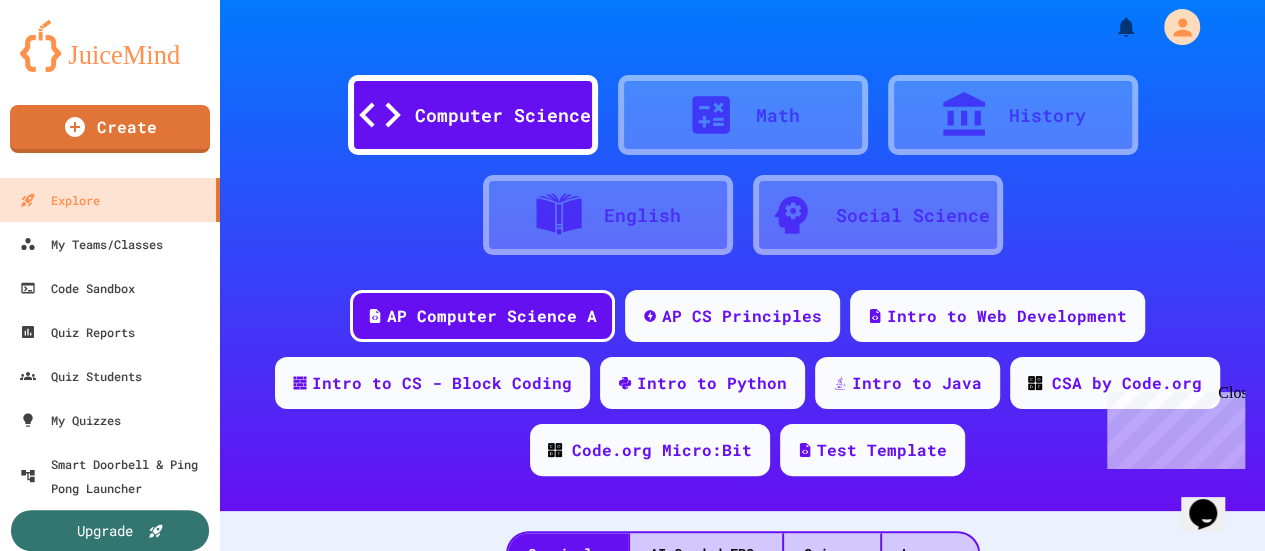 scroll, scrollTop: 9, scrollLeft: 0, axis: vertical 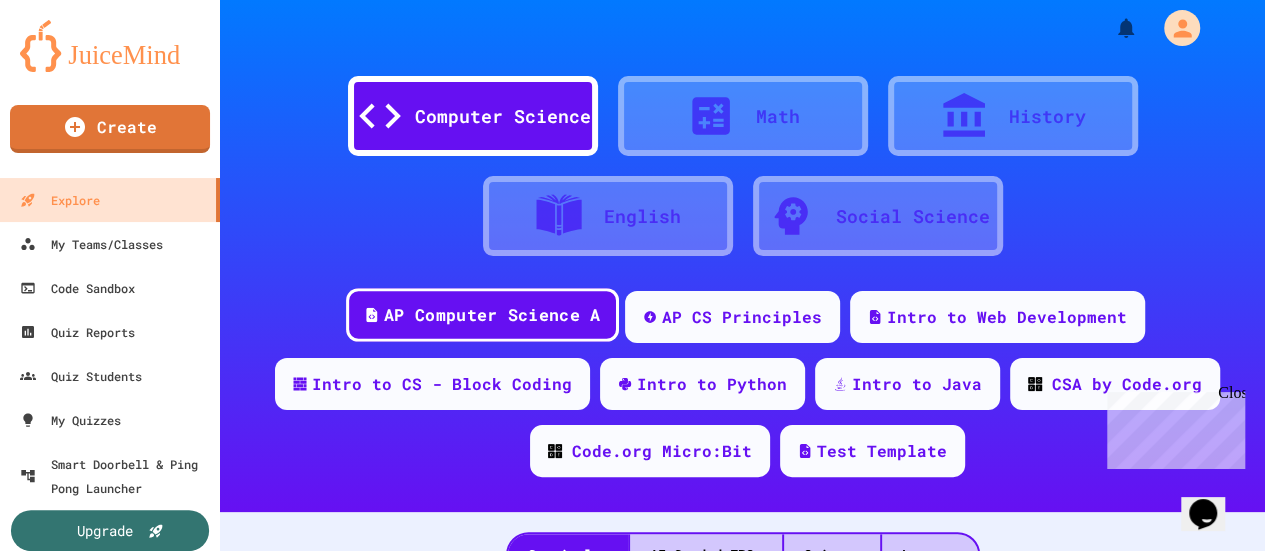 click on "AP Computer Science A" at bounding box center [492, 315] 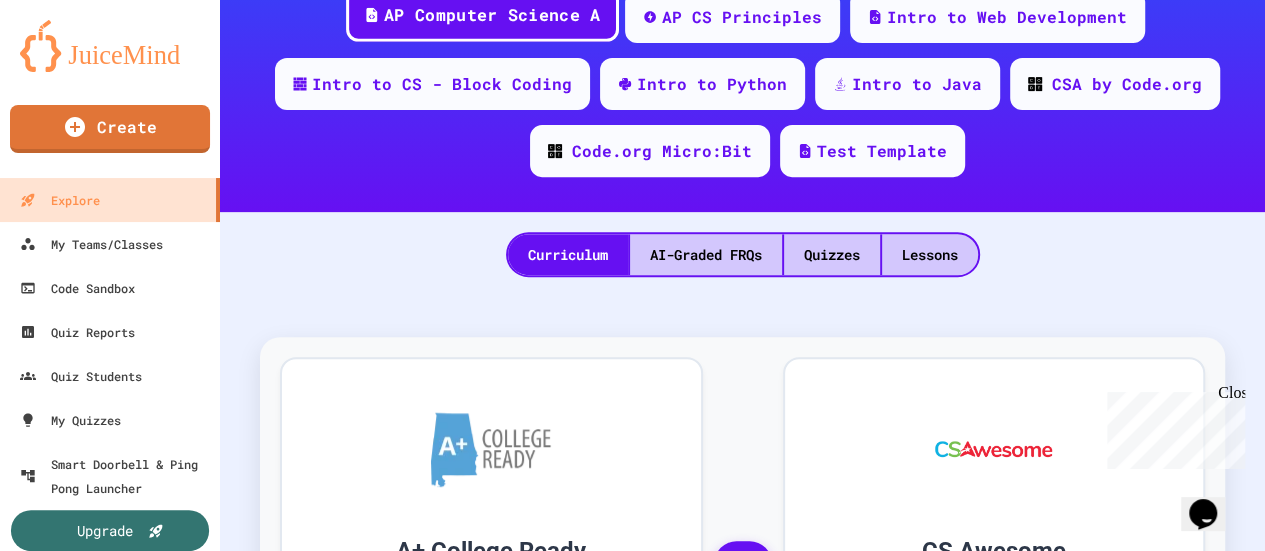 click on "AI-Graded FRQs" at bounding box center (706, 254) 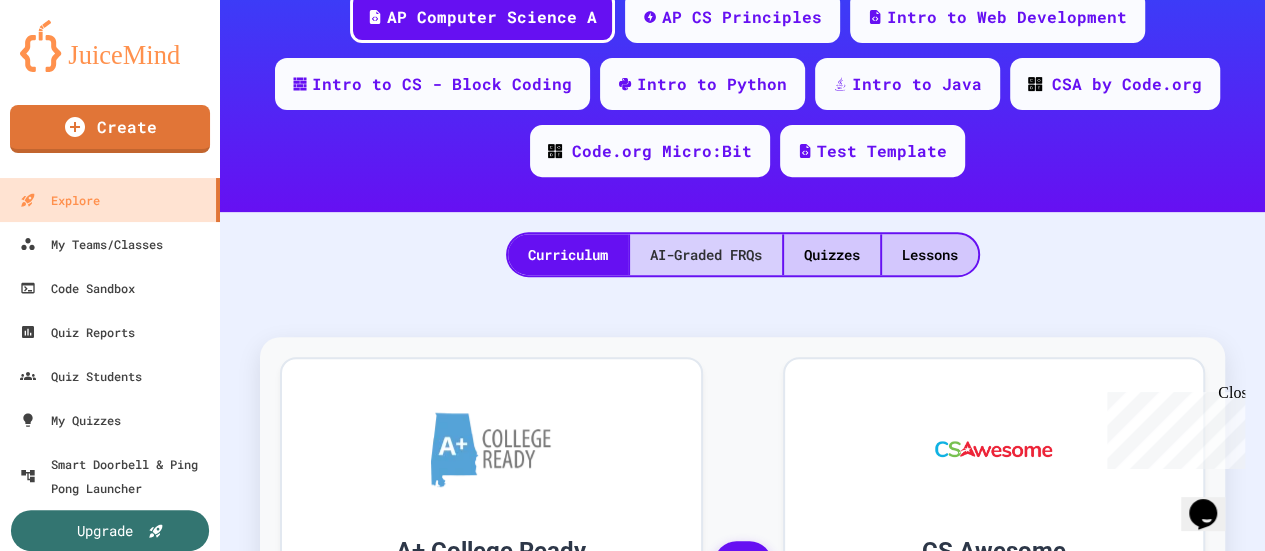 scroll, scrollTop: 250, scrollLeft: 0, axis: vertical 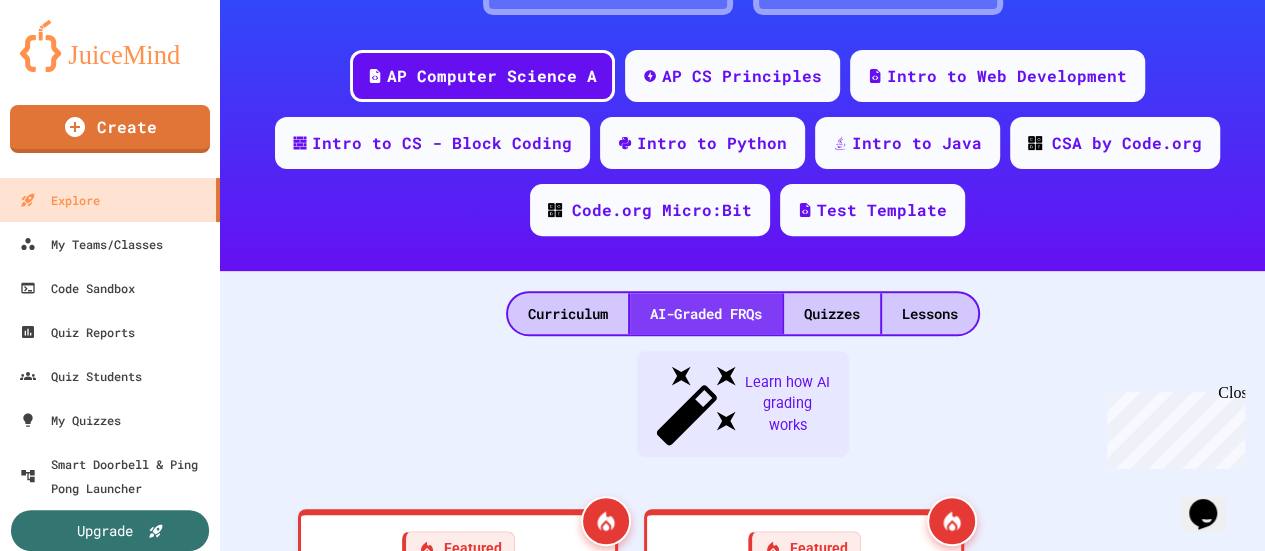 click on "Quizzes" at bounding box center (832, 313) 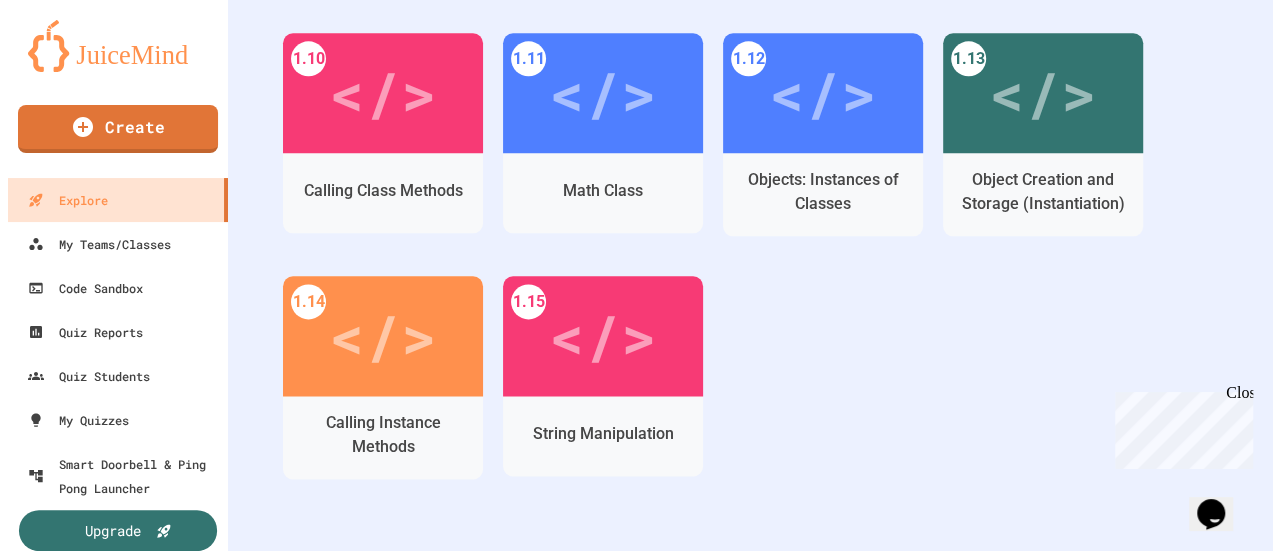 scroll, scrollTop: 591, scrollLeft: 0, axis: vertical 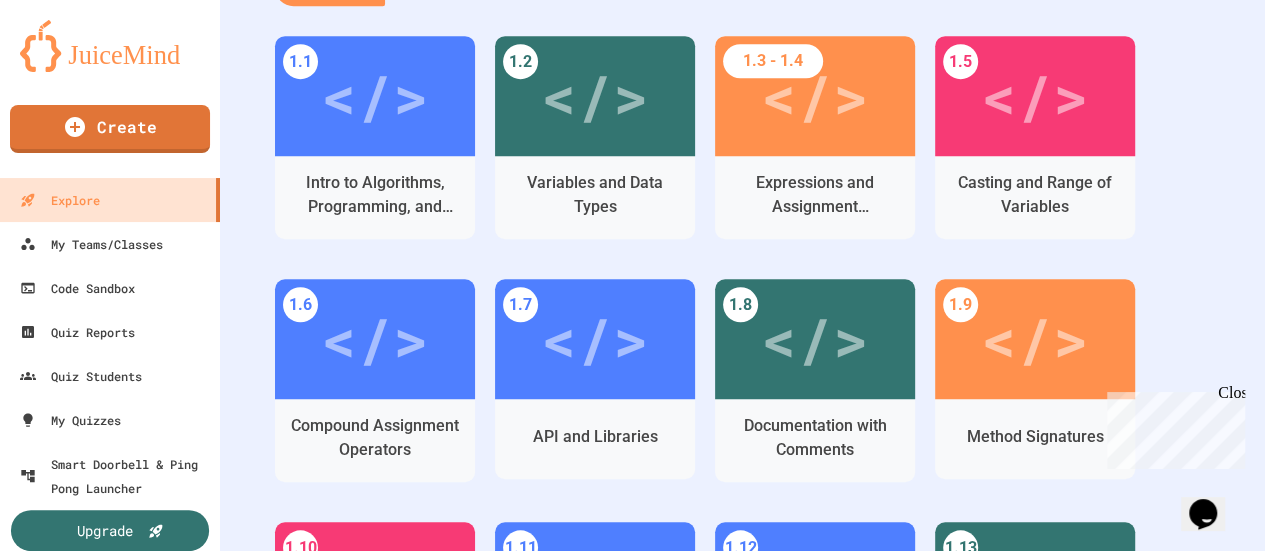 click on "1.1 </> Intro to Algorithms, Programming, and Compilers" at bounding box center [375, 157] 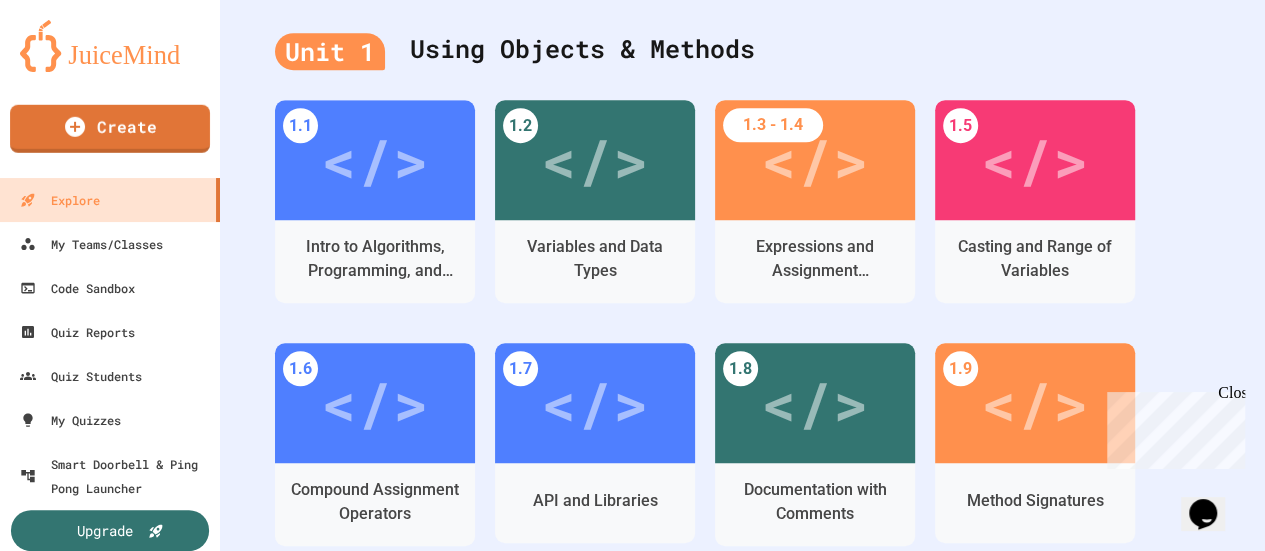 click on "Create" at bounding box center (110, 134) 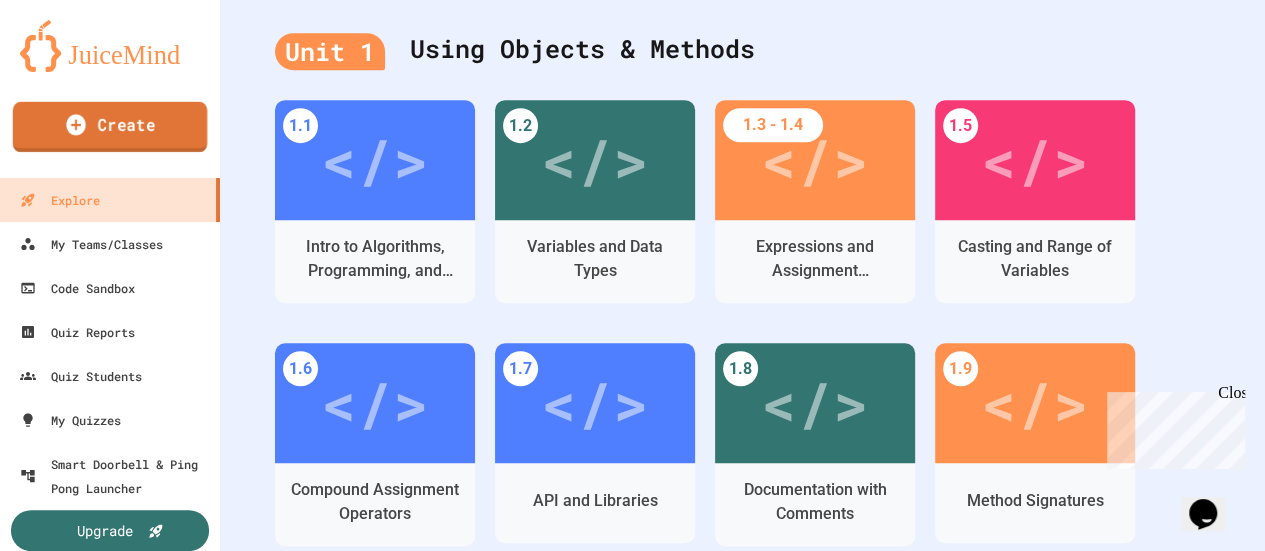 click 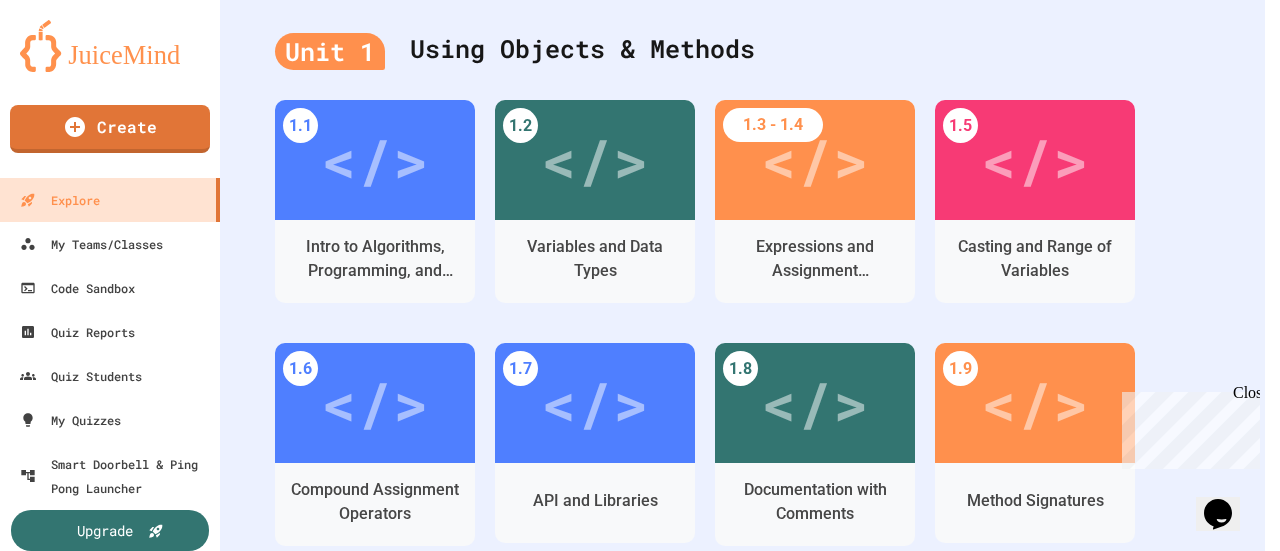 click on "Quiz" at bounding box center (308, 909) 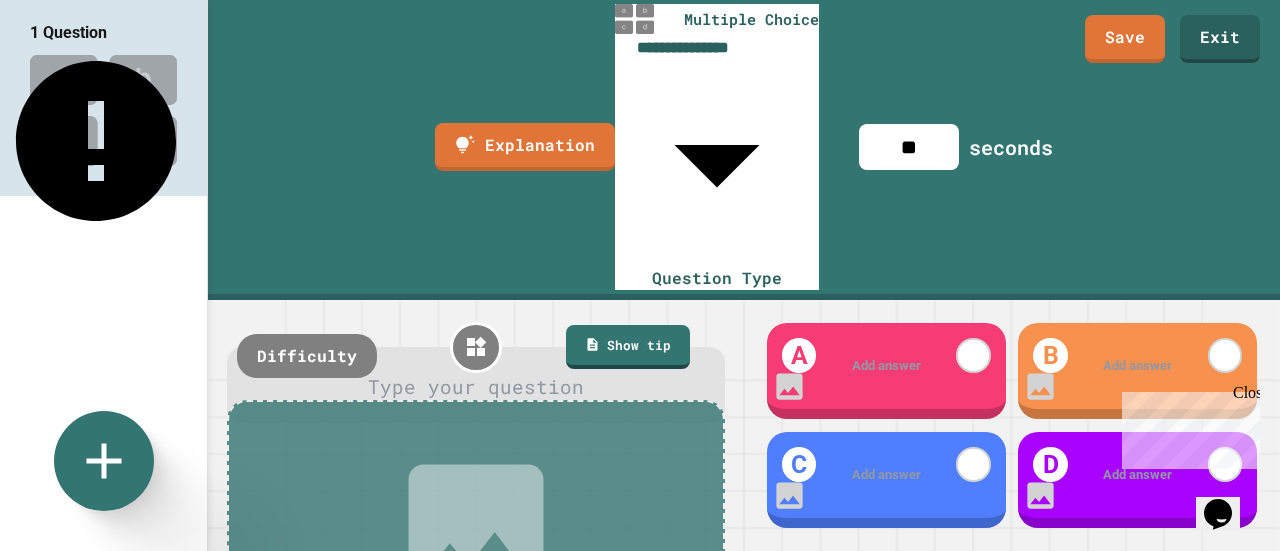 click on "Type your question" at bounding box center (476, 384) 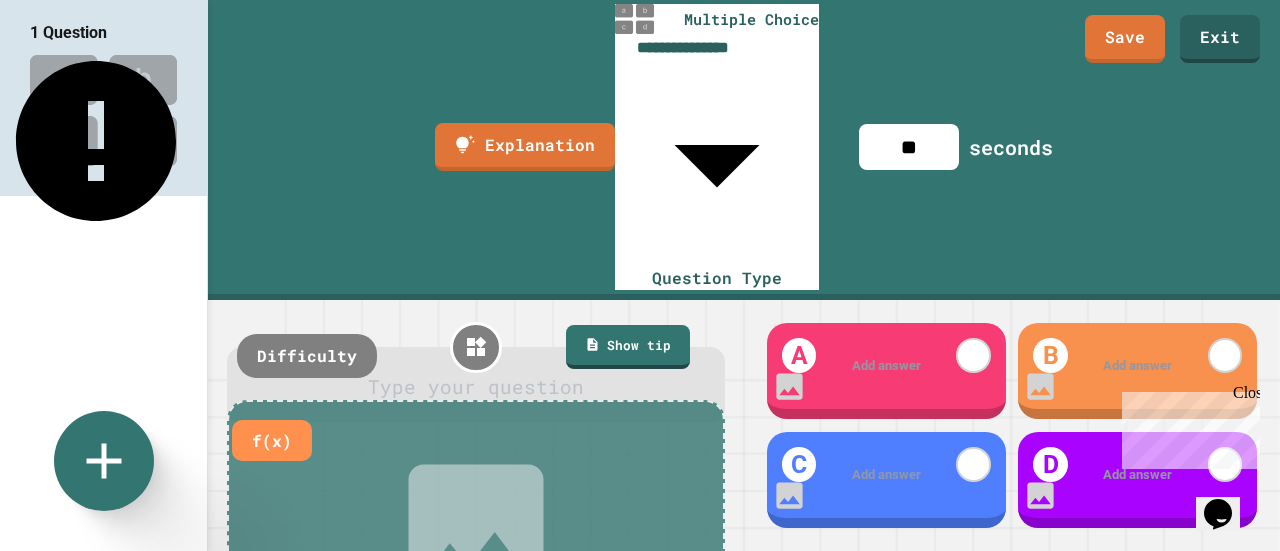 click at bounding box center (476, 388) 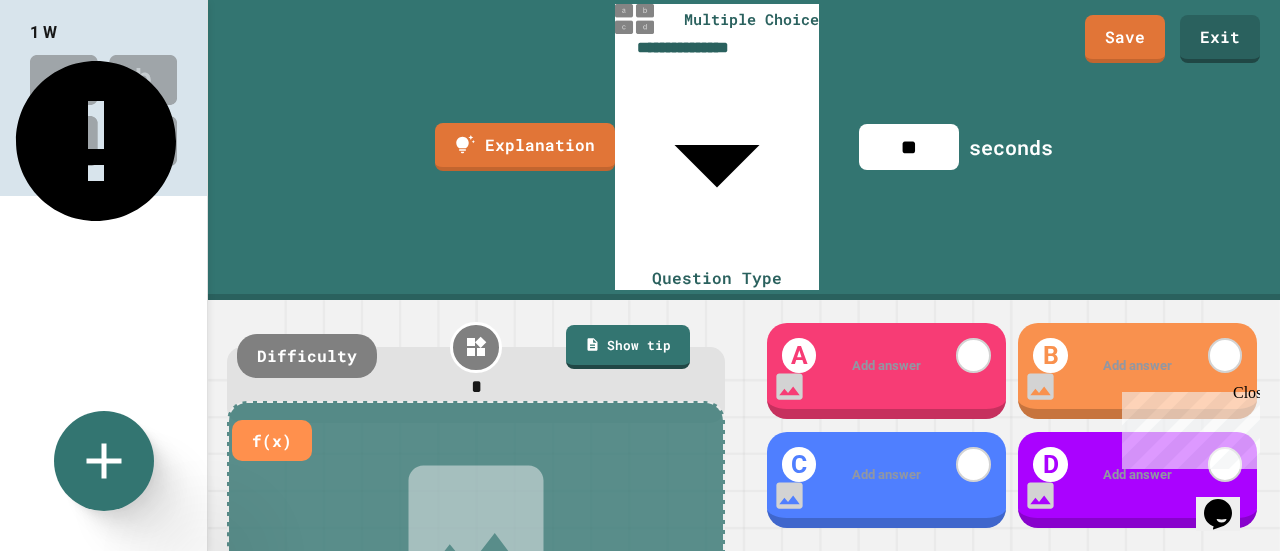 type 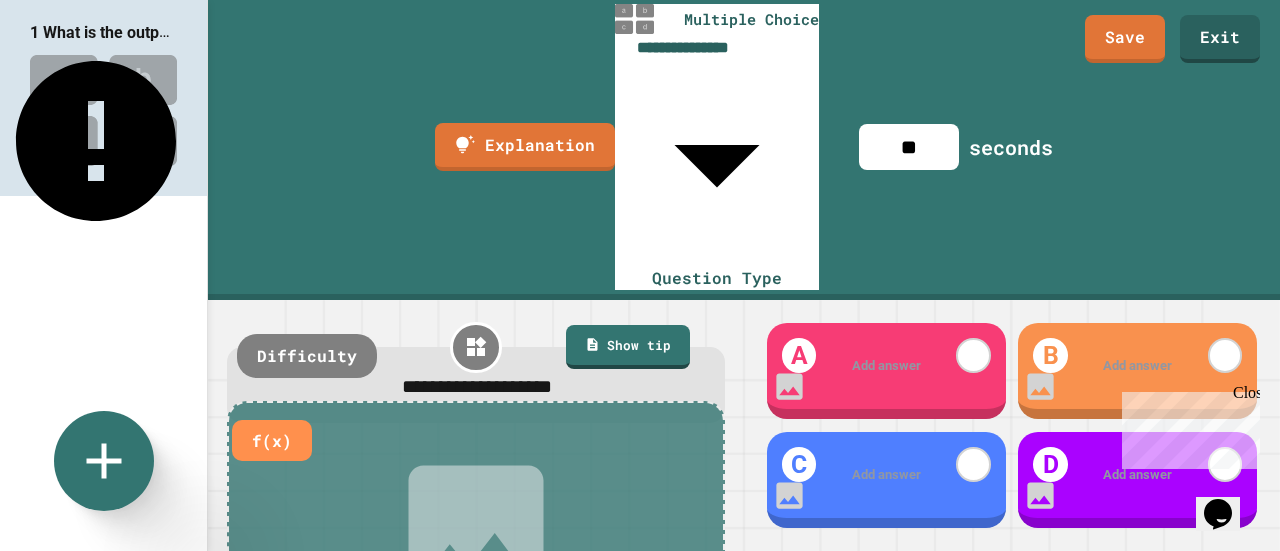 click 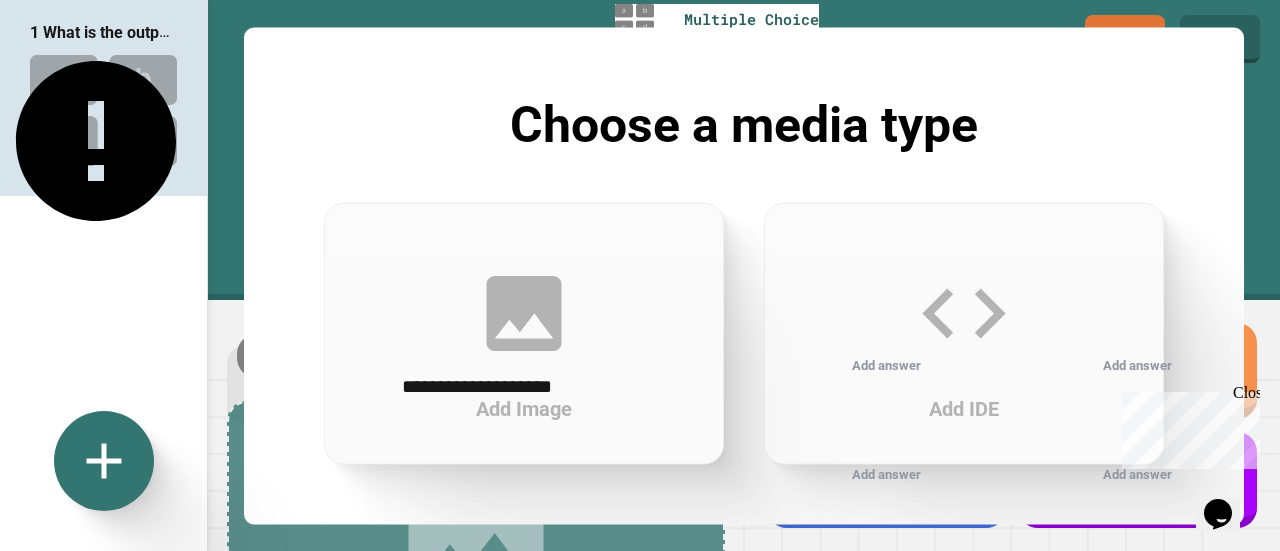 click on "Add IDE" at bounding box center [964, 333] 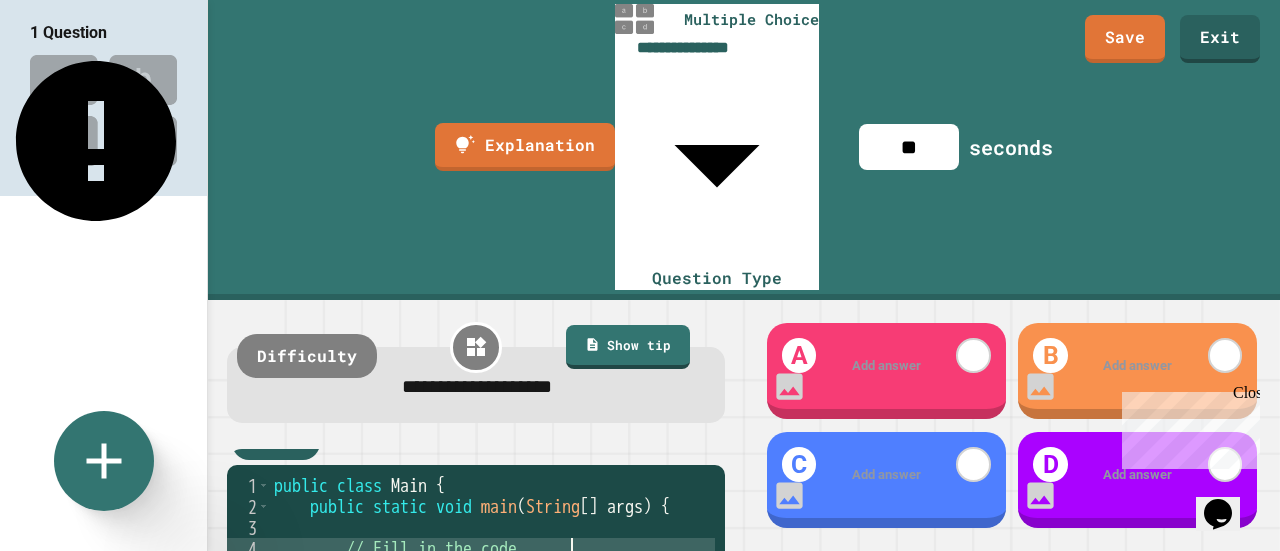 click on "public   class   Main   {      public   static   void   main ( String [ ]   args )   {           // Fill in the code...      } }" at bounding box center [492, 611] 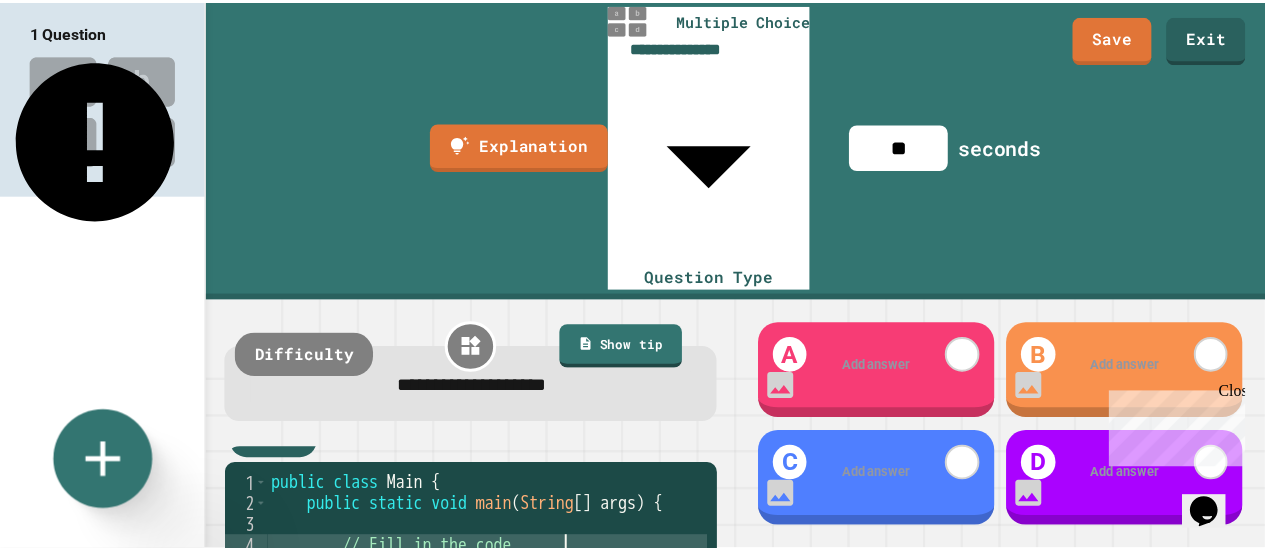 scroll, scrollTop: 0, scrollLeft: 3, axis: horizontal 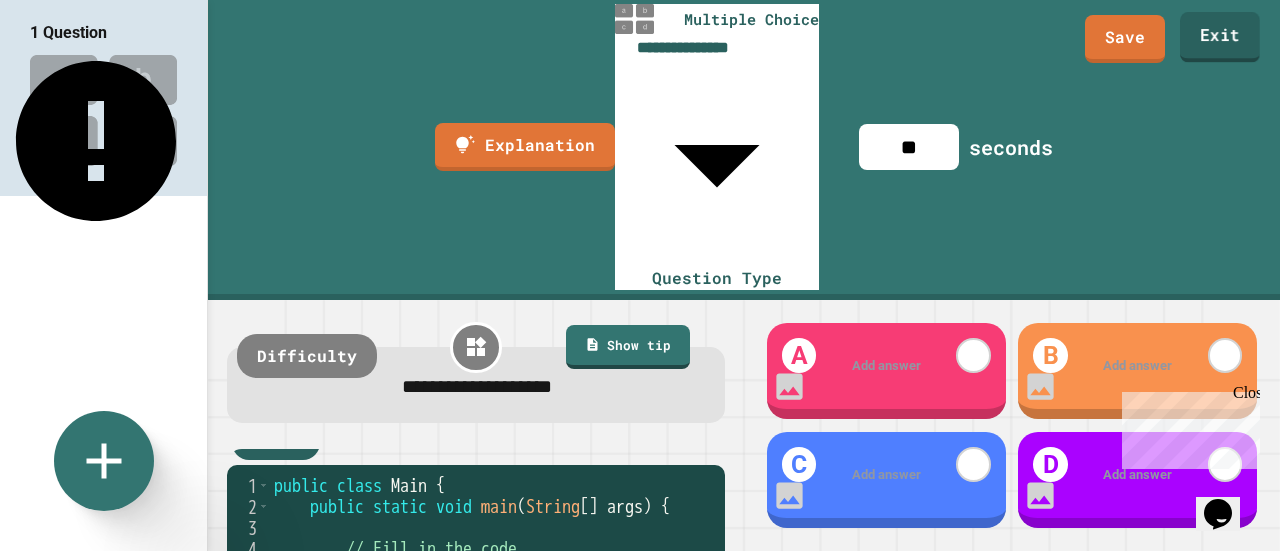 type 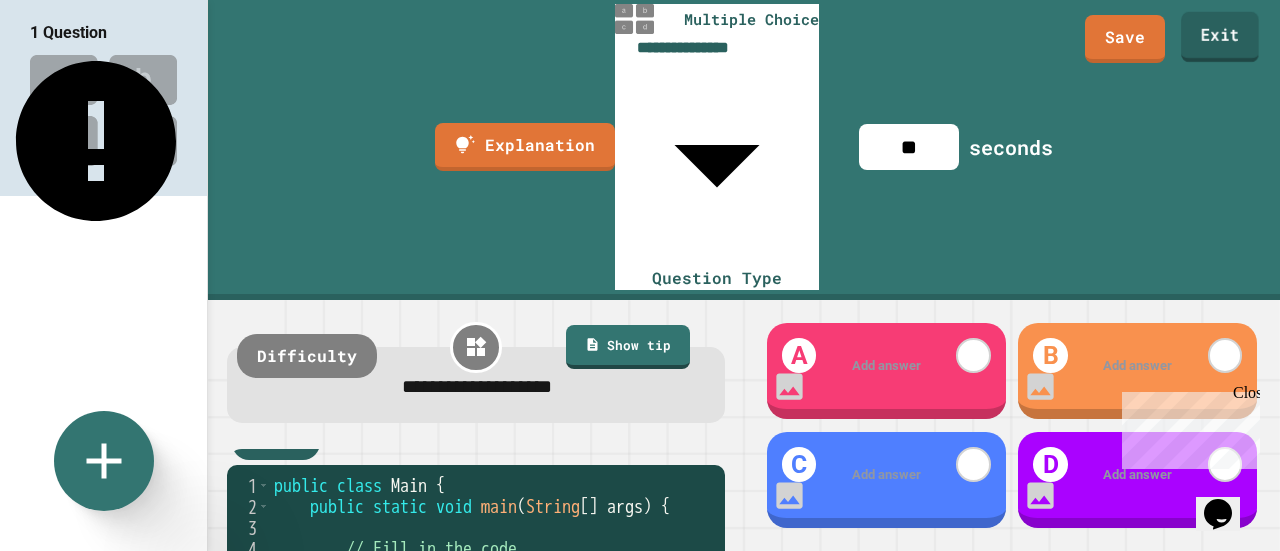 click on "Exit" at bounding box center [1220, 37] 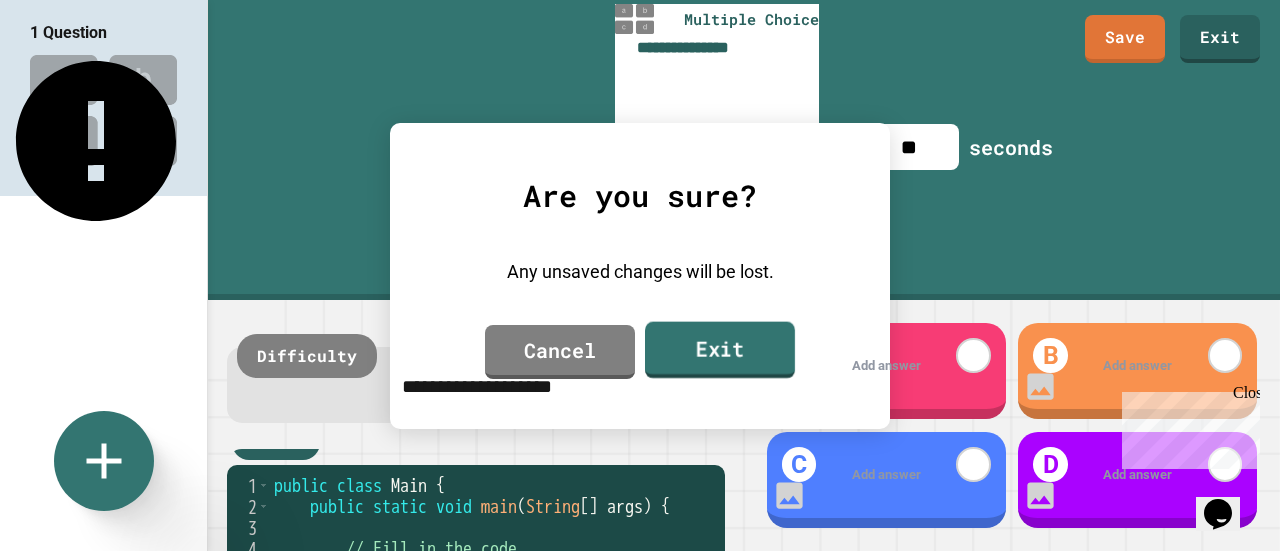 click on "Exit" at bounding box center (720, 349) 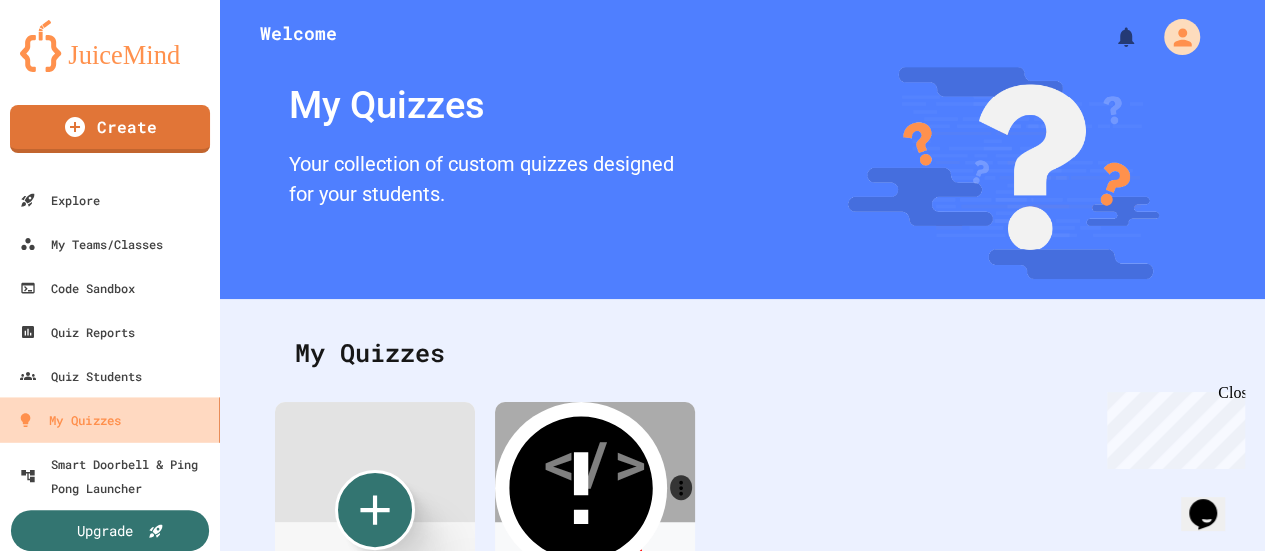scroll, scrollTop: 20, scrollLeft: 0, axis: vertical 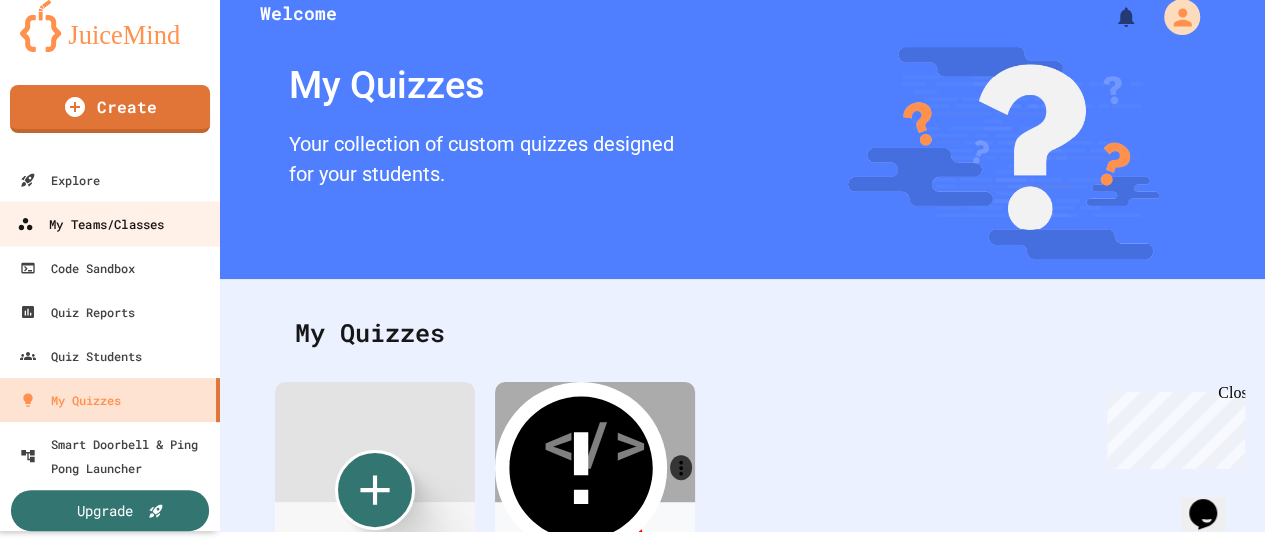 click on "My Teams/Classes" at bounding box center (90, 224) 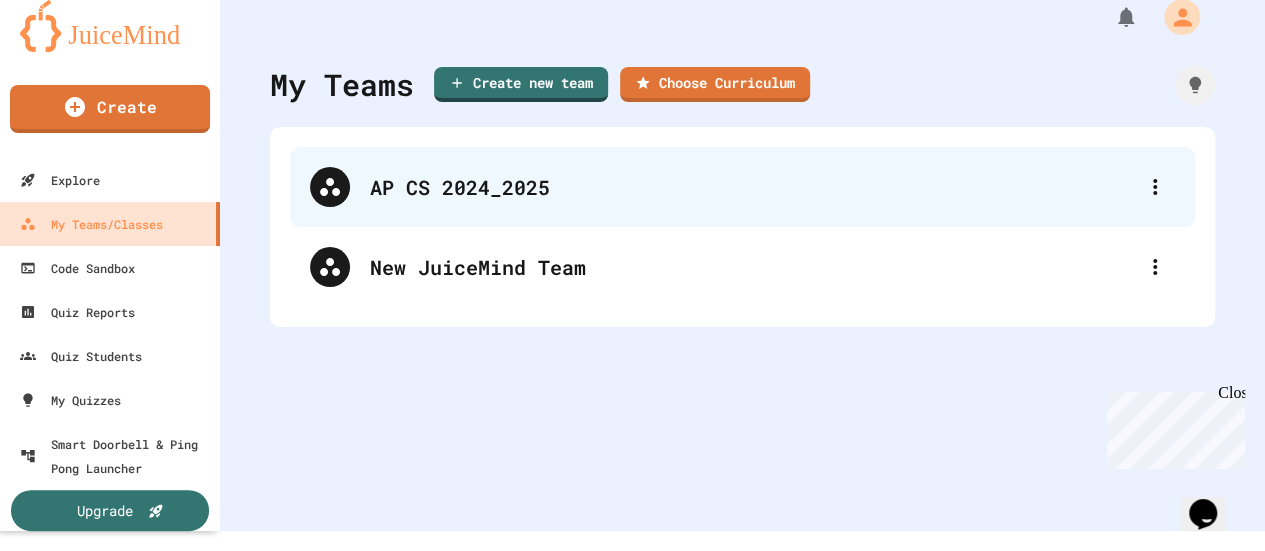 click on "AP CS 2024_2025" at bounding box center (752, 187) 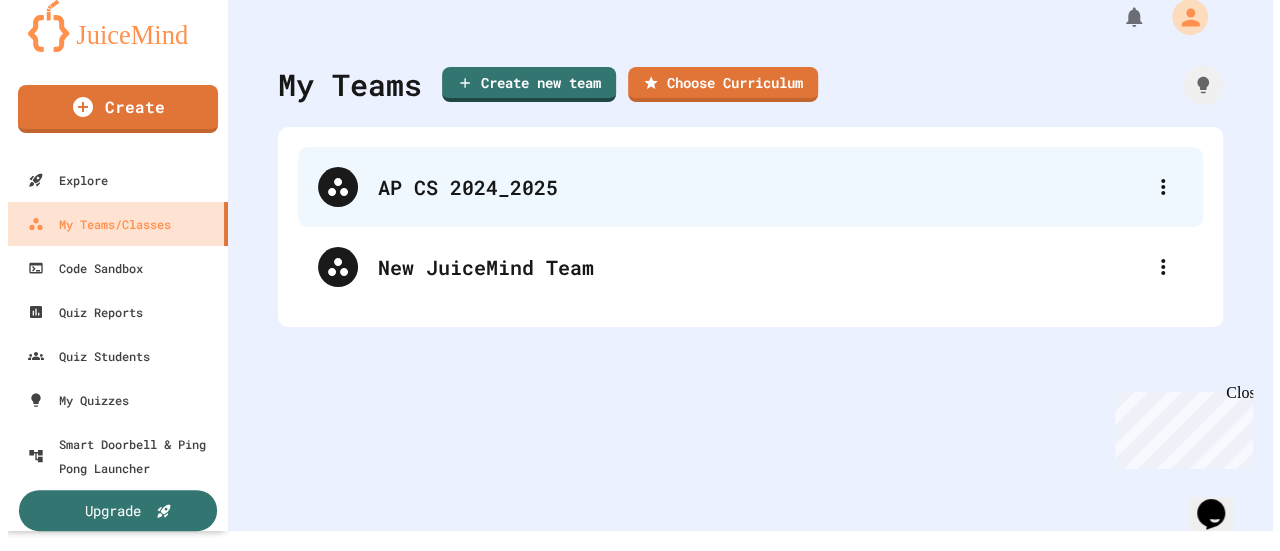 scroll, scrollTop: 0, scrollLeft: 0, axis: both 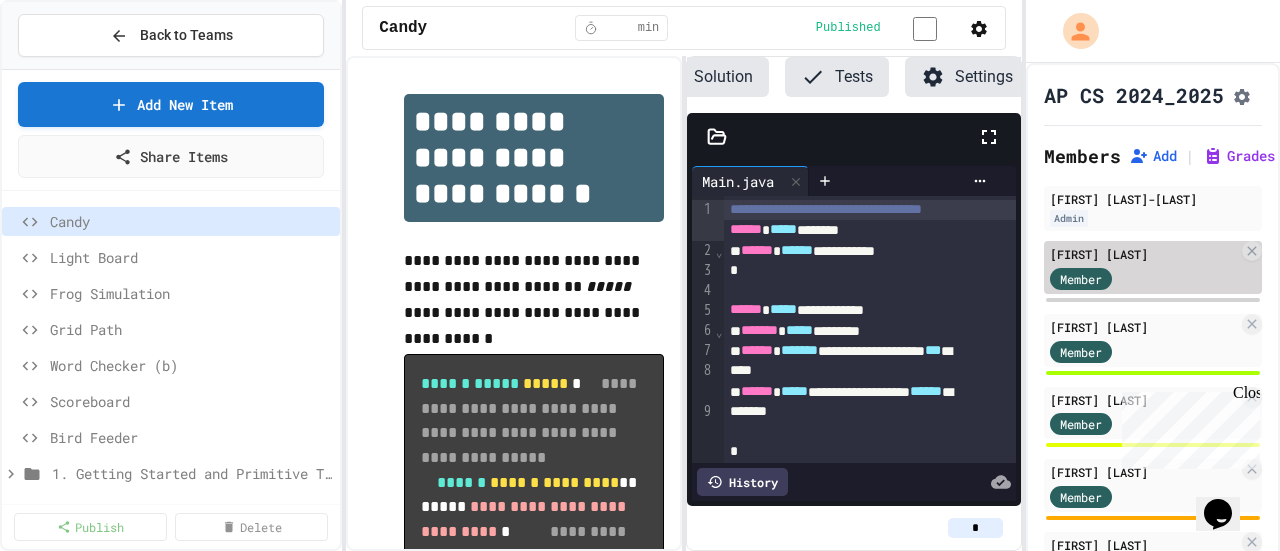 click on "Member" at bounding box center [1100, 277] 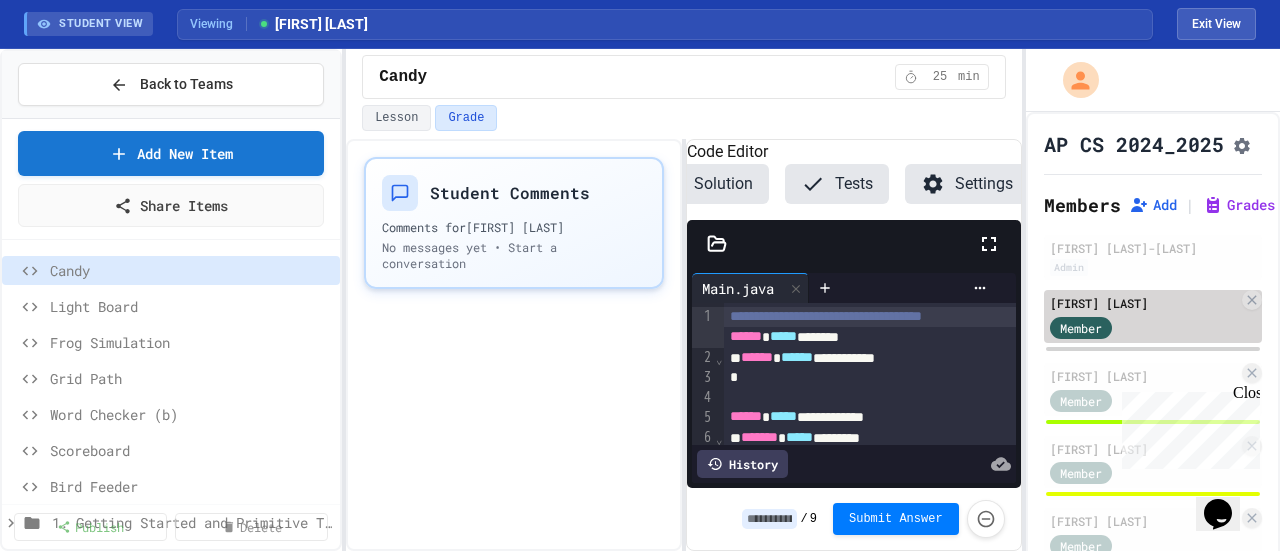 scroll, scrollTop: 0, scrollLeft: 0, axis: both 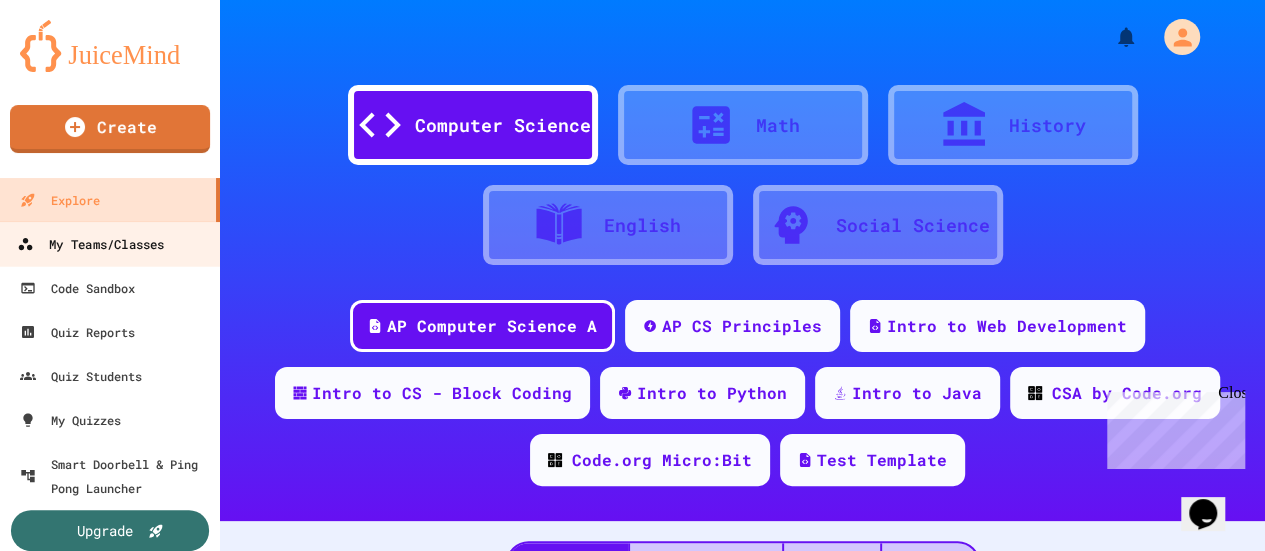 click on "My Teams/Classes" at bounding box center [90, 244] 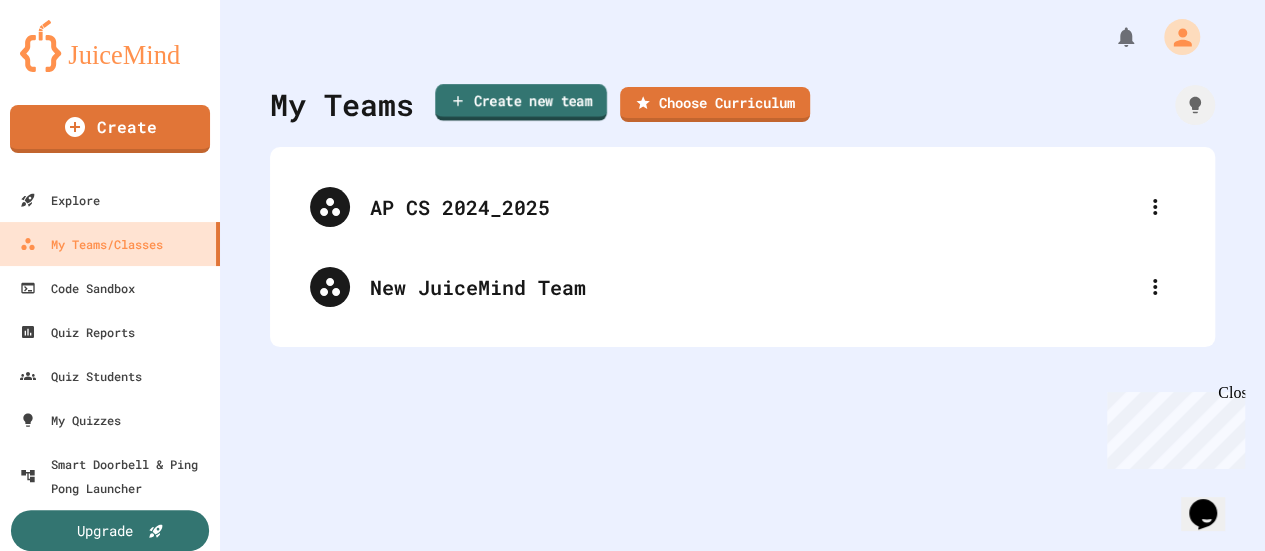 click on "Create new team" at bounding box center (521, 102) 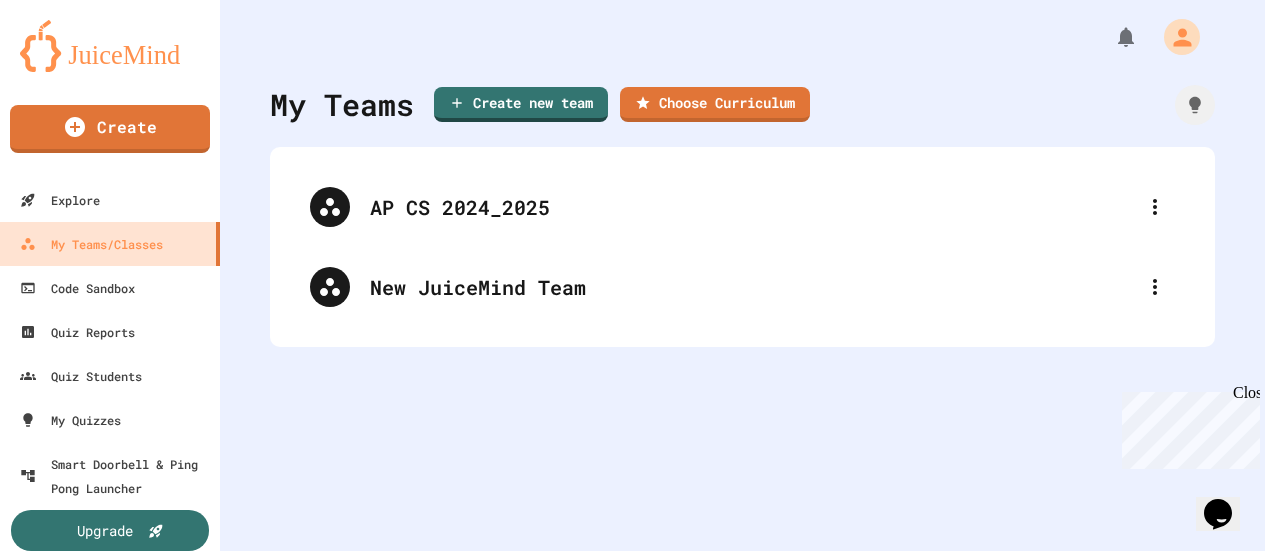 click at bounding box center (632, 629) 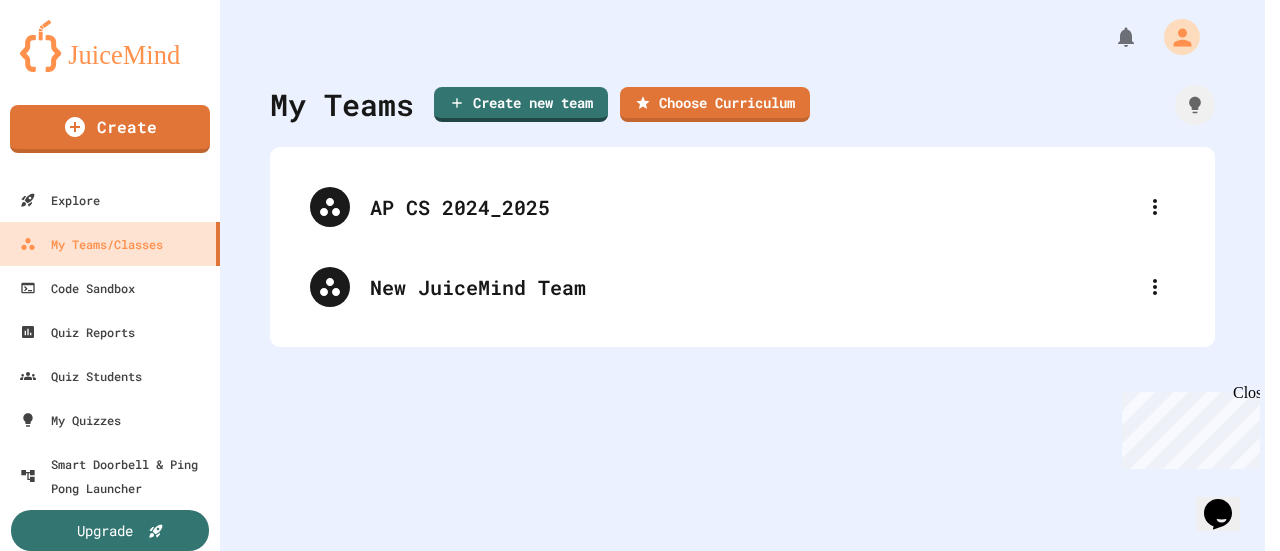 type on "**********" 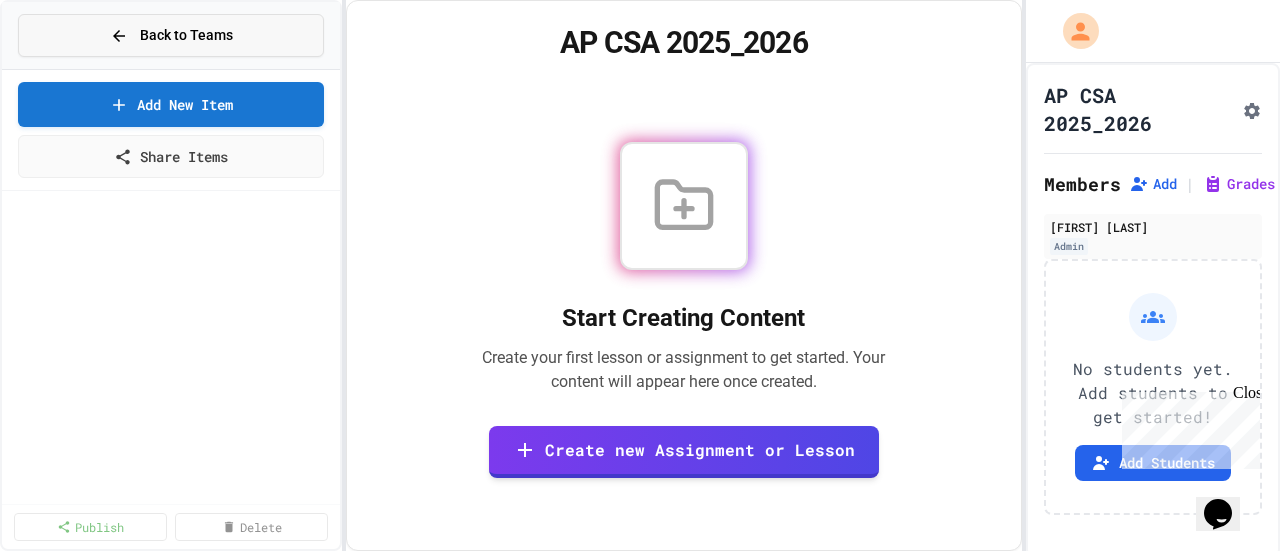 drag, startPoint x: 170, startPoint y: 18, endPoint x: 132, endPoint y: 34, distance: 41.231056 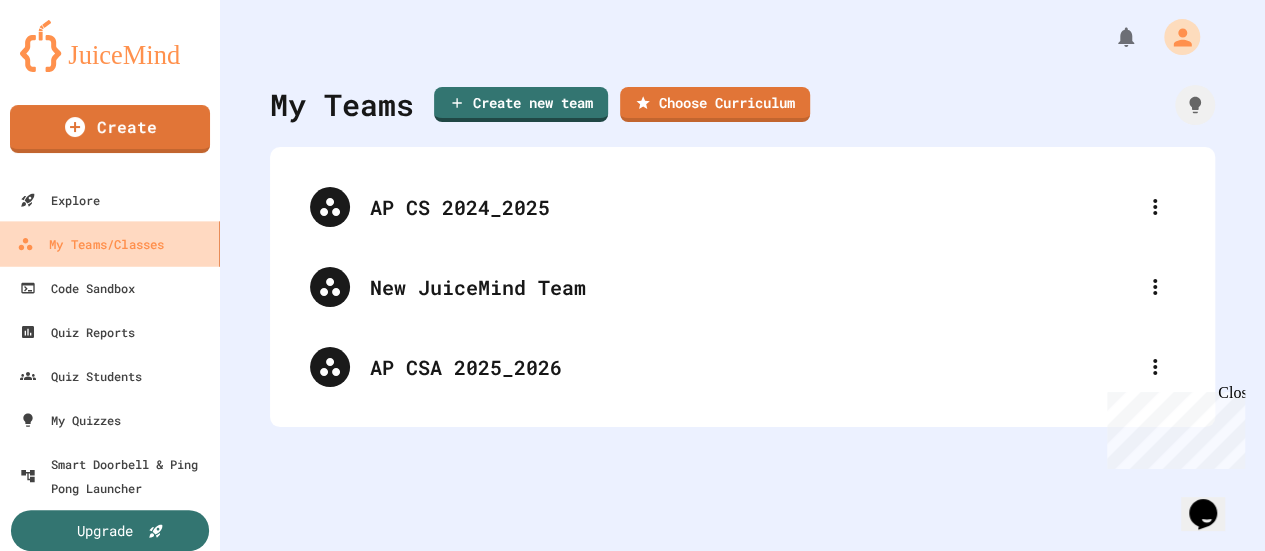 scroll, scrollTop: 20, scrollLeft: 0, axis: vertical 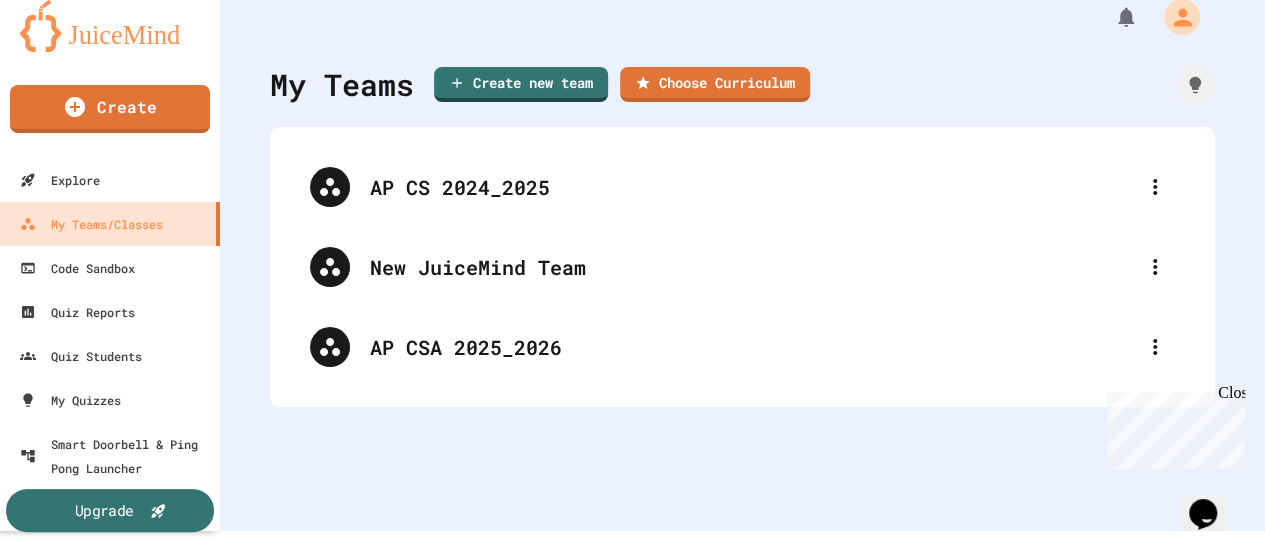 click on "Upgrade" at bounding box center (110, 510) 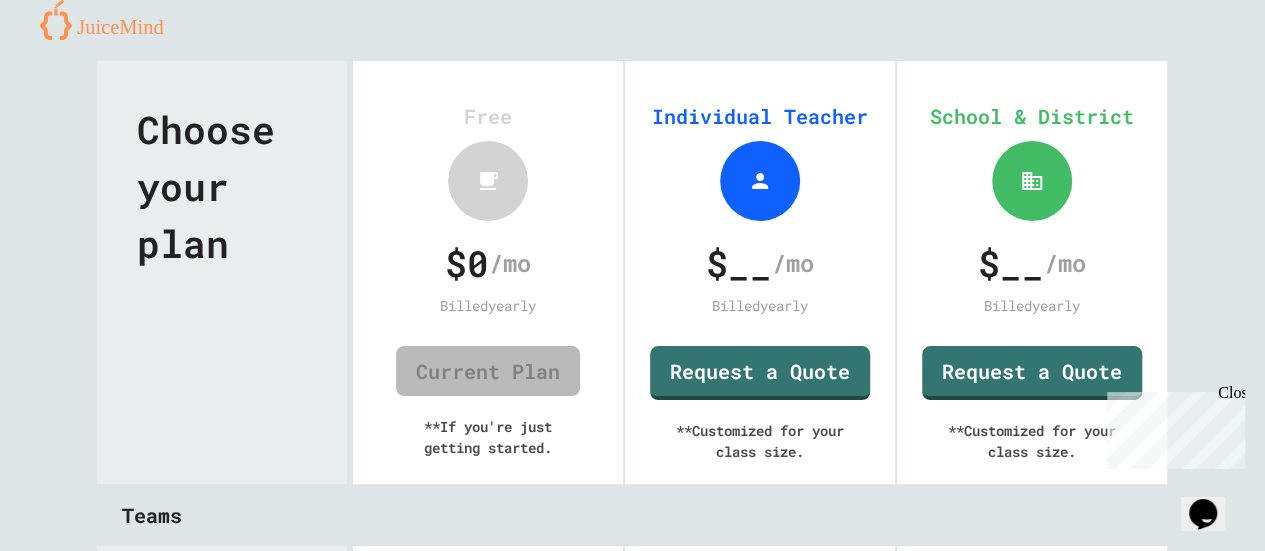 click at bounding box center (109, 20) 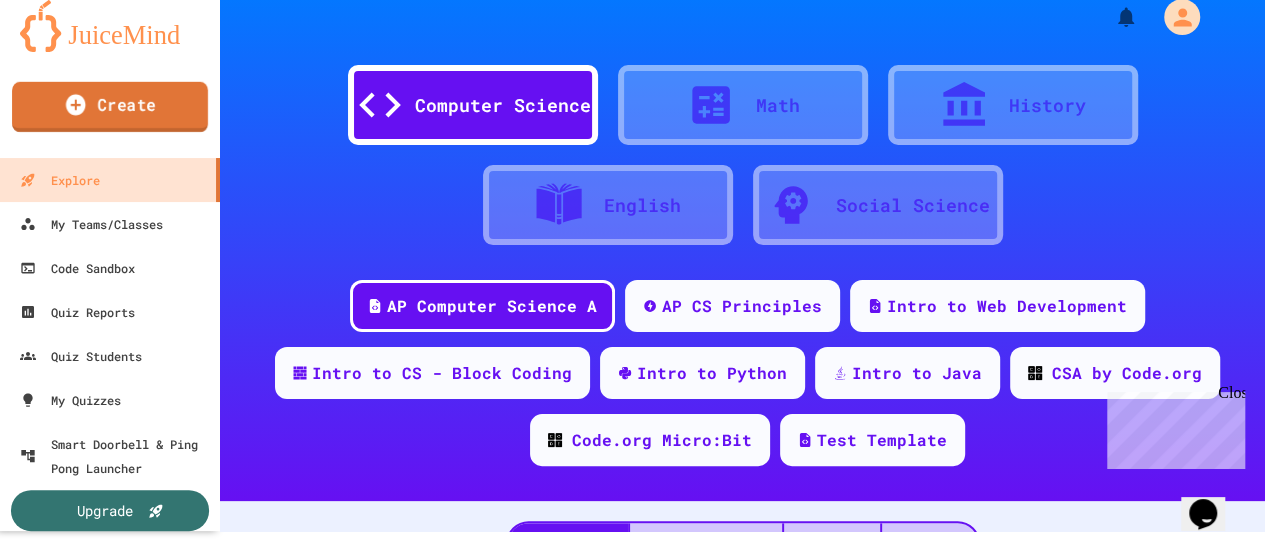 click on "Create" at bounding box center [110, 107] 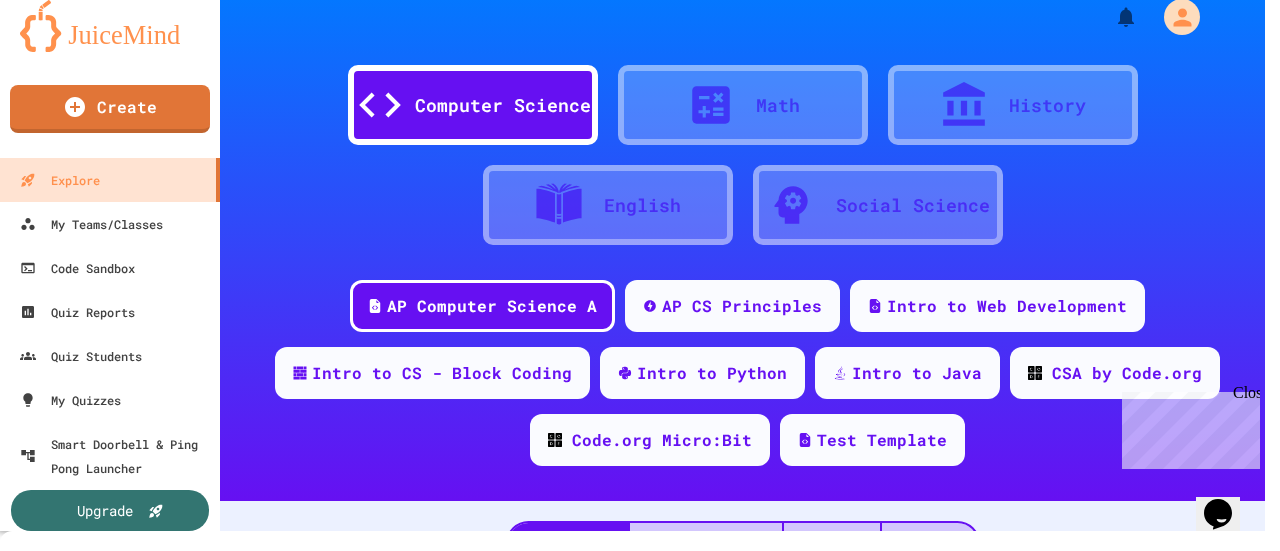 click on "Code Sandbox" at bounding box center (308, 681) 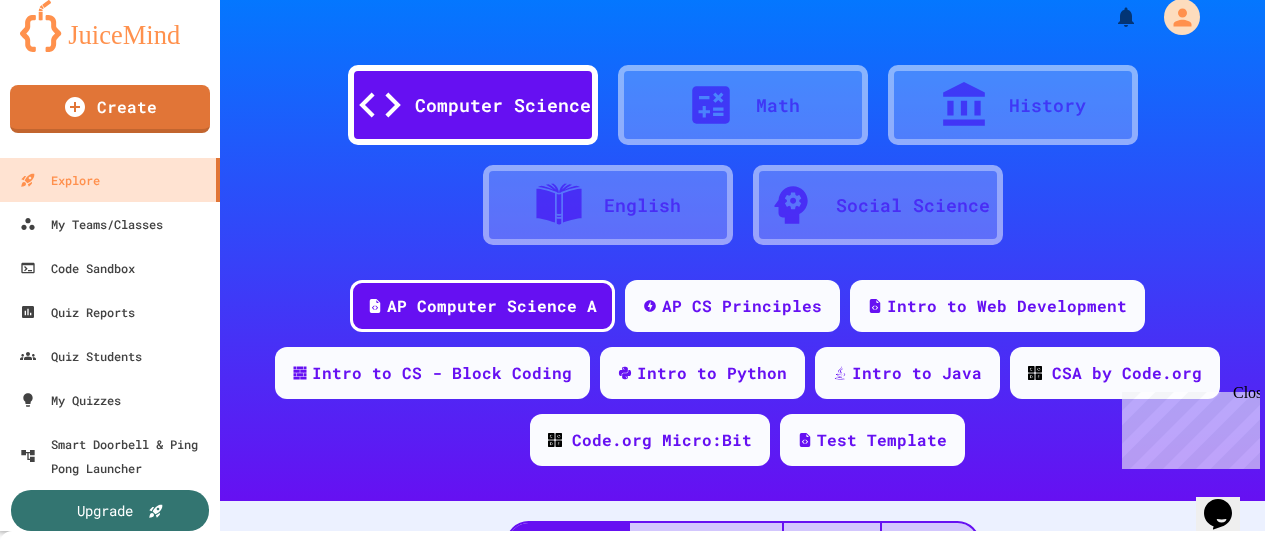 click 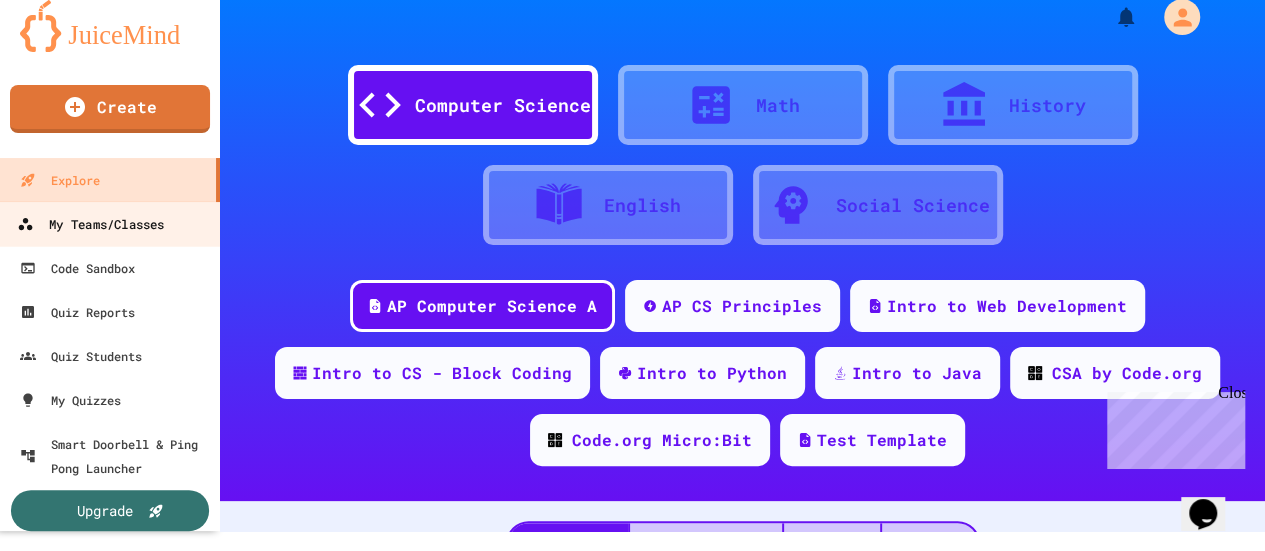 click on "My Teams/Classes" at bounding box center [90, 224] 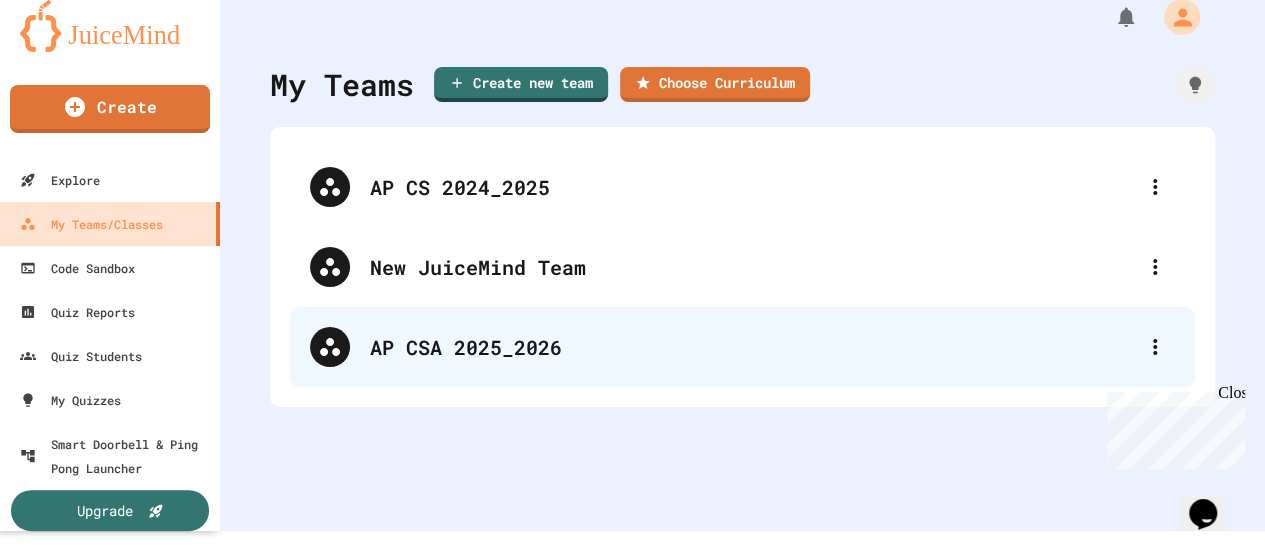 click on "AP CSA 2025_2026" at bounding box center [752, 347] 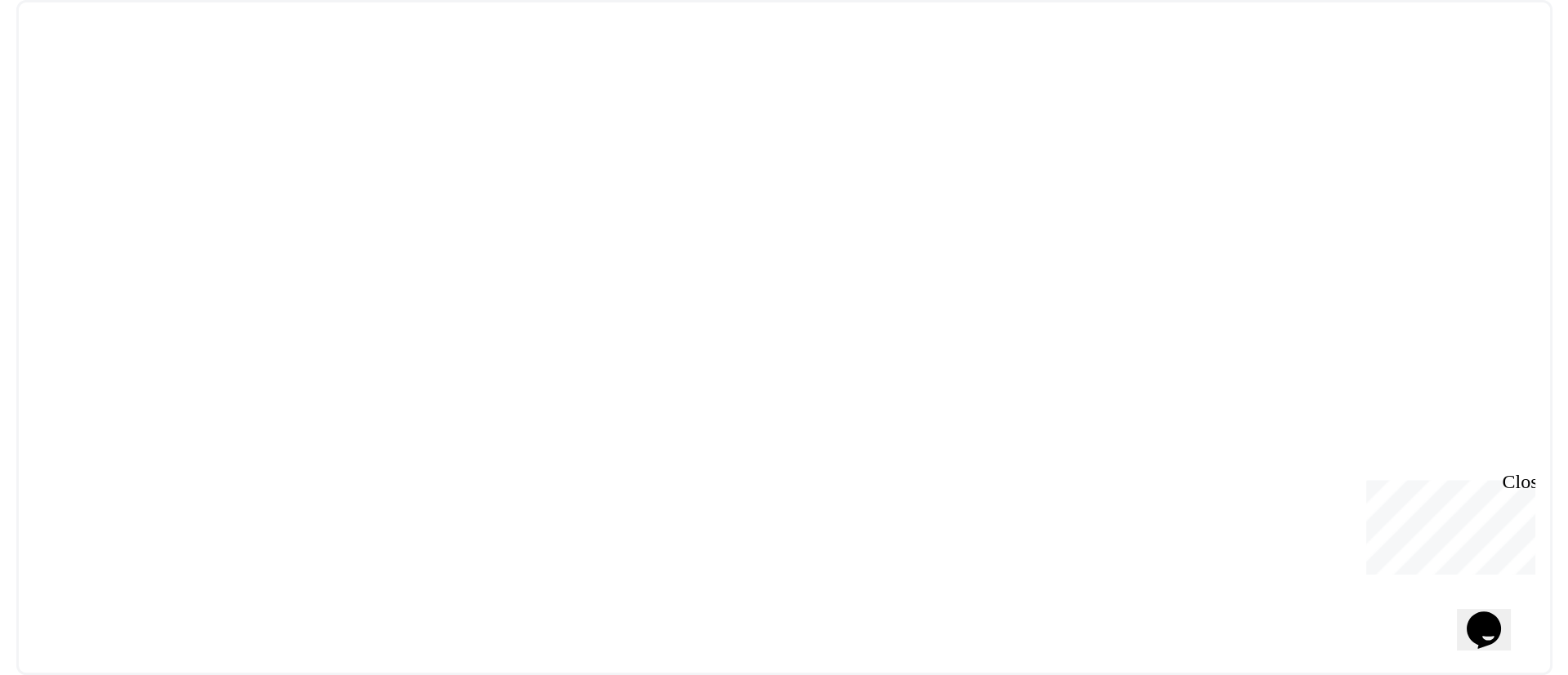scroll, scrollTop: 0, scrollLeft: 0, axis: both 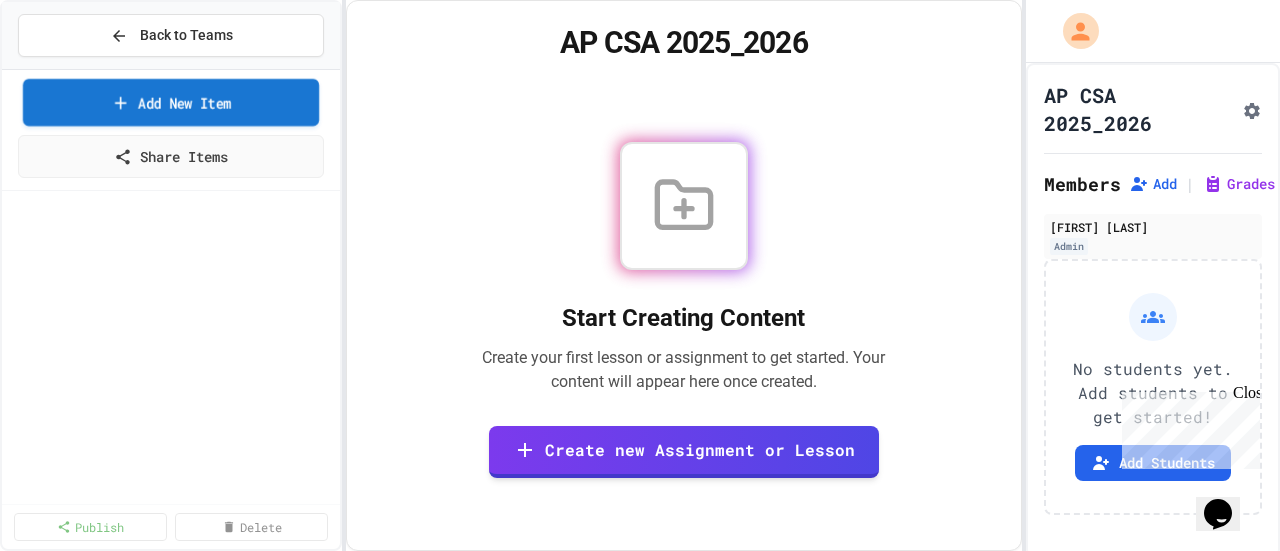 click on "Add New Item" at bounding box center [171, 102] 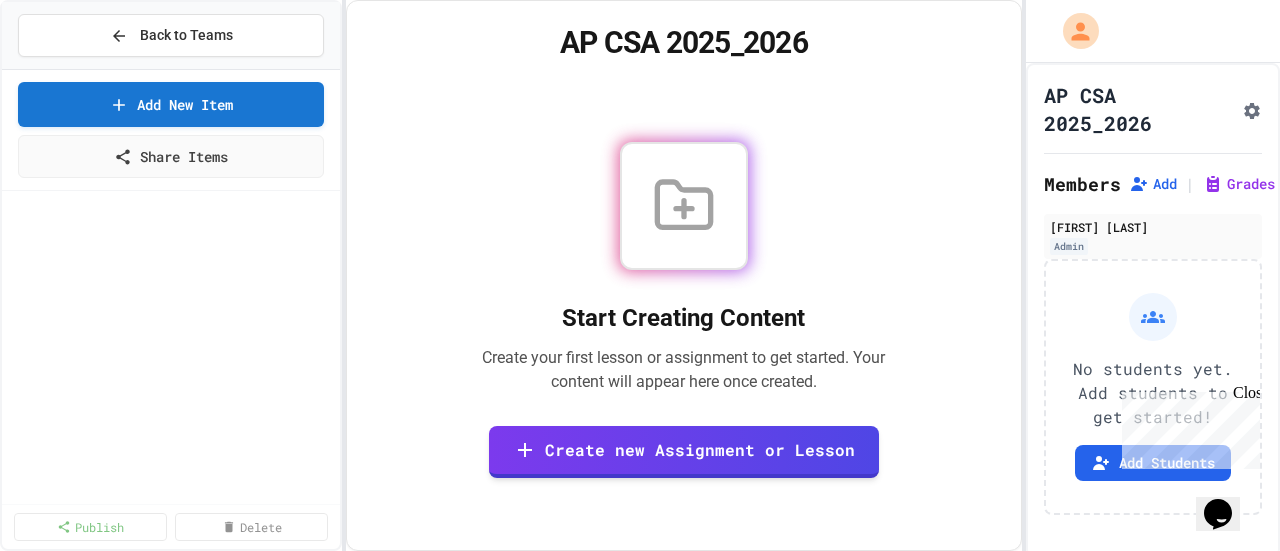 click on "Create Manually Use the traditional method to create content from scratch" at bounding box center [640, 753] 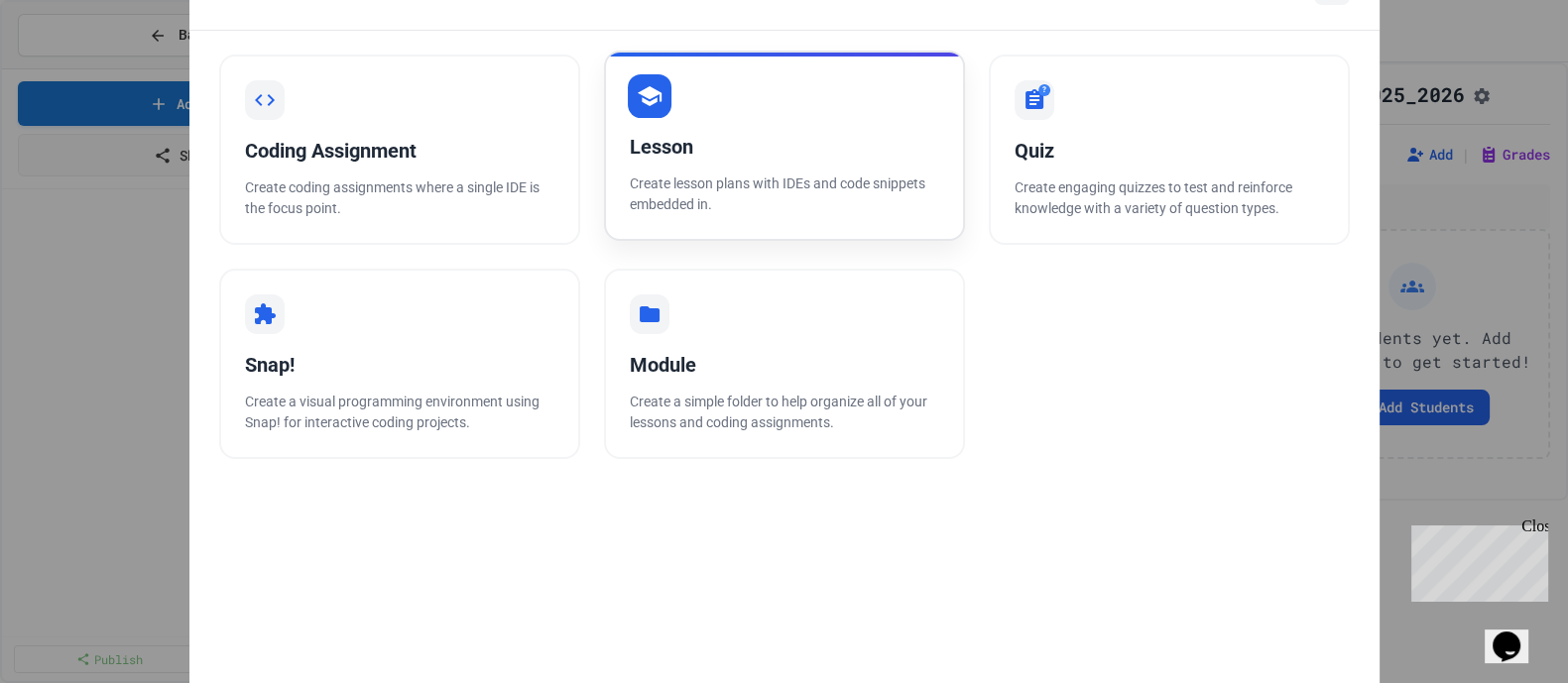 click on "Create lesson plans with IDEs and code snippets embedded in." at bounding box center [784, 194] 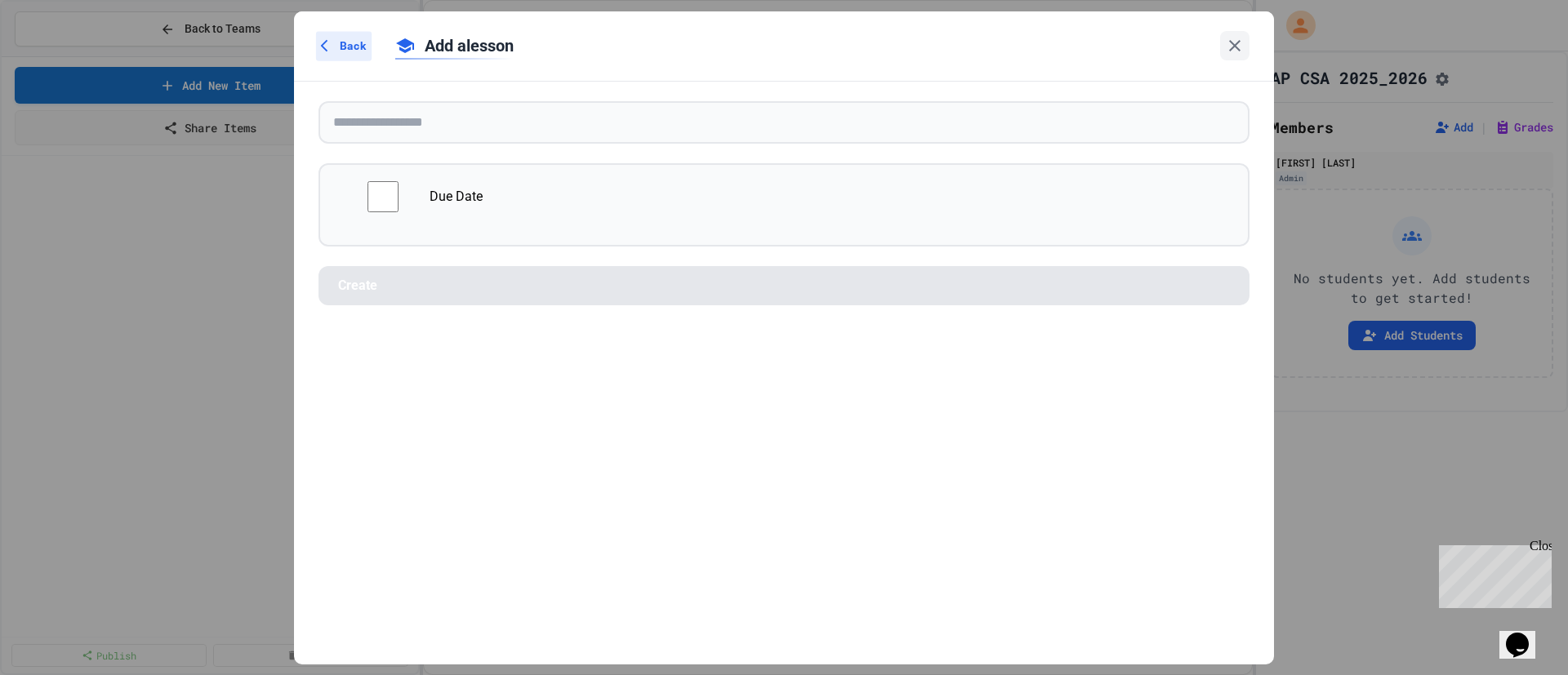 click on "Back" at bounding box center (353, 46) 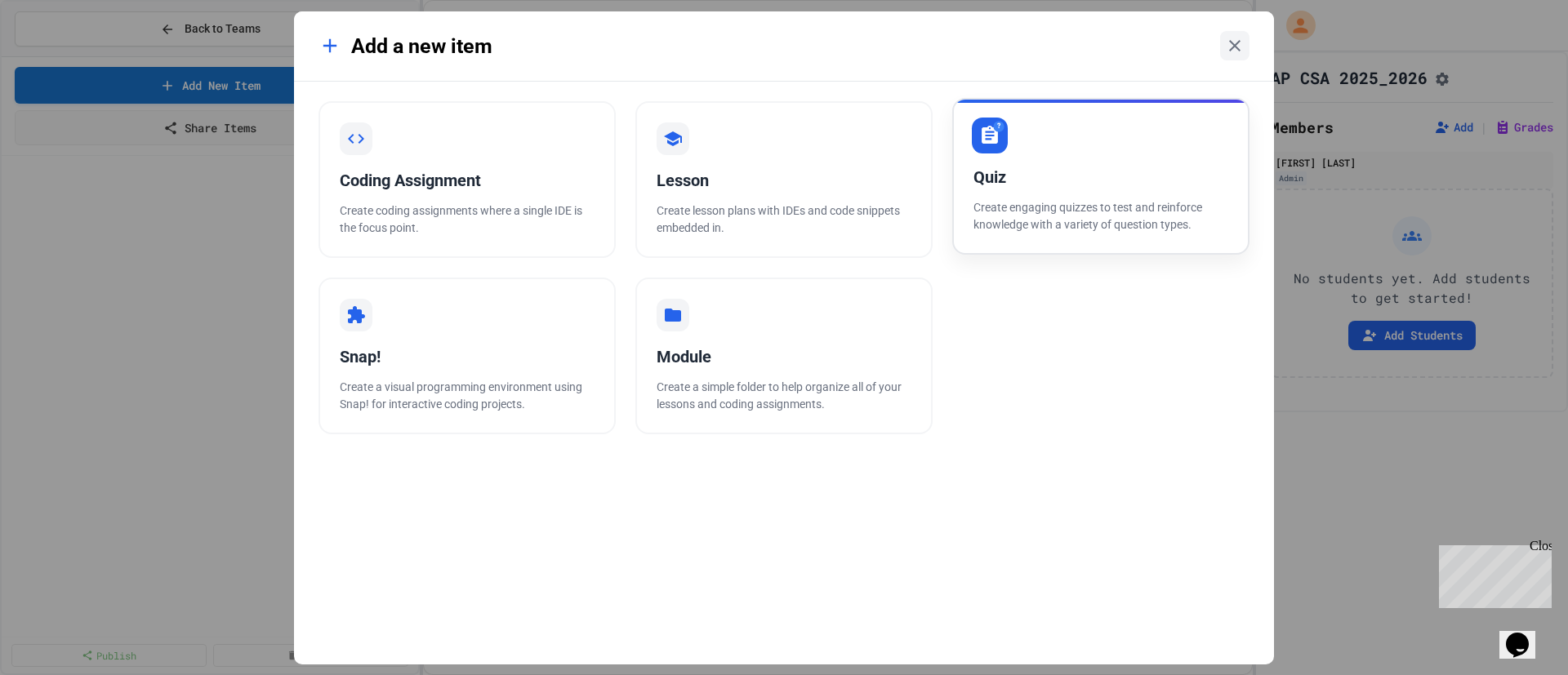 click on "? Quiz Create engaging quizzes to test and reinforce knowledge with a variety of question types." at bounding box center [1101, 176] 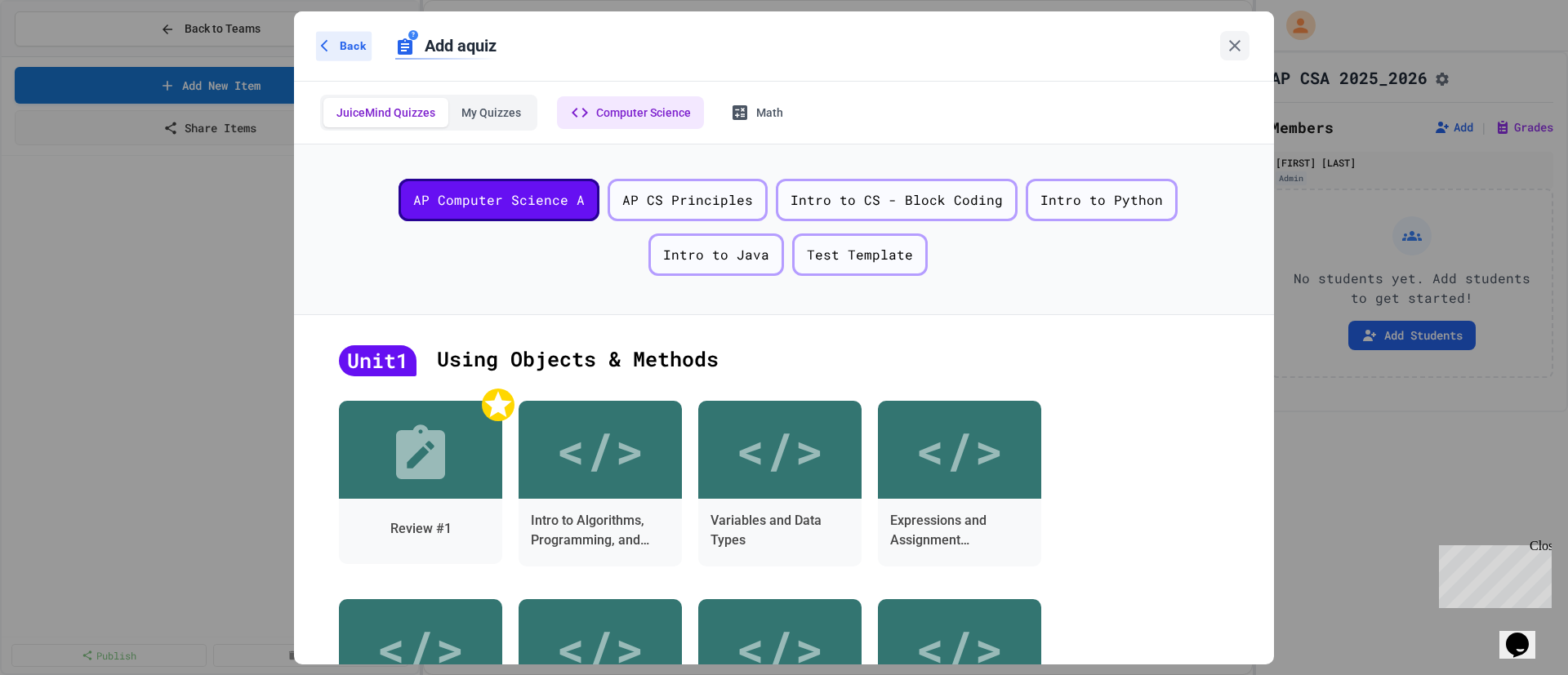 click on "Back" at bounding box center (344, 46) 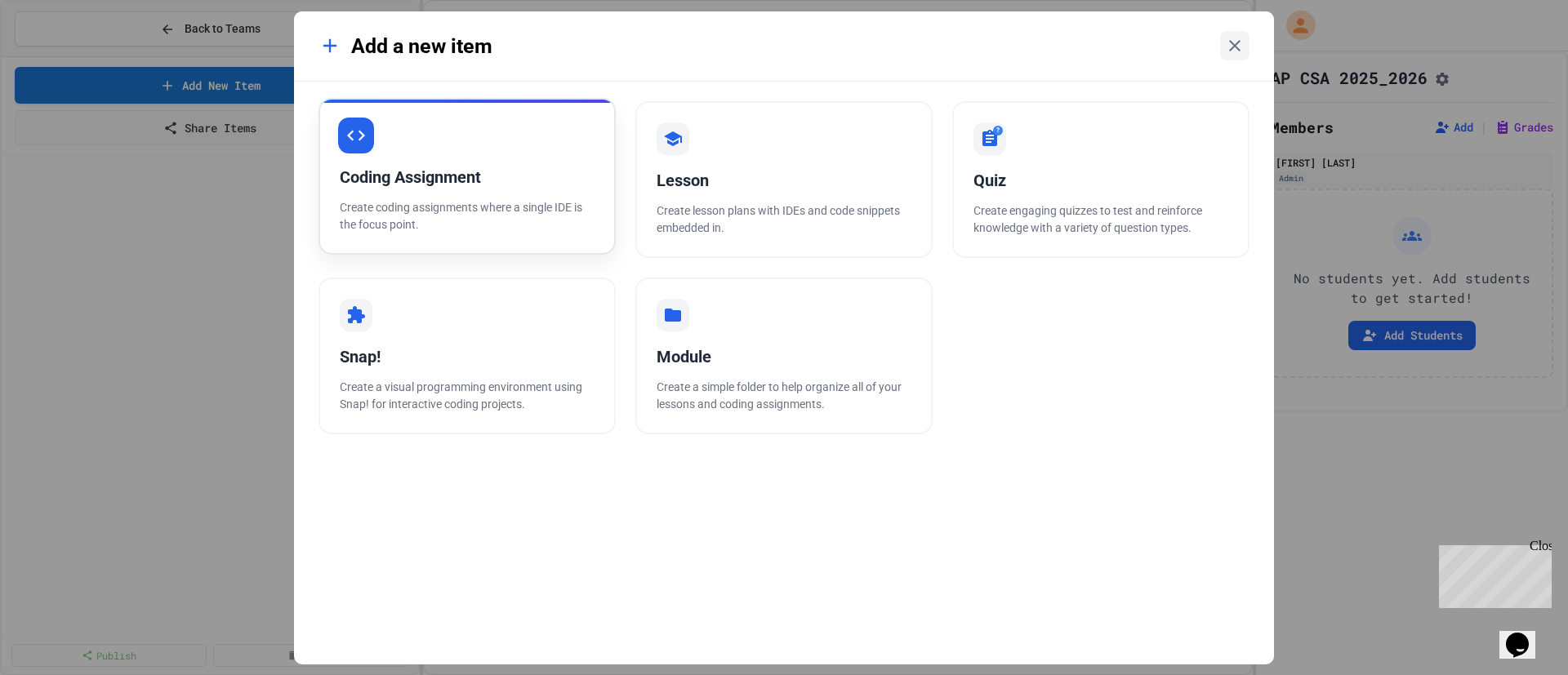 click on "Coding Assignment" at bounding box center (467, 177) 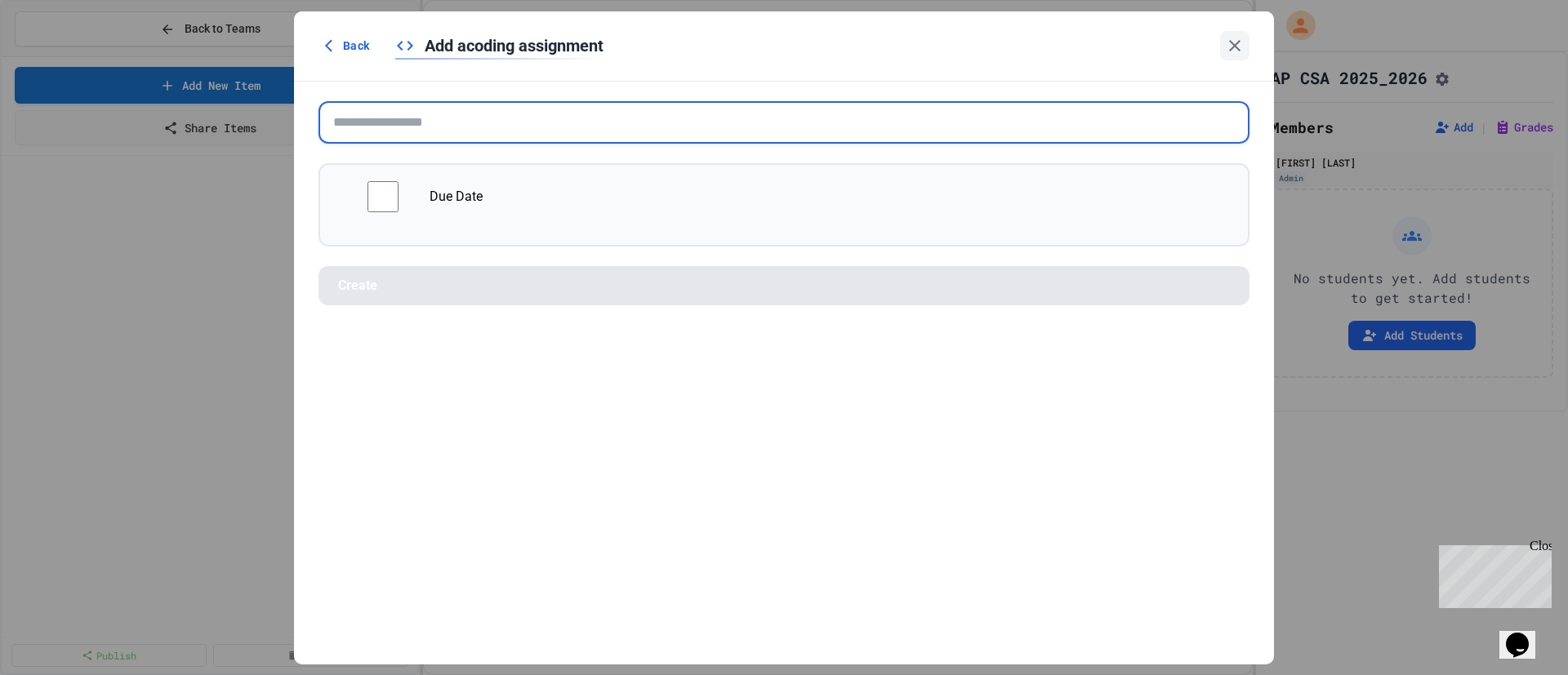 click at bounding box center [784, 122] 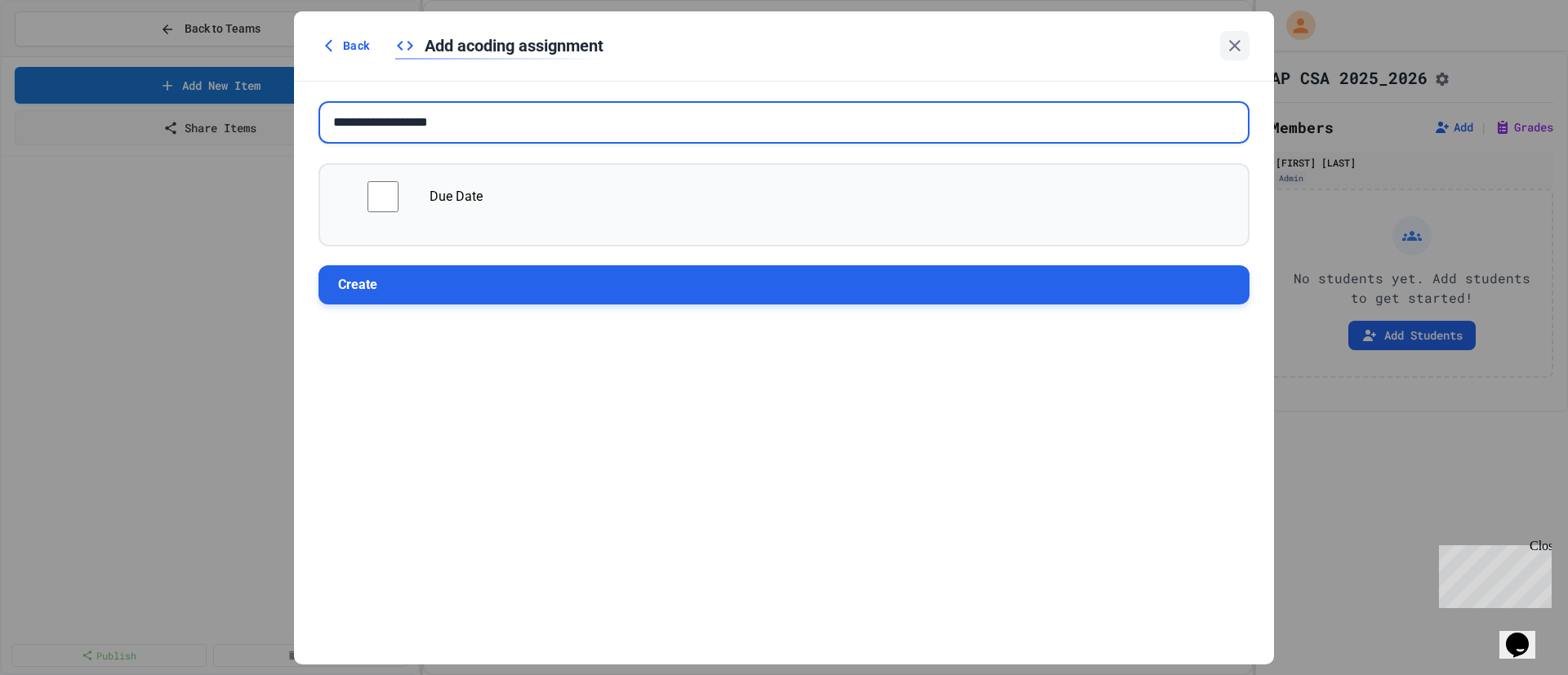 type on "**********" 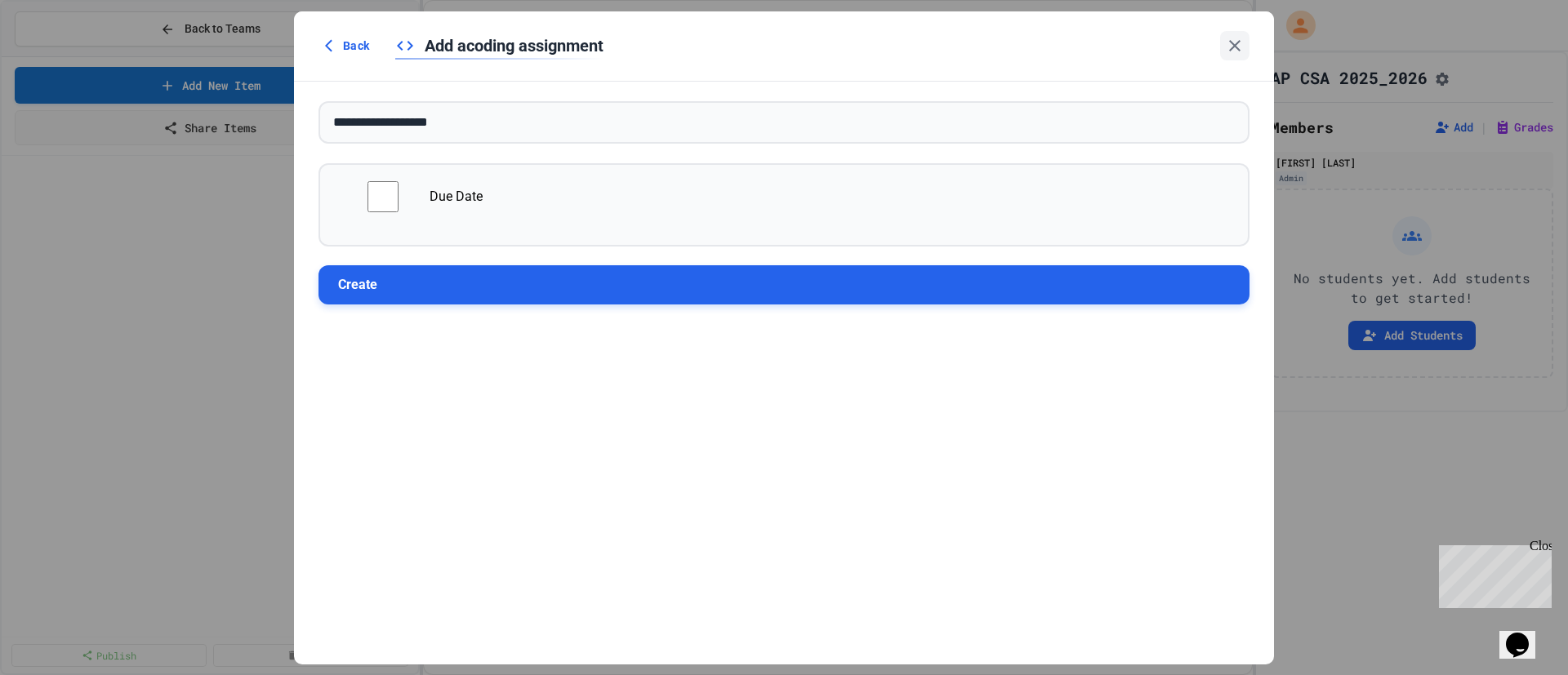 click on "Create" at bounding box center [784, 285] 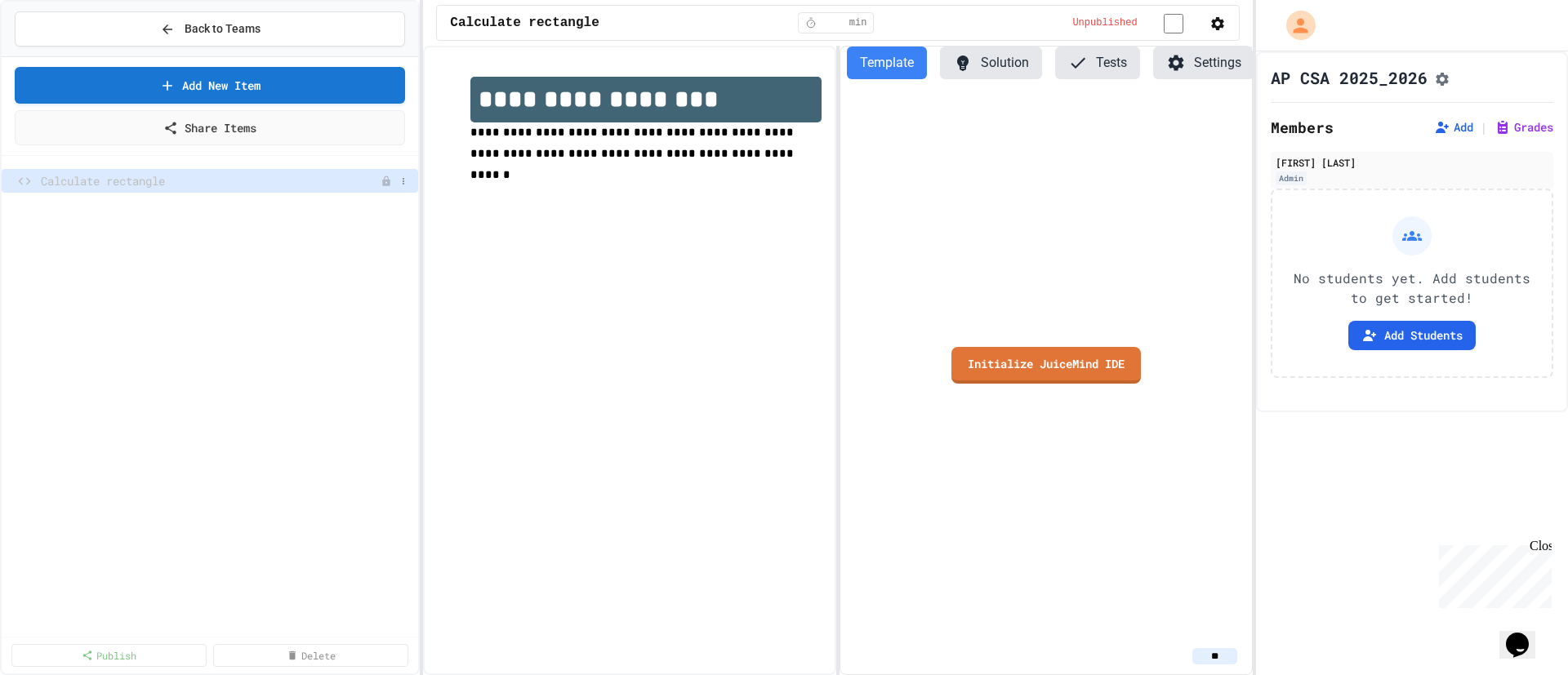 click on "Calculate rectangle" at bounding box center (211, 180) 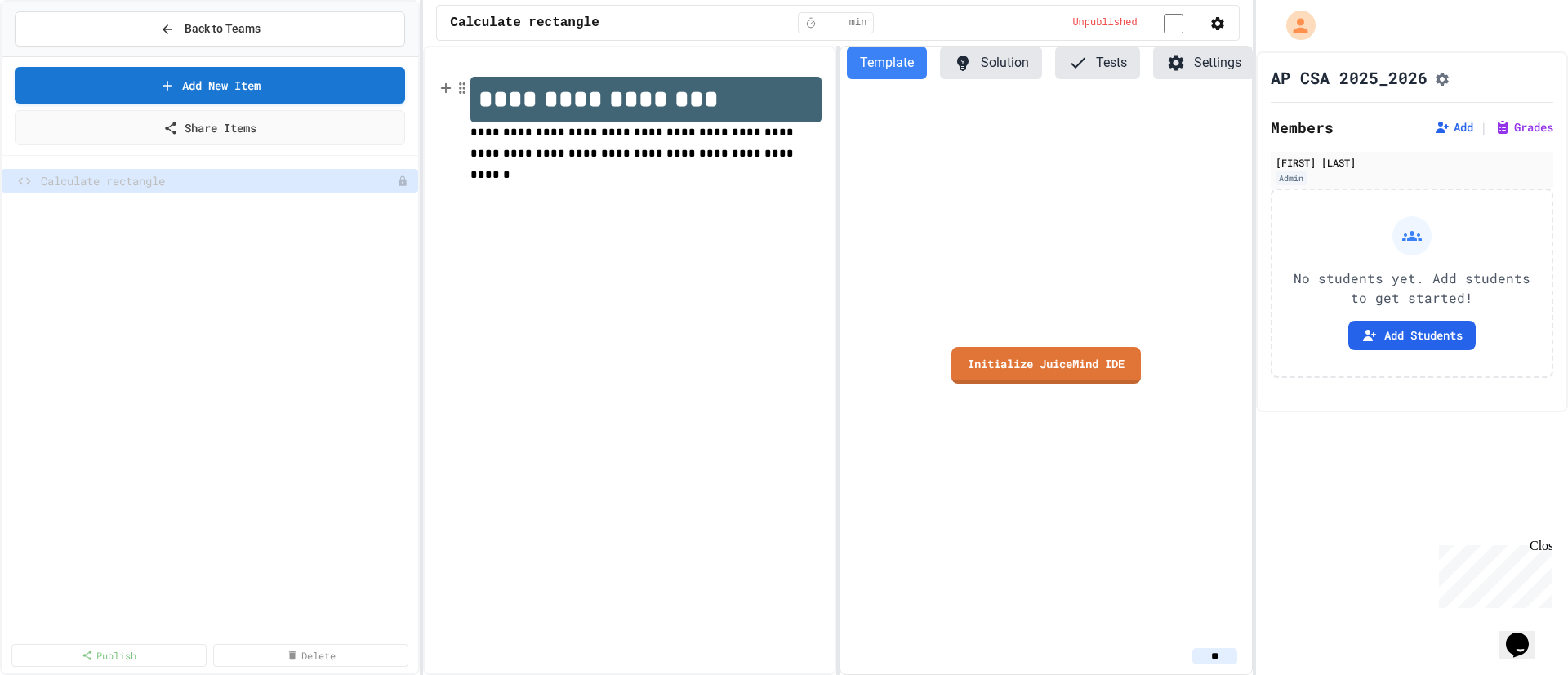 click on "**********" at bounding box center [646, 100] 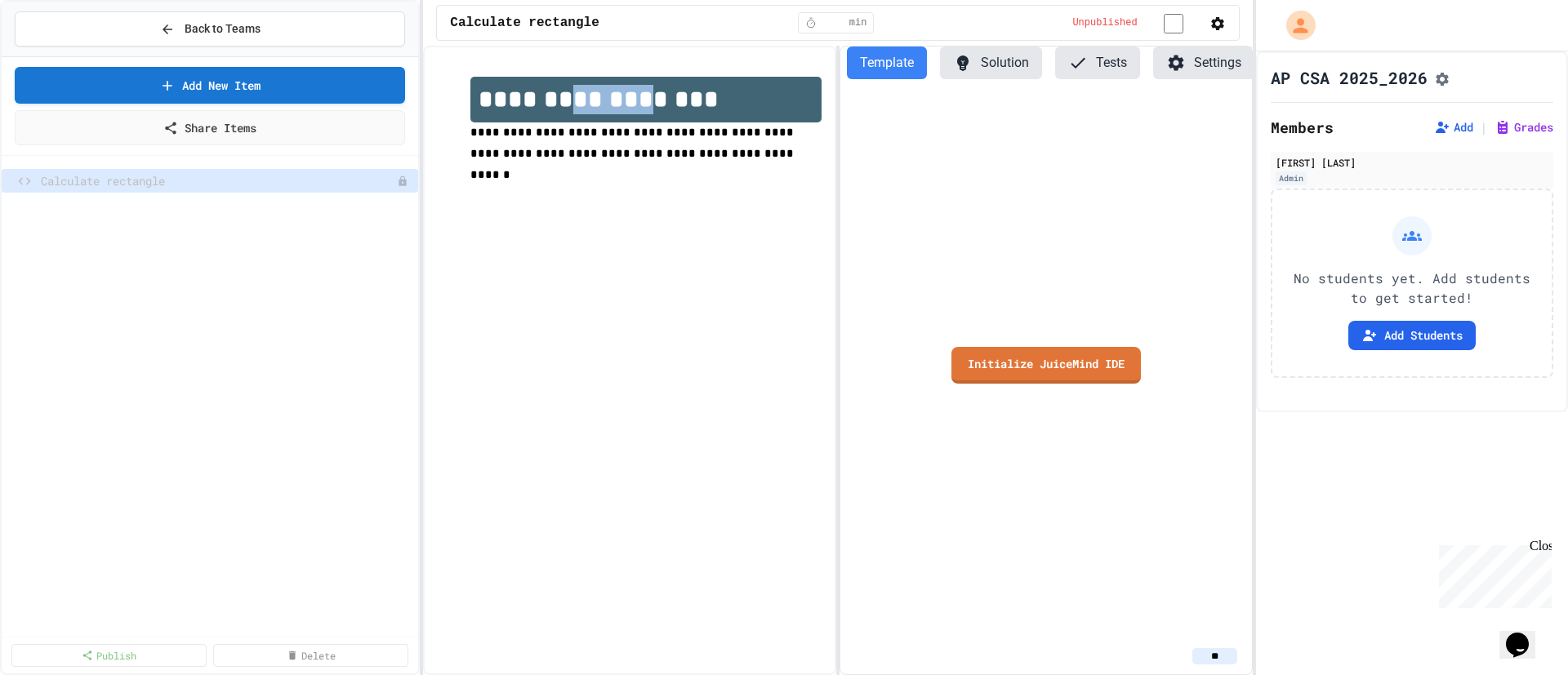 click on "**********" at bounding box center (646, 100) 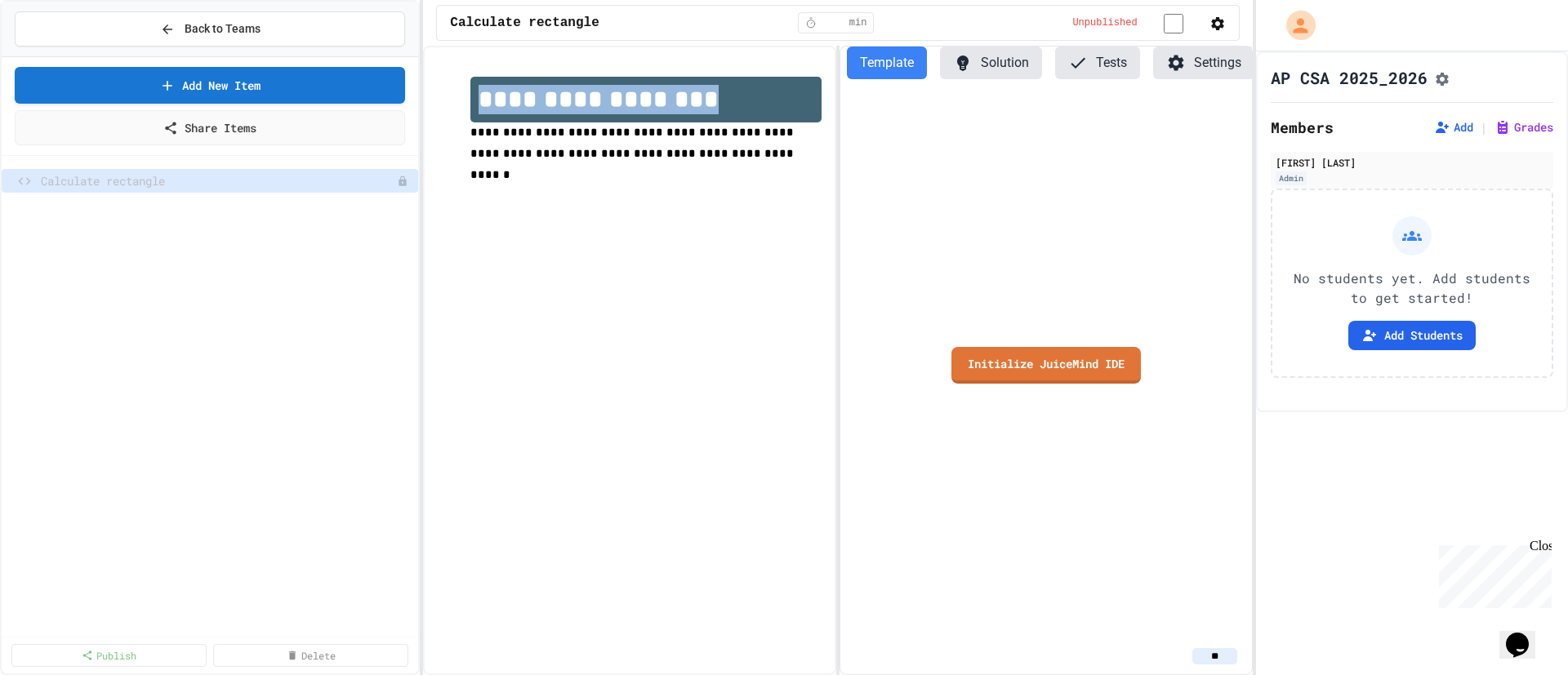 click on "**********" at bounding box center [646, 100] 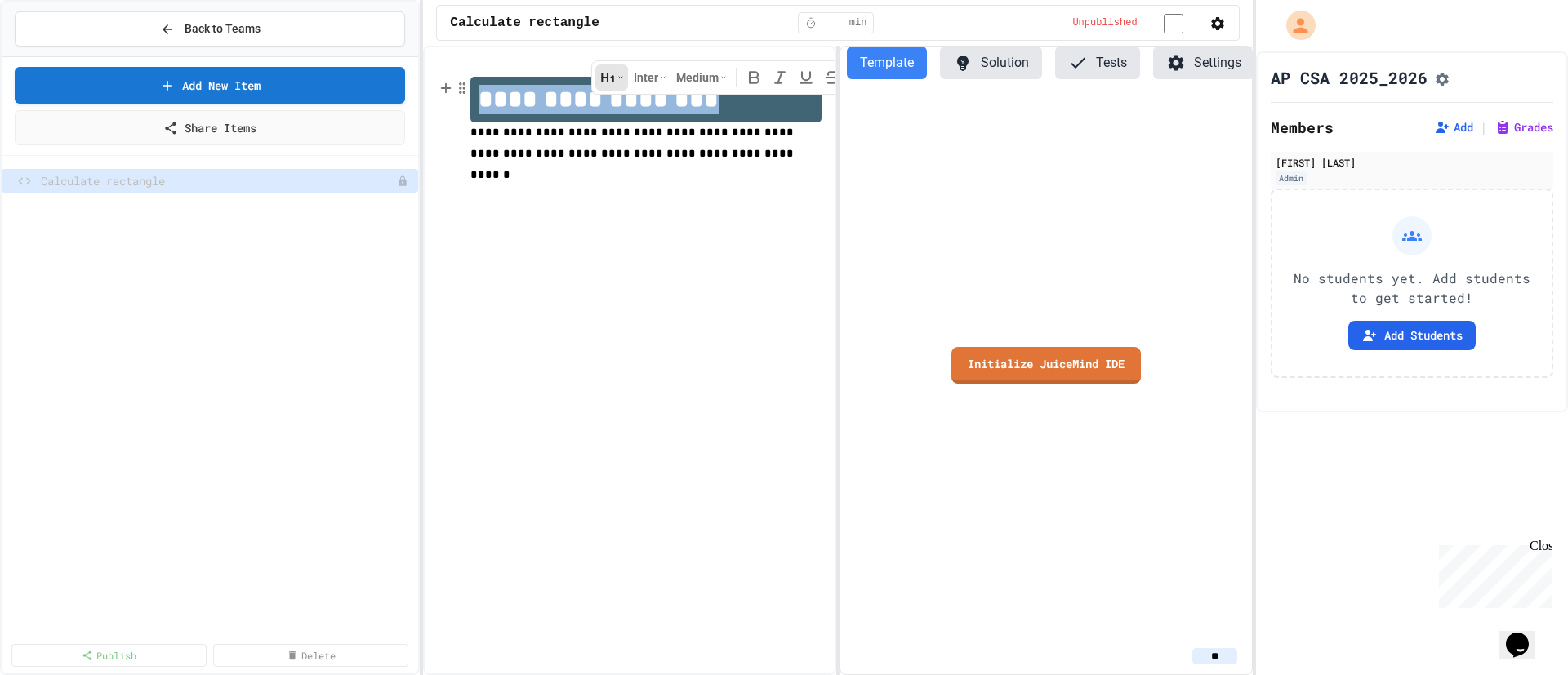 type 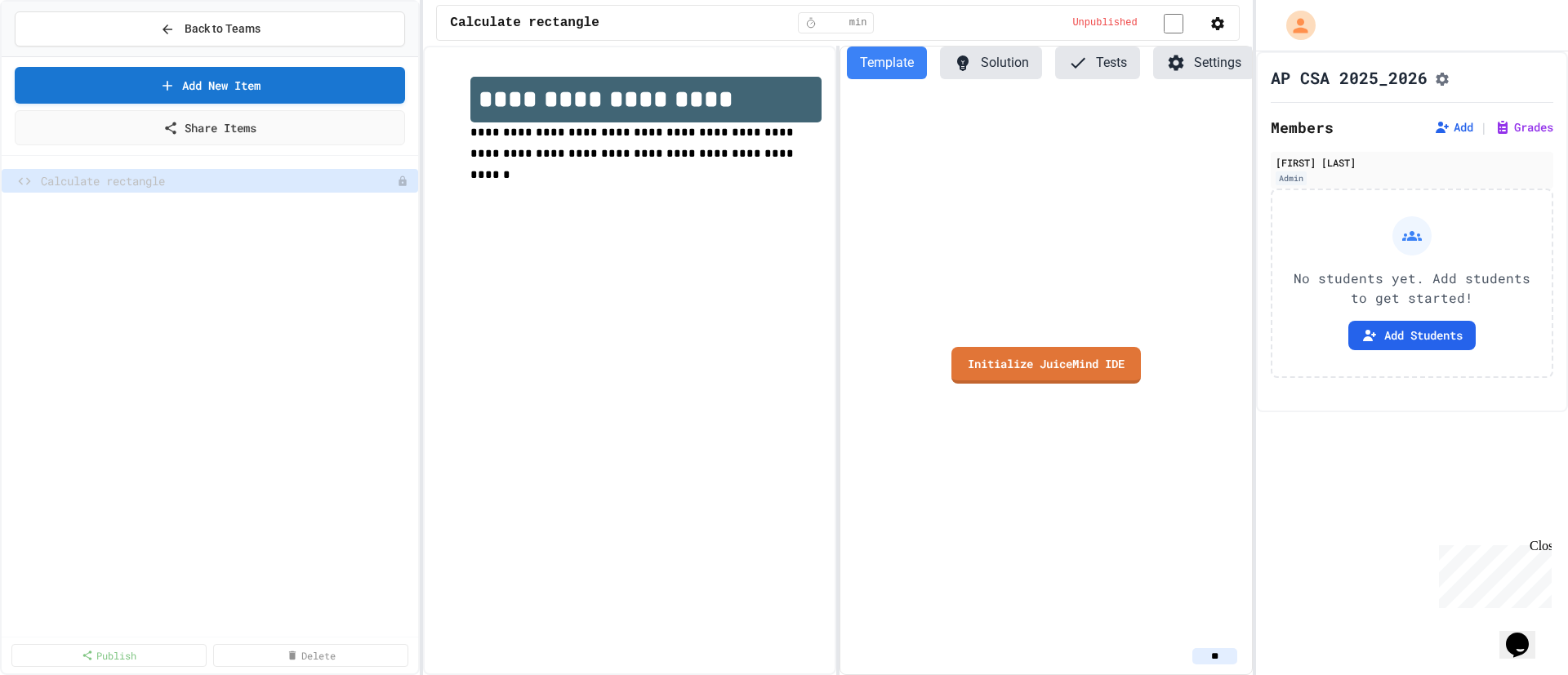 click on "**********" at bounding box center [630, 142] 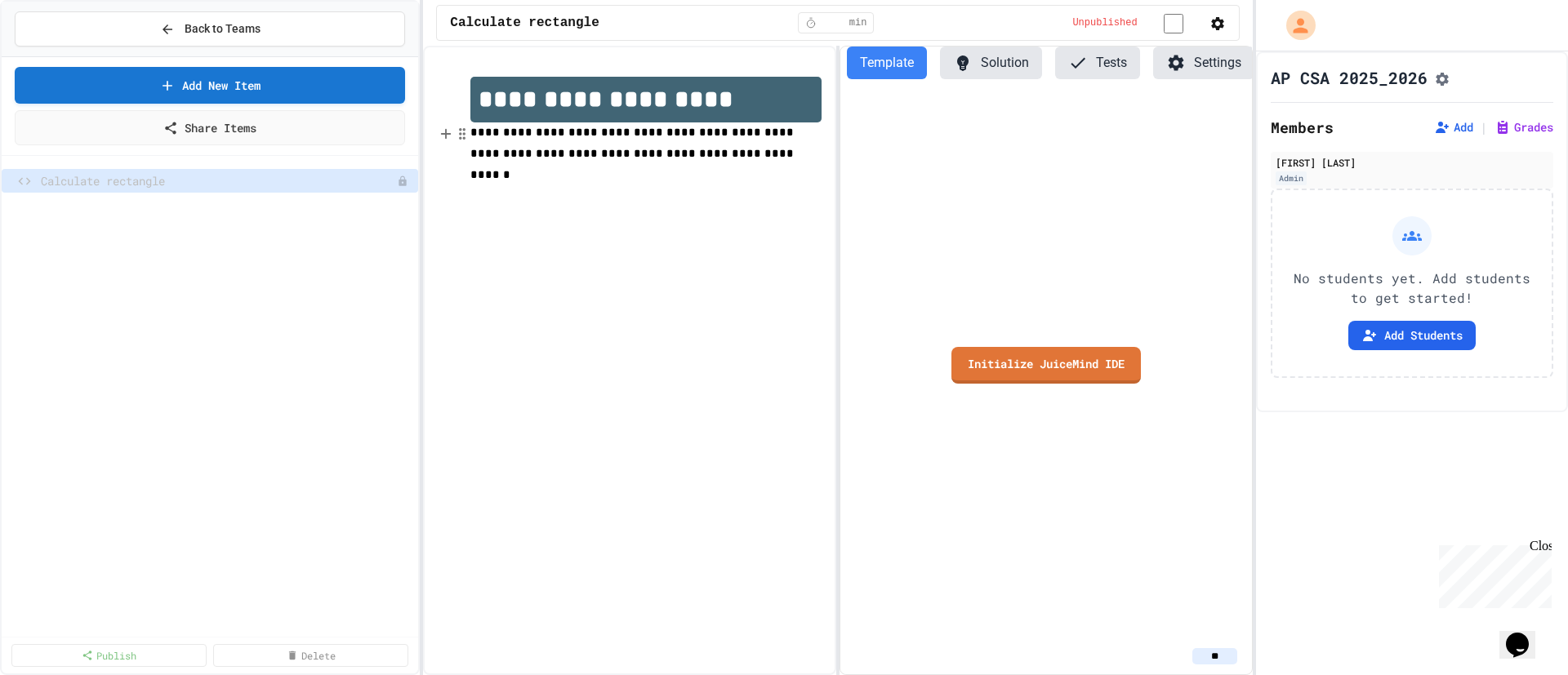 click on "**********" at bounding box center [634, 153] 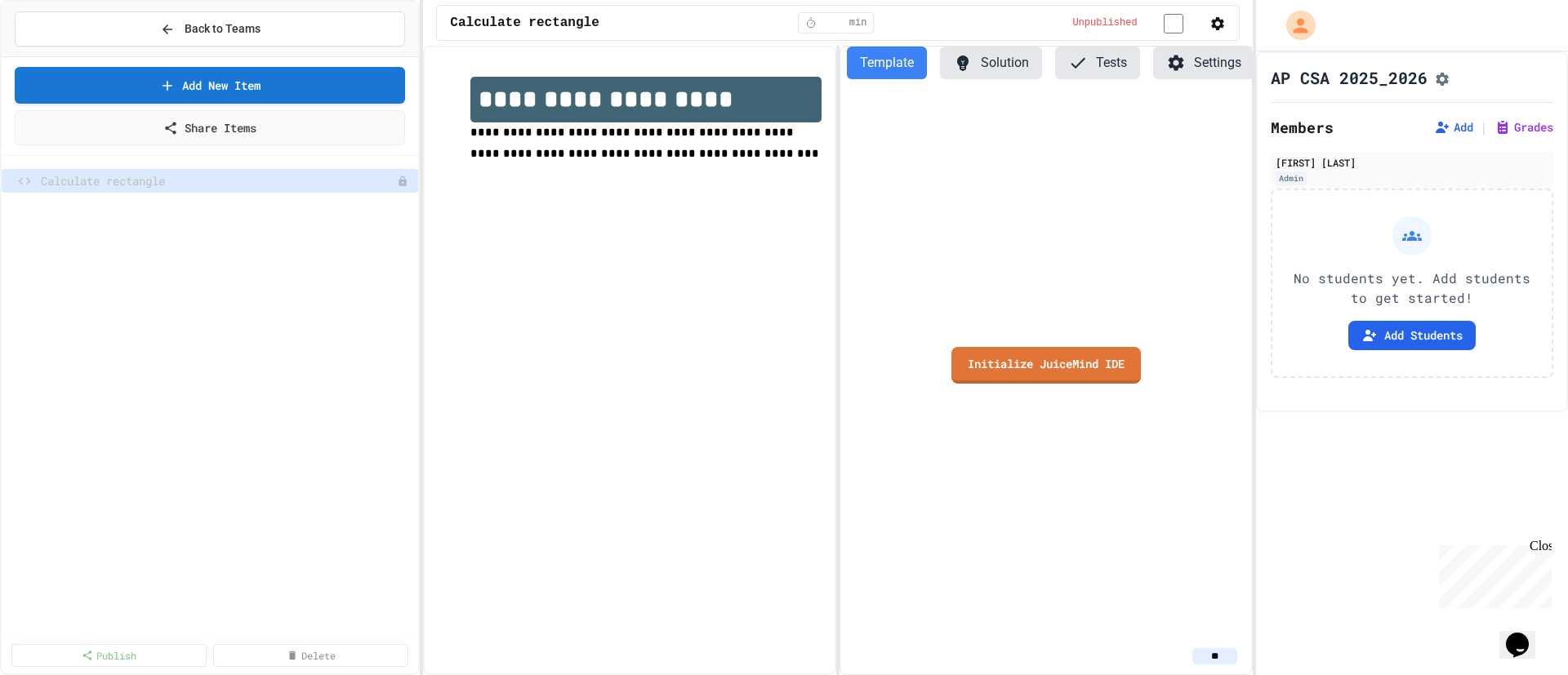 click on "**********" at bounding box center (644, 143) 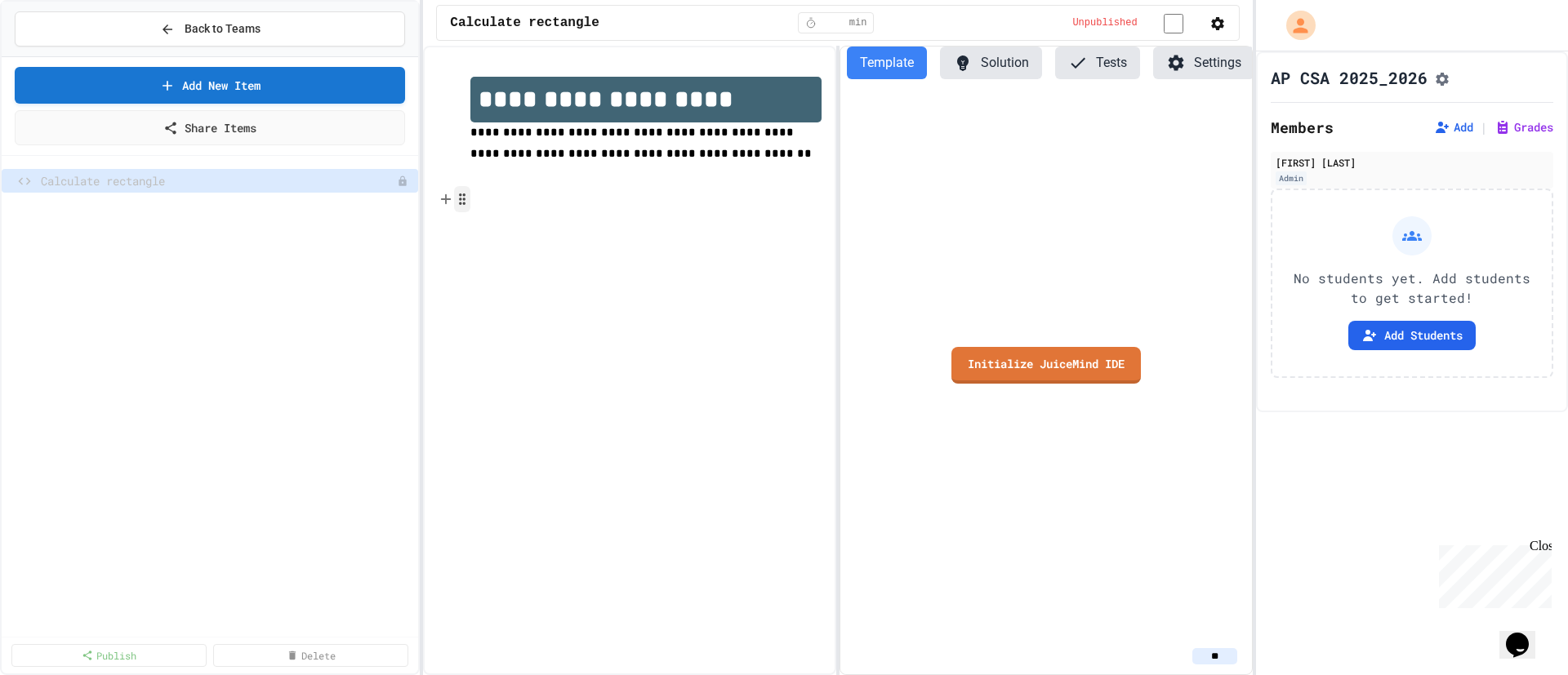 click 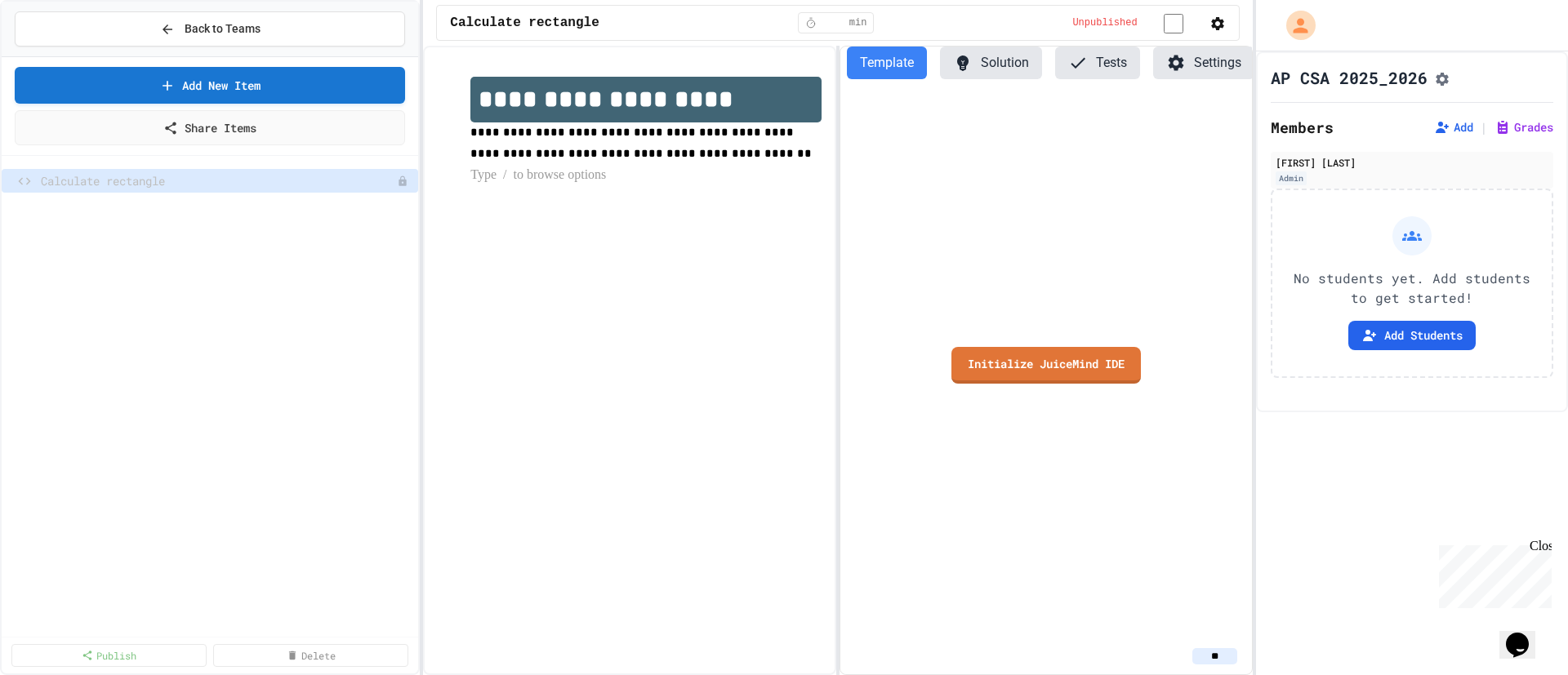 click at bounding box center [646, 175] 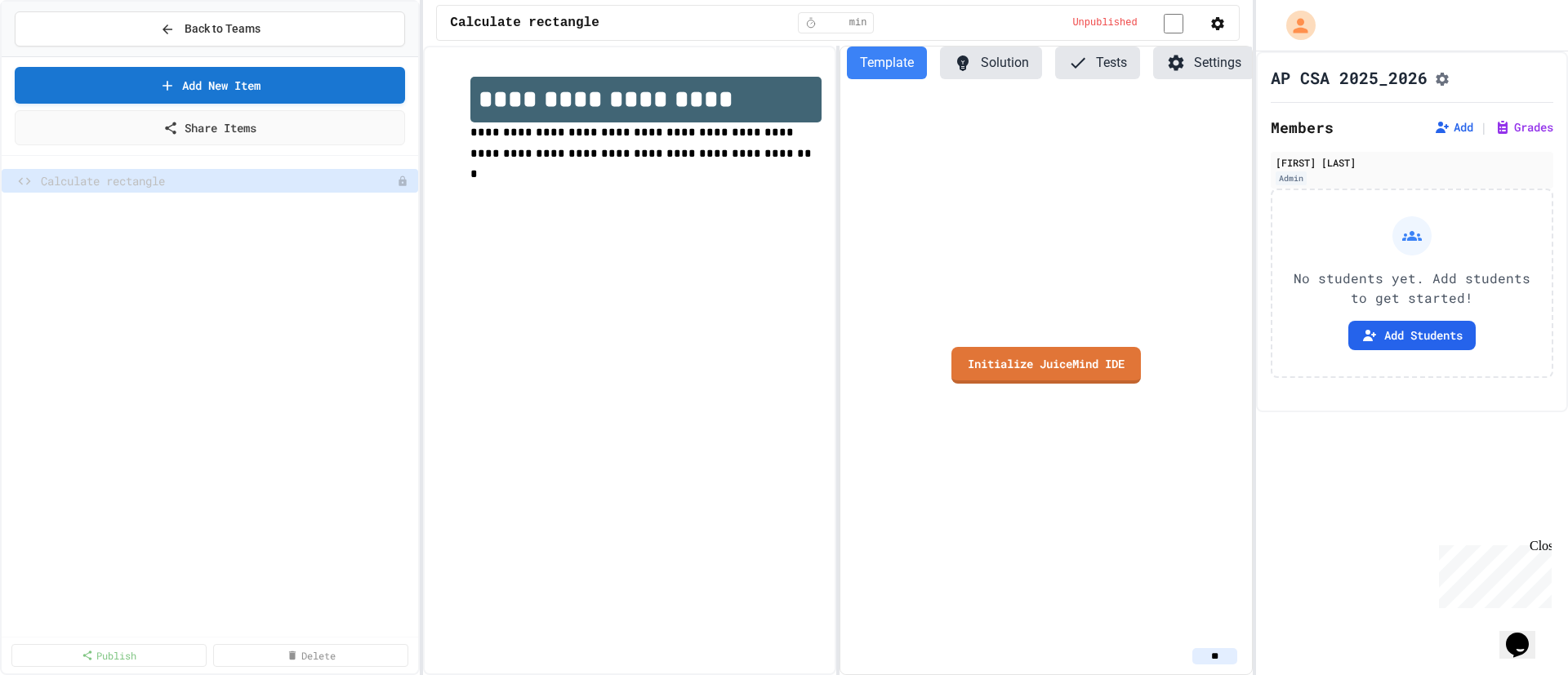 click on "Initialize JuiceMind IDE" at bounding box center (1046, 365) 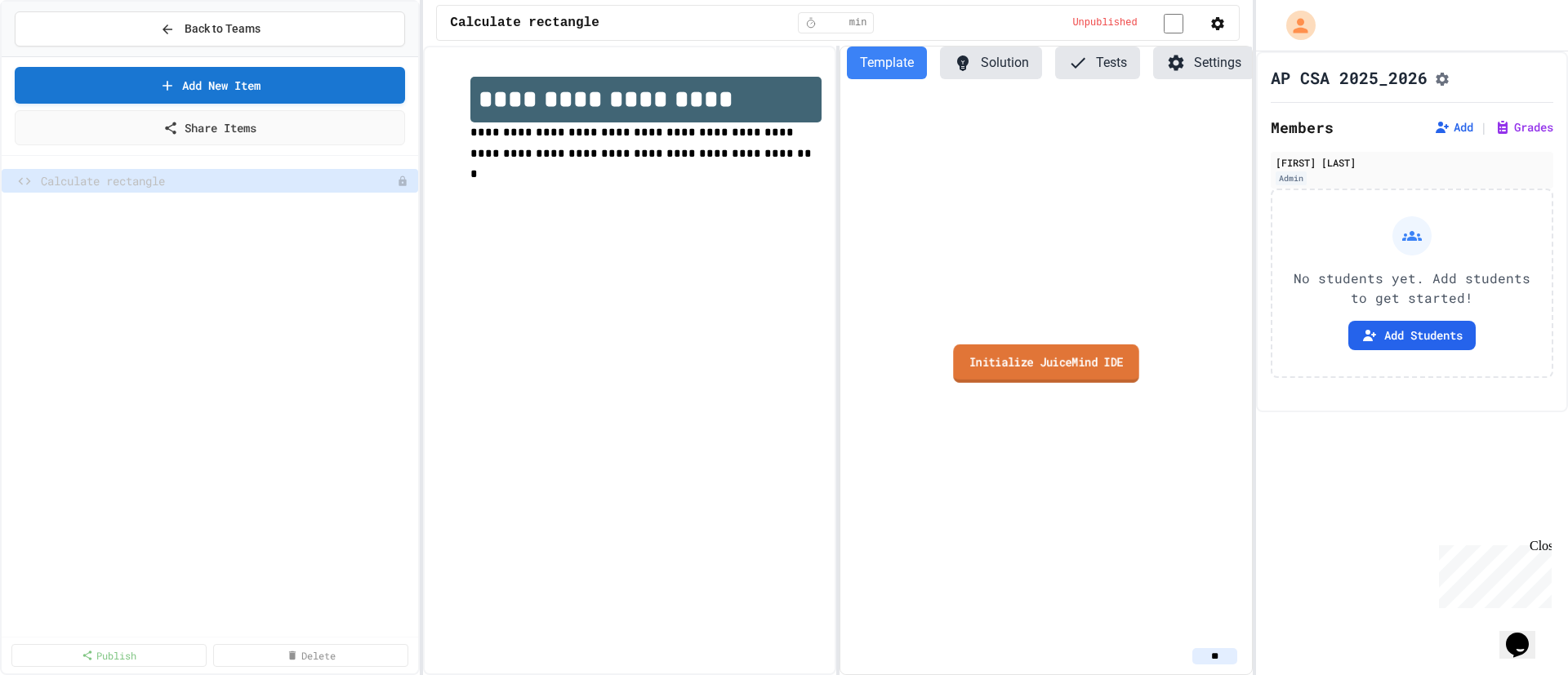 click on "Initialize JuiceMind IDE" at bounding box center (1046, 363) 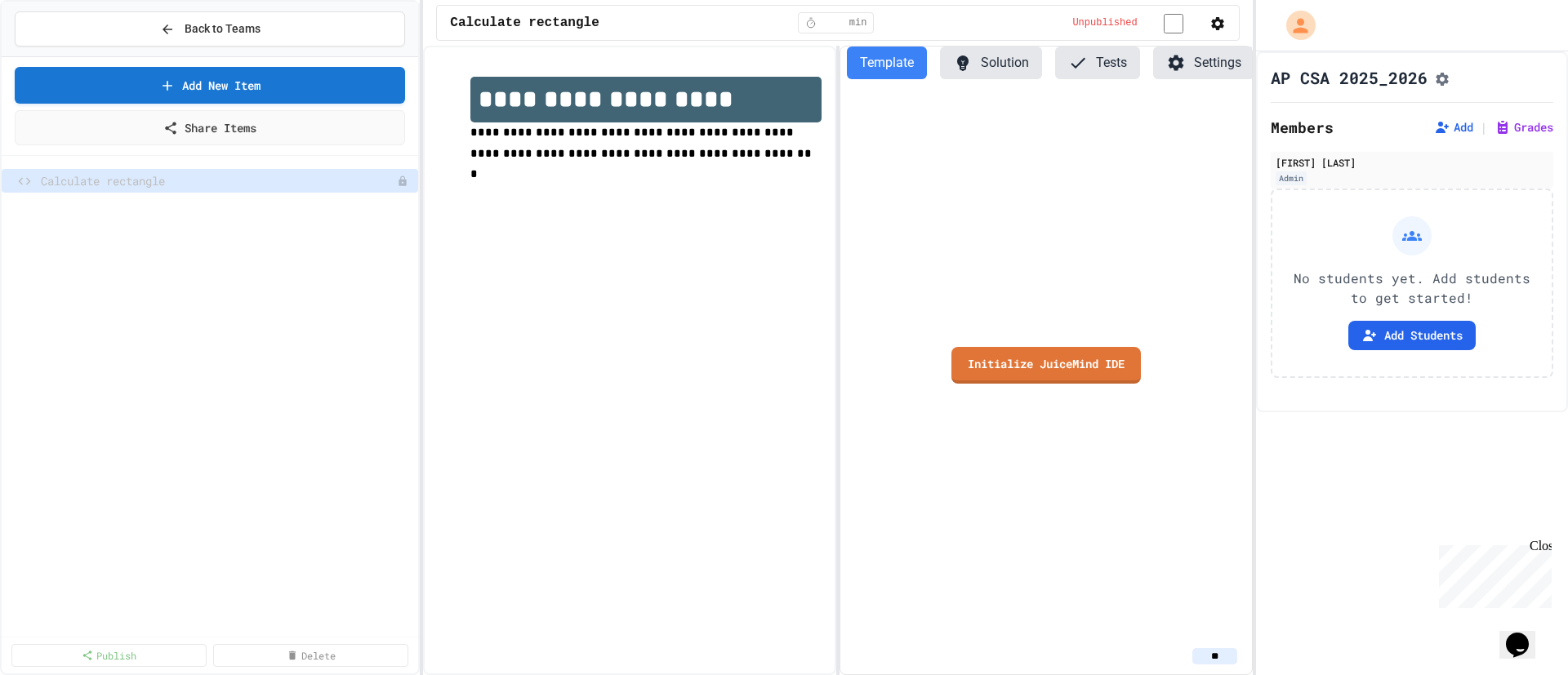 click on "**********" at bounding box center [784, 337] 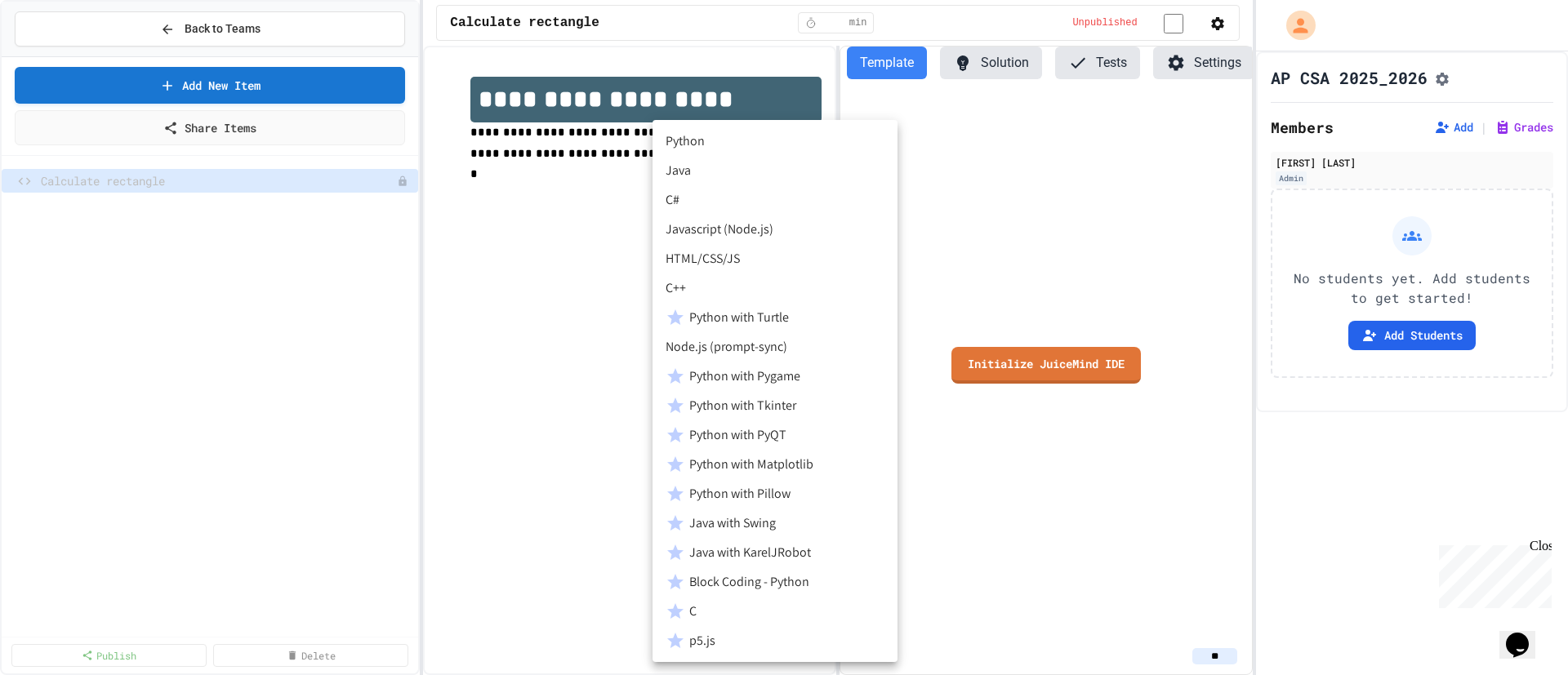 click on "Java" at bounding box center (775, 171) 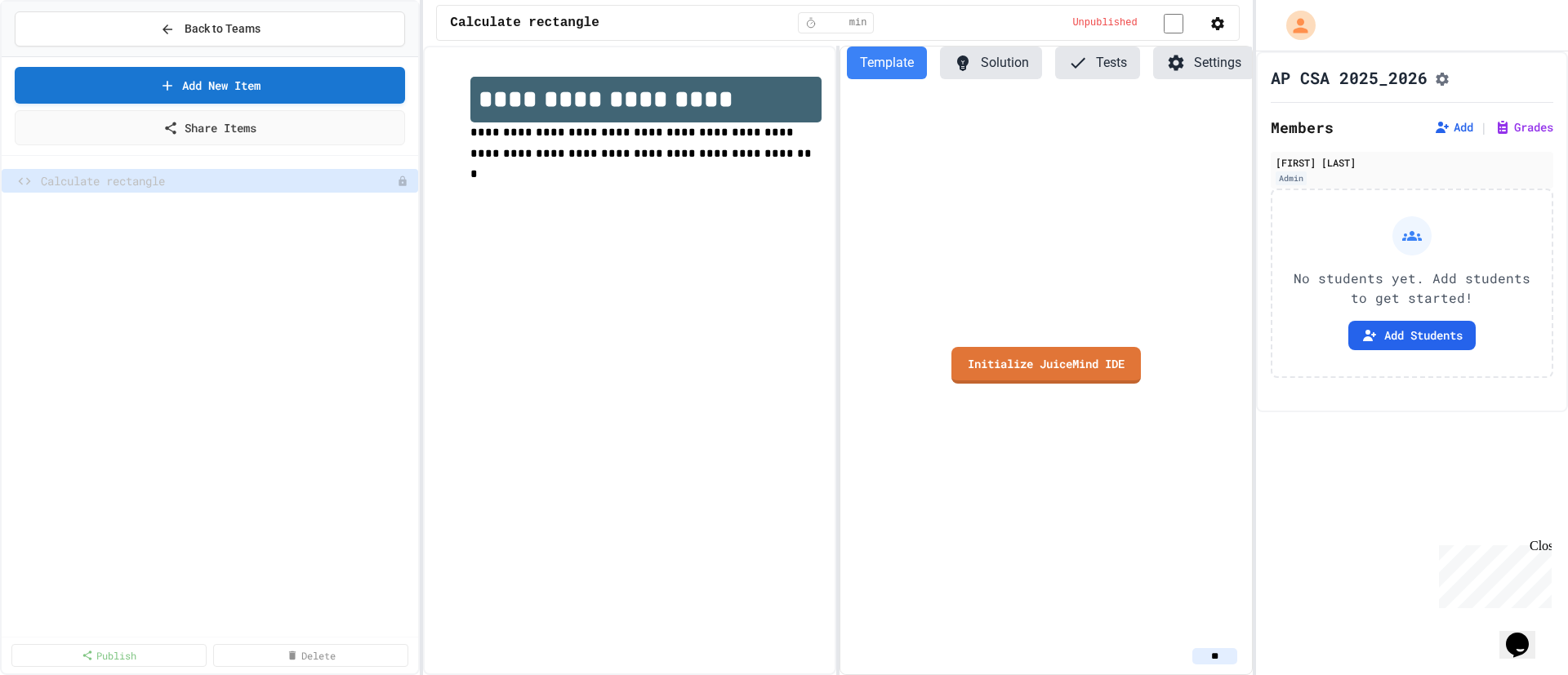 click on "Submit" at bounding box center [831, 1226] 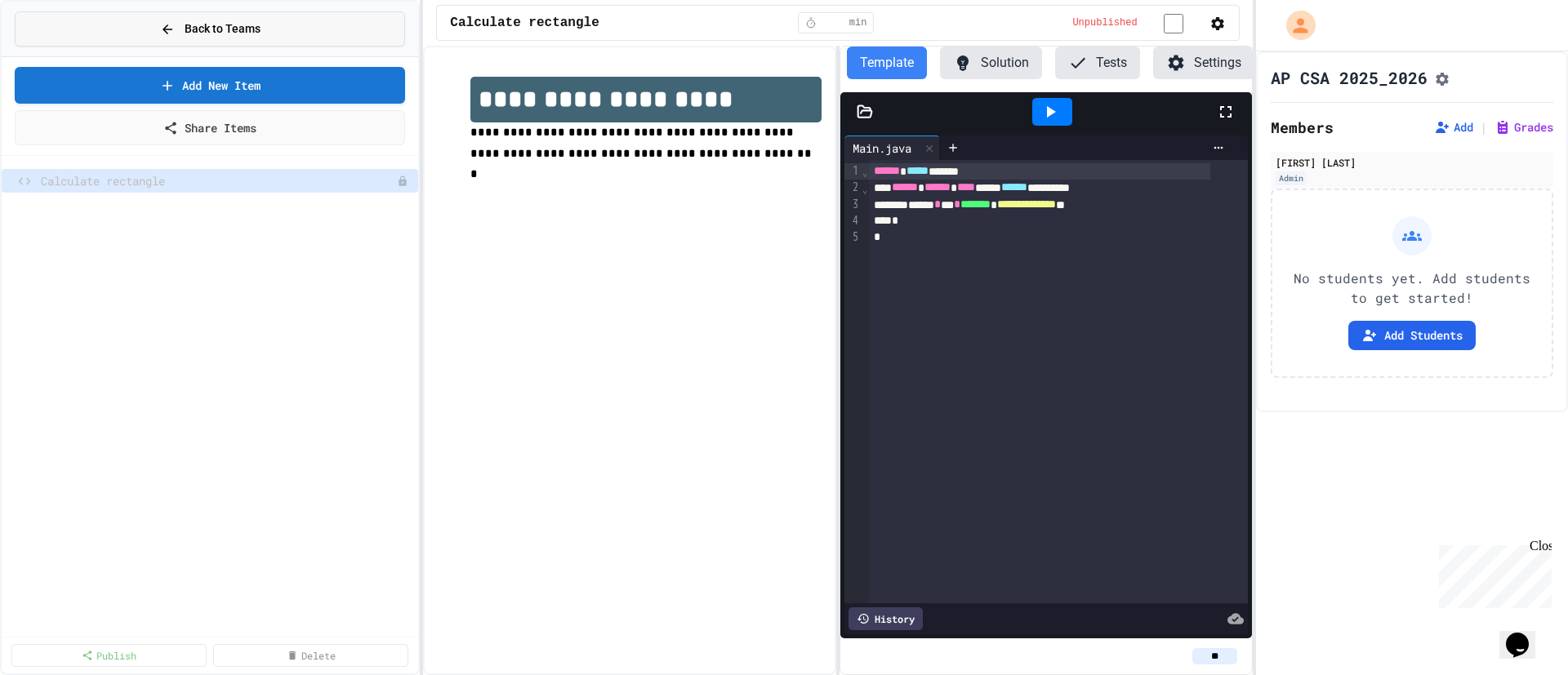 click on "Back to Teams" at bounding box center (222, 29) 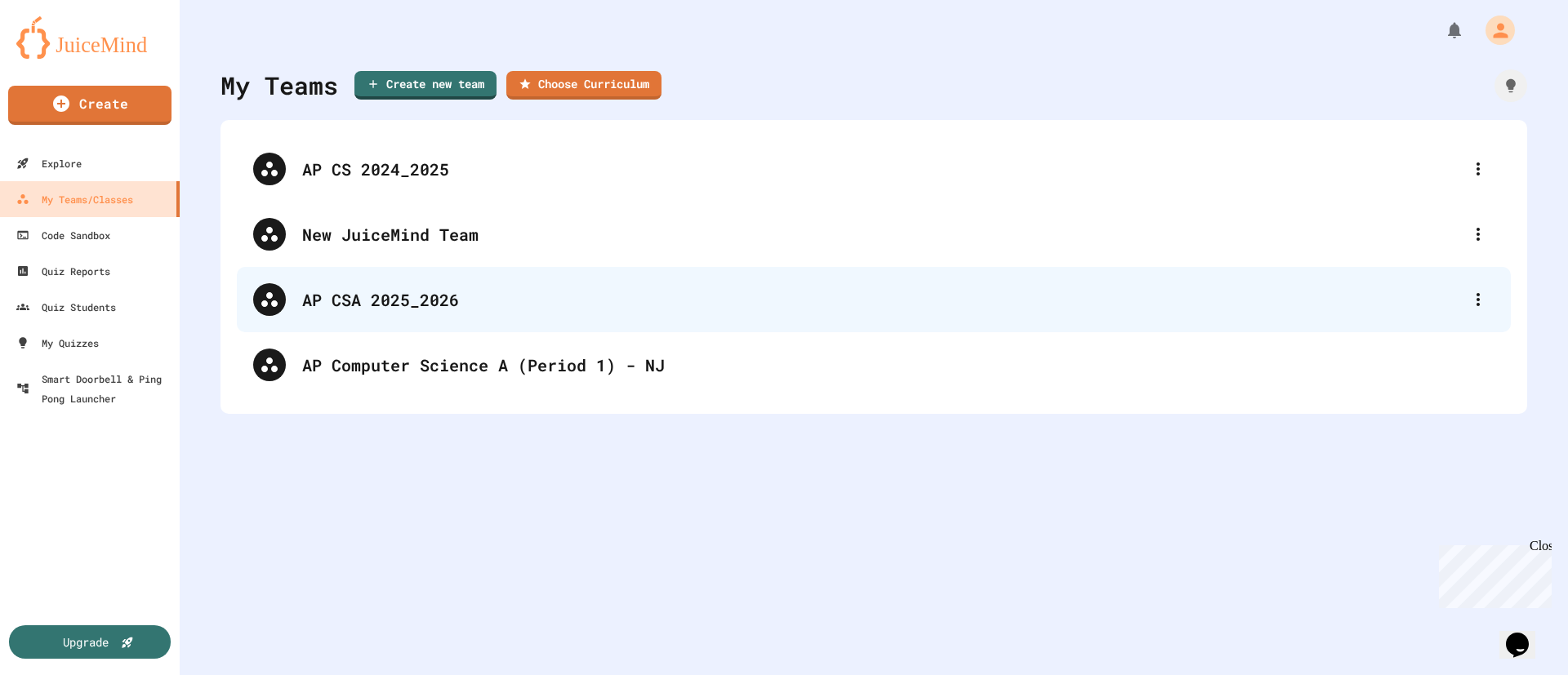 drag, startPoint x: 420, startPoint y: 304, endPoint x: 344, endPoint y: 291, distance: 77.10383 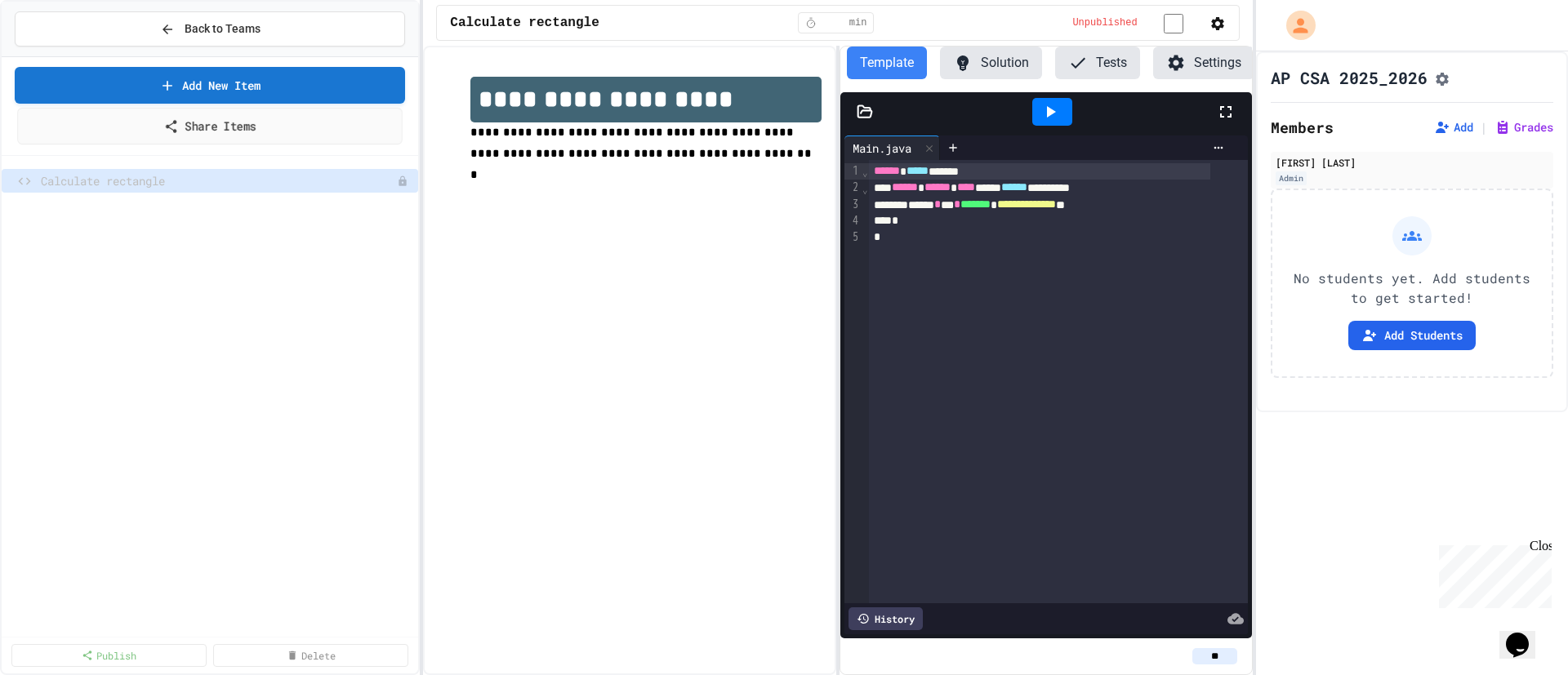 click on "Share Items" at bounding box center (210, 126) 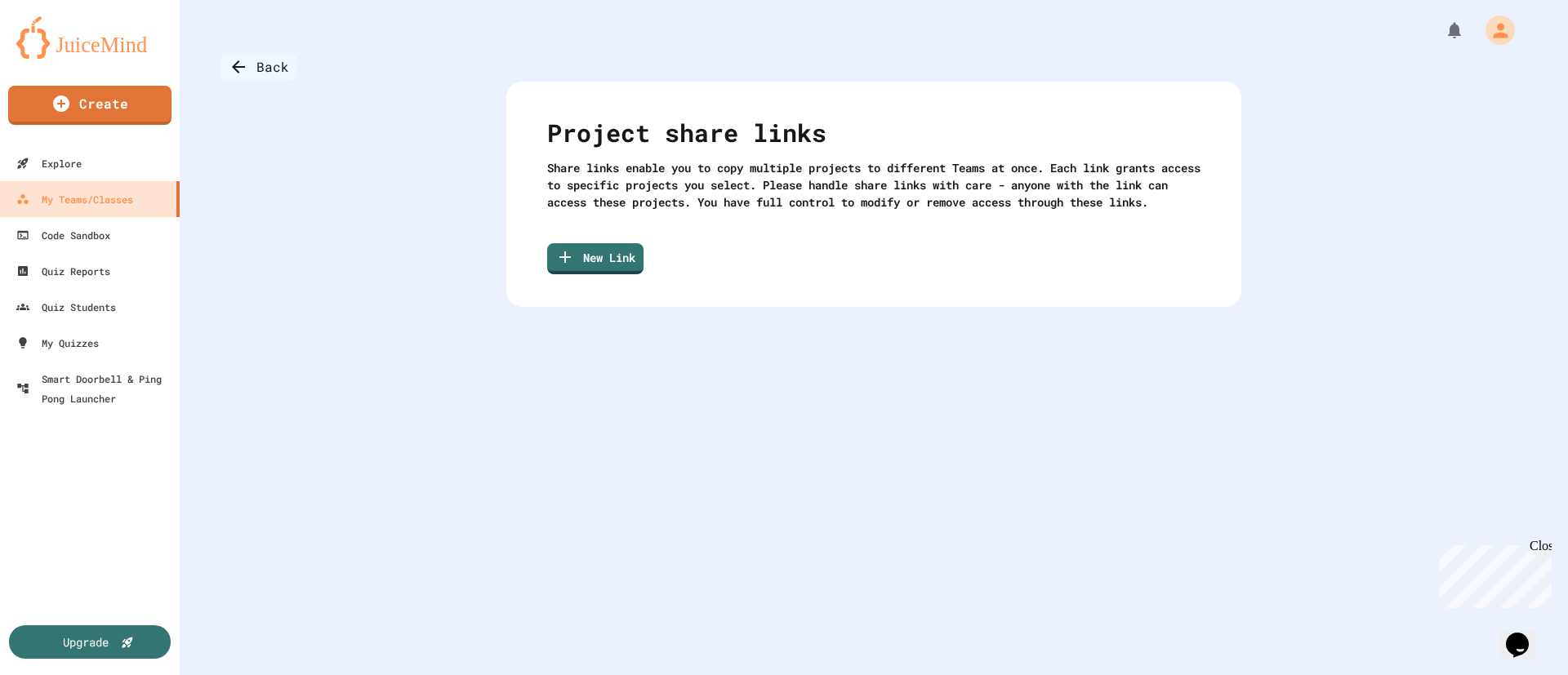 click on "Back" at bounding box center (259, 67) 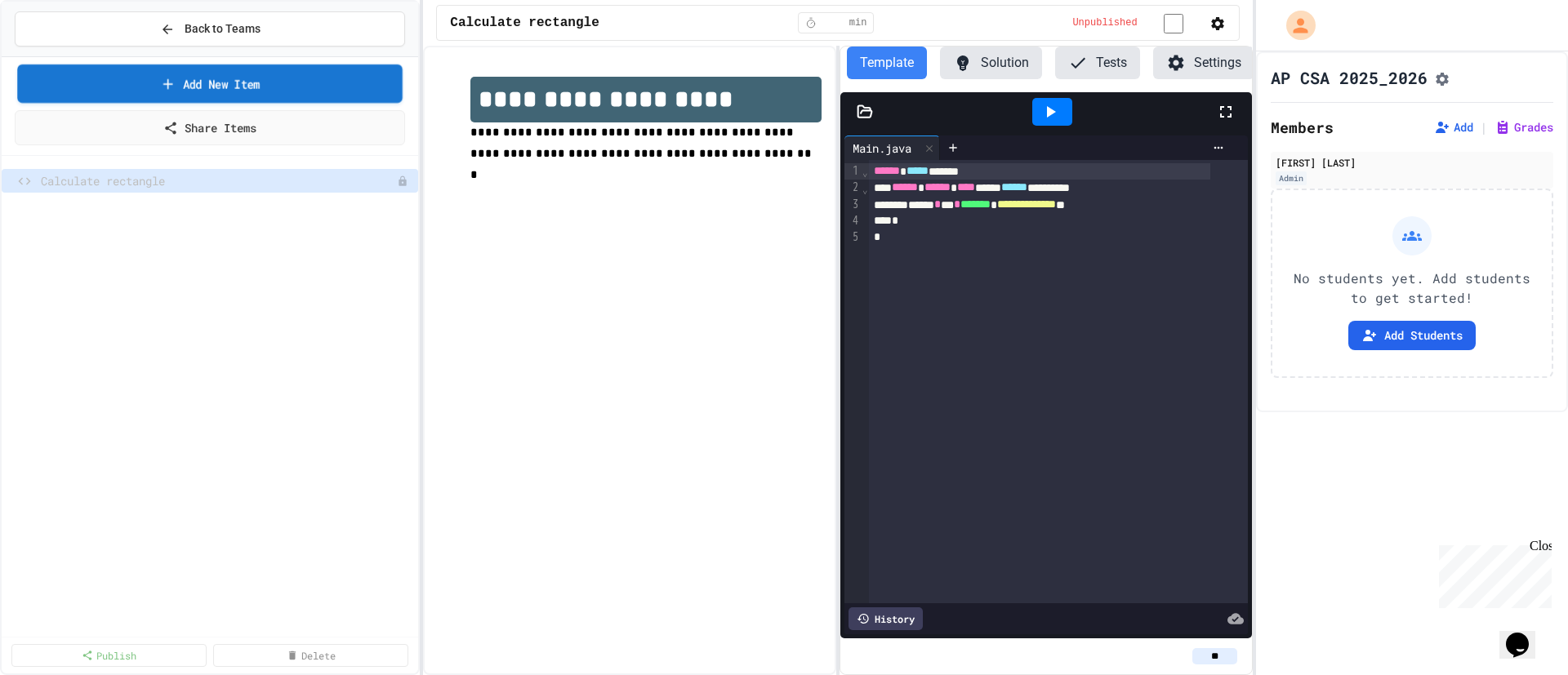 click on "Add New Item" at bounding box center (210, 83) 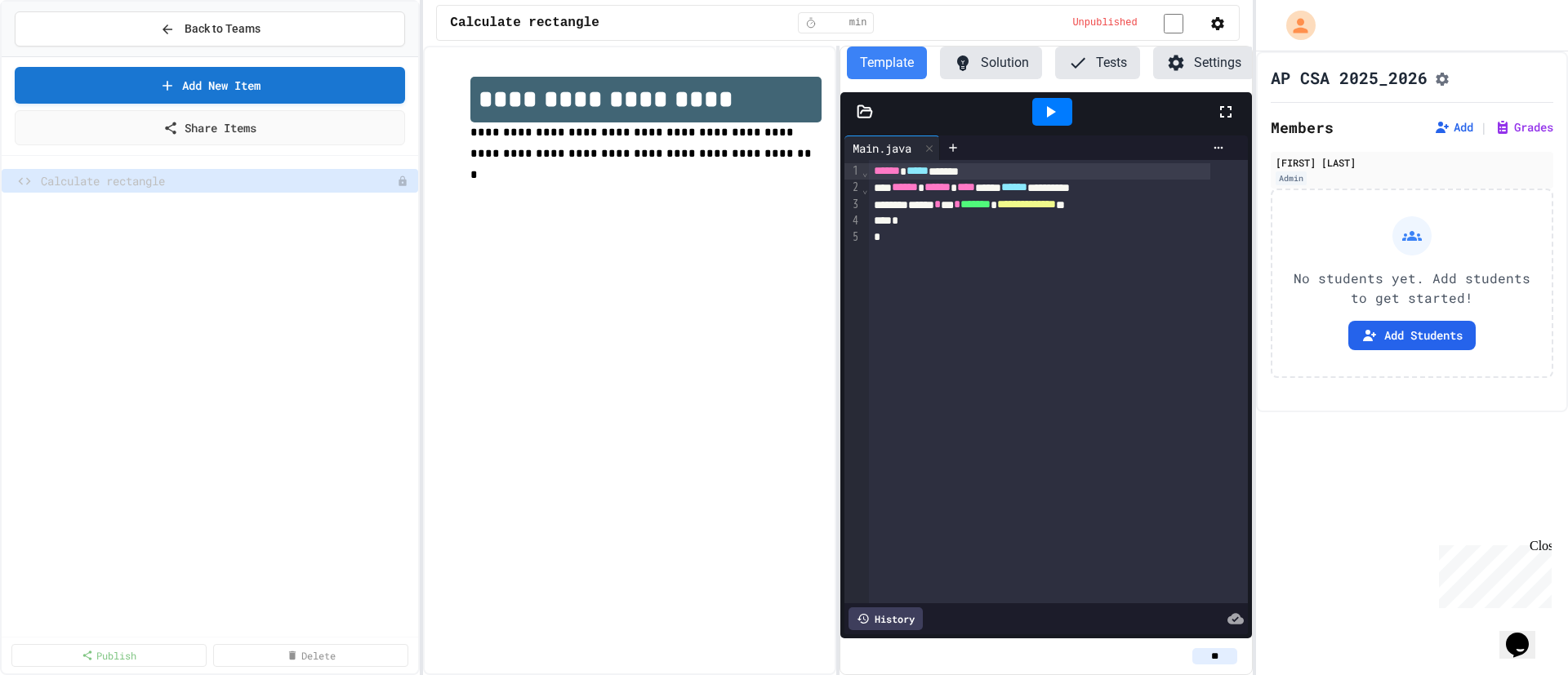 click on "Browse Premade Content" at bounding box center (784, 927) 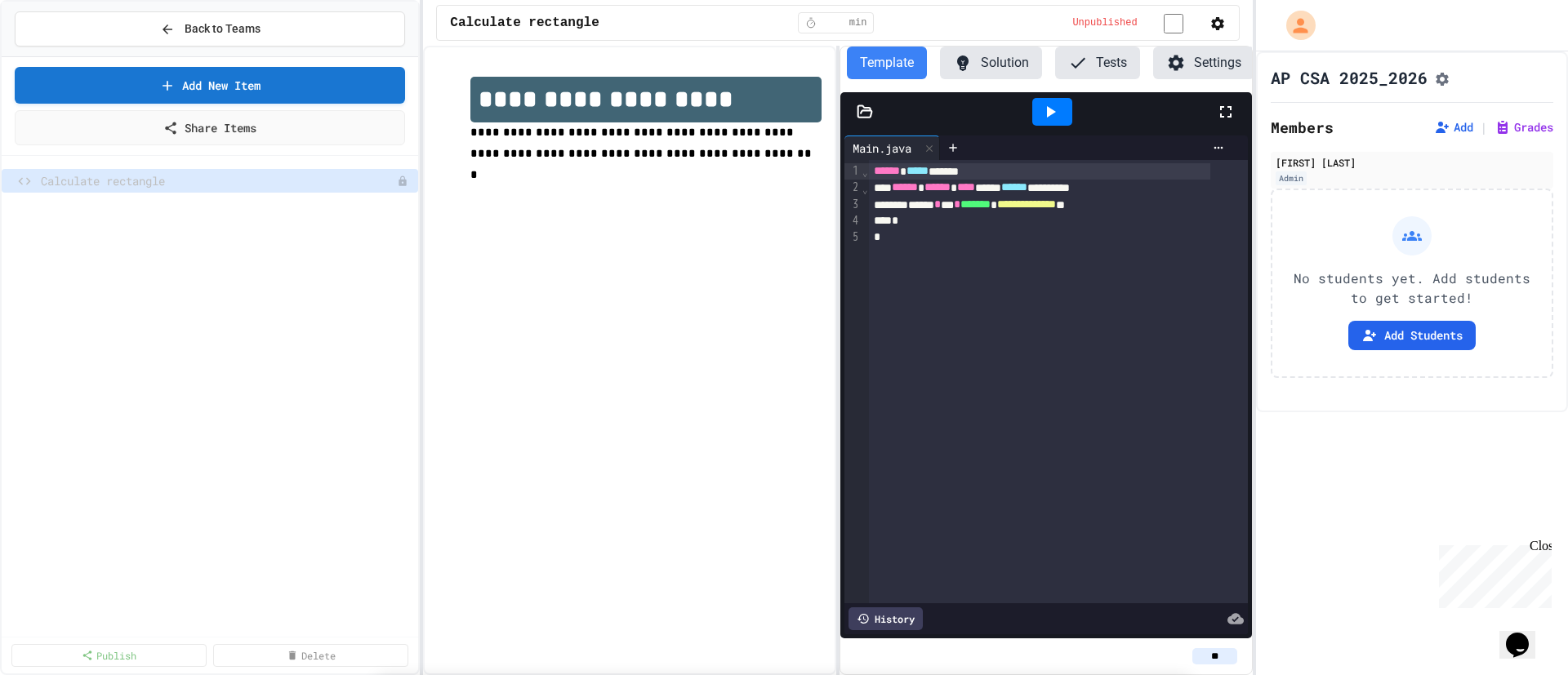 click on "Featured Methods and Control Structures Appointment Book AP Exam - 2023 Topics covered: Primitive Types Using Objects Boolean Expressions and if Statements Iteration Hard • 25 m AI-Grading Featured Class Textbook AP Exam - 2022 Topics covered: Primitive Types Using Objects Boolean Expressions and if Statements Writing Classes Inheritance Medium • 20 m AI-Grading Featured Array / ArrayList Website Reviewer AP Exam - 2022 Topics covered: Primitive Types Using Objects Boolean Expressions and if Statements Iteration Array ArrayList Medium • 25 m AI-Grading Featured 2D Arrays Light Board AP Exam - 2019 Topics covered: Primitive Types Using Objects Boolean Expressions and if Statements Iteration Array 2D Array Easy • 25 m AI-Grading Methods and Control Structures Video Game (b) AP Exam - 2022 Topics covered: Primitive Types Using Objects Boolean Expressions and if Statements Iteration Easy • 10 m AI-Grading Methods and Control Structures AP Calendar AP Exam - 2019 Topics covered: Primitive Types Iteration" at bounding box center [784, 4544] 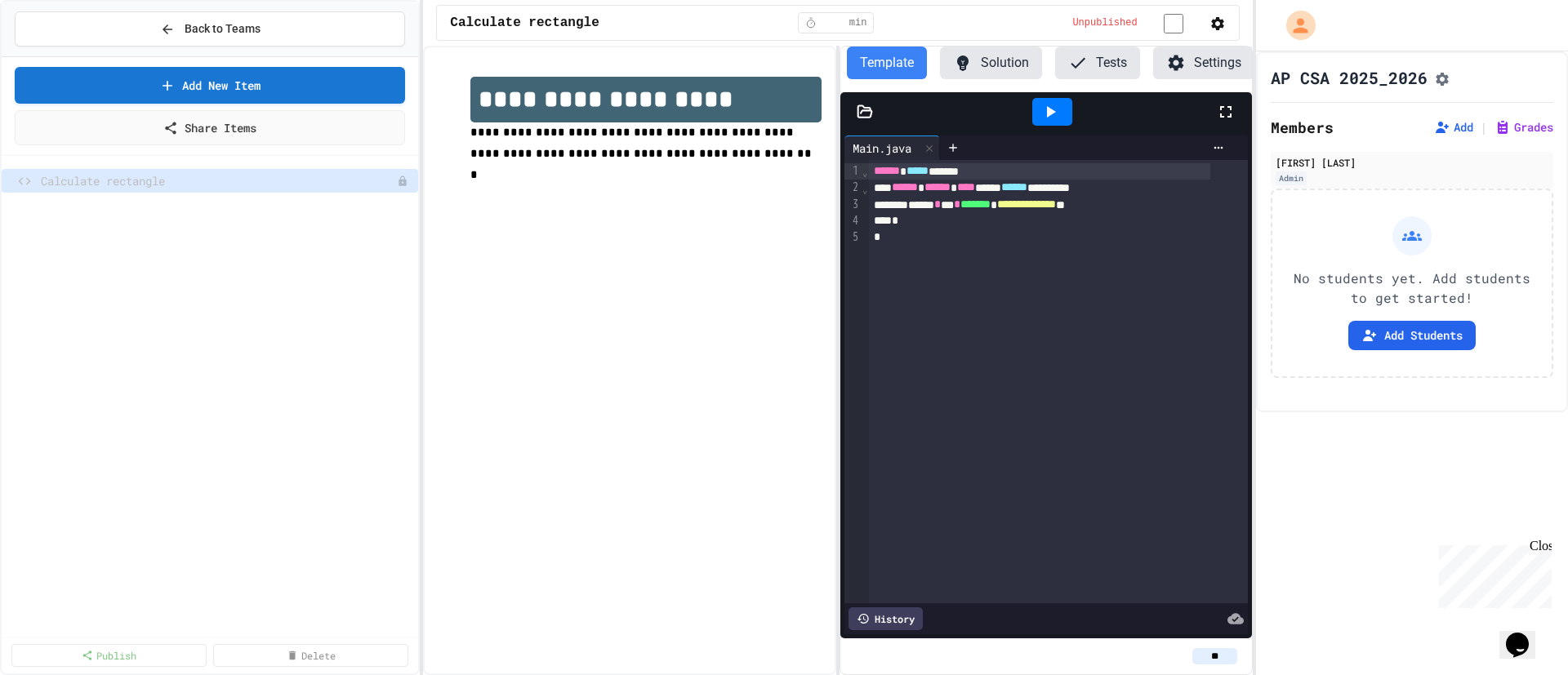 click on "Back to Teams" at bounding box center (210, 29) 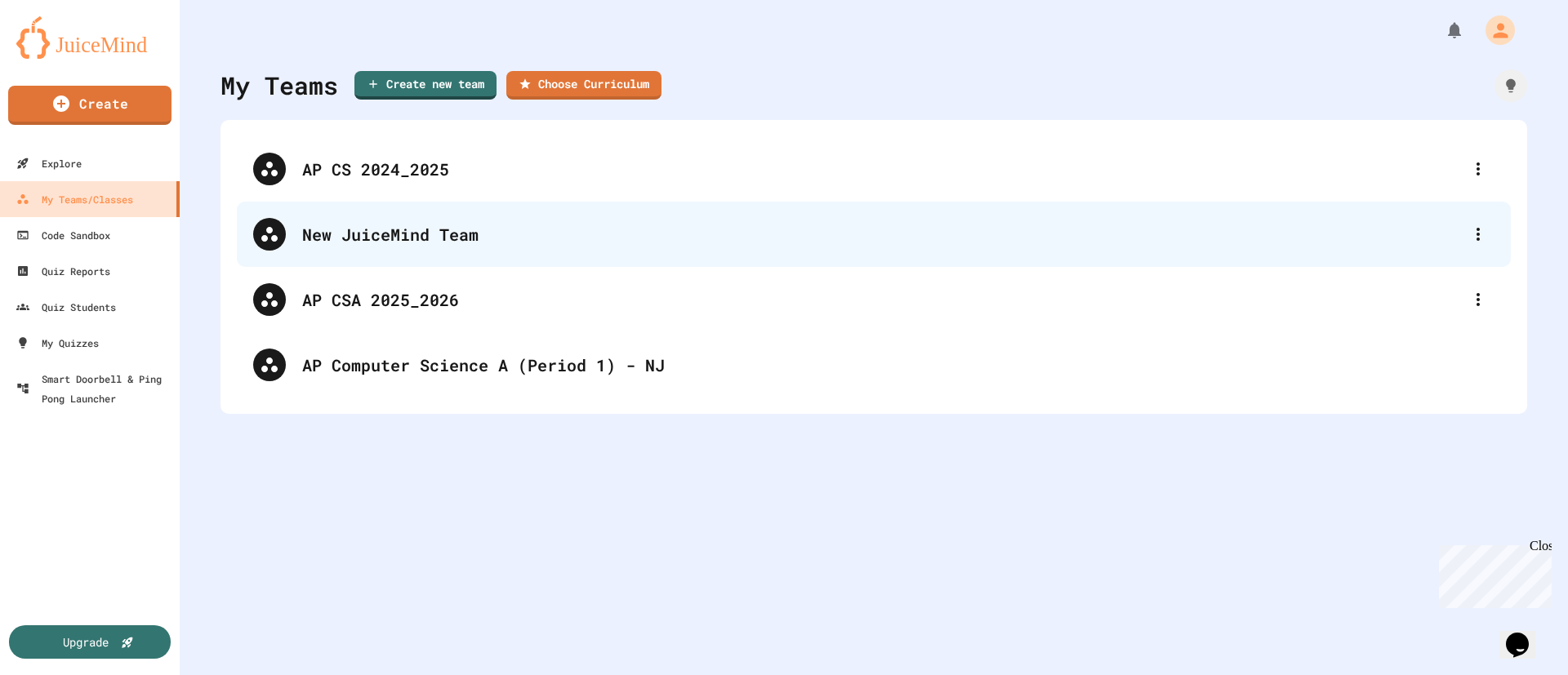 click on "New JuiceMind Team" at bounding box center [874, 234] 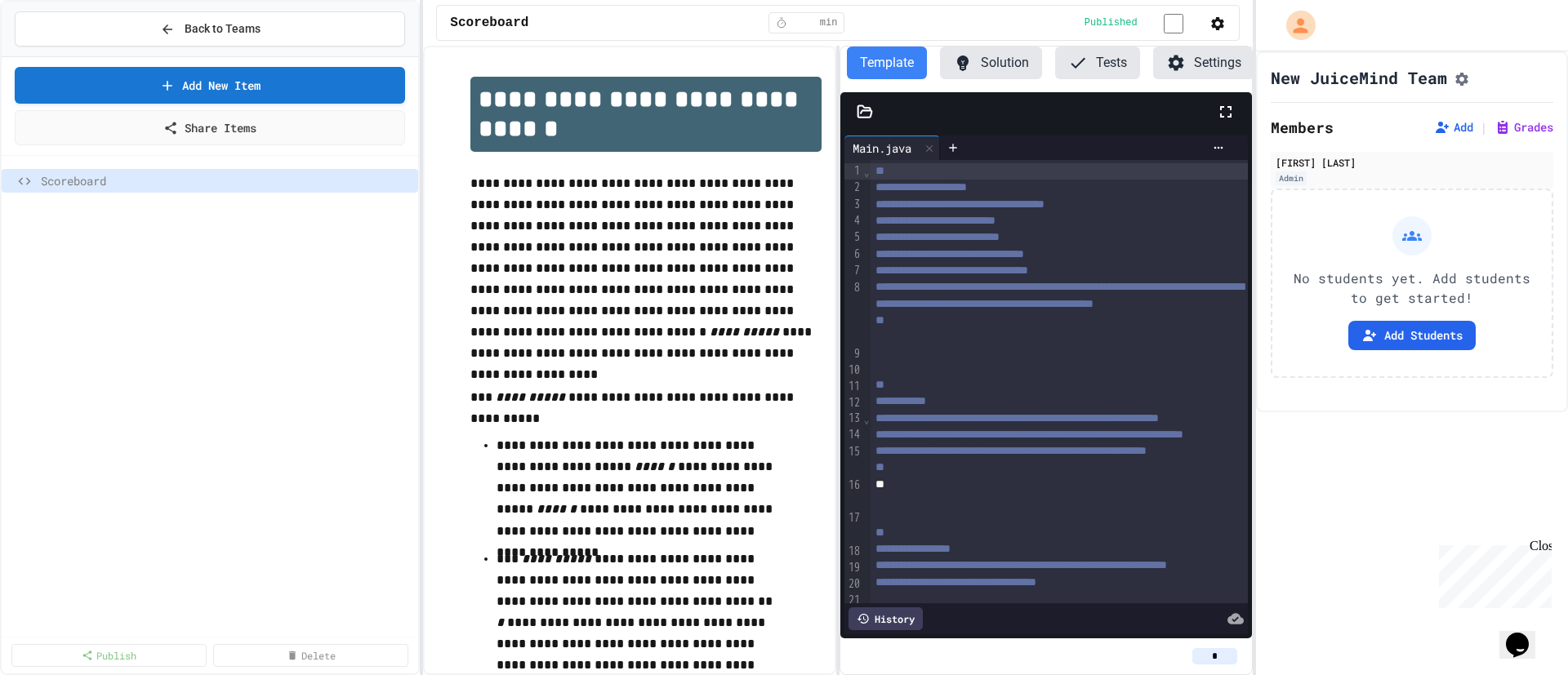click on "Back to Teams" at bounding box center (210, 29) 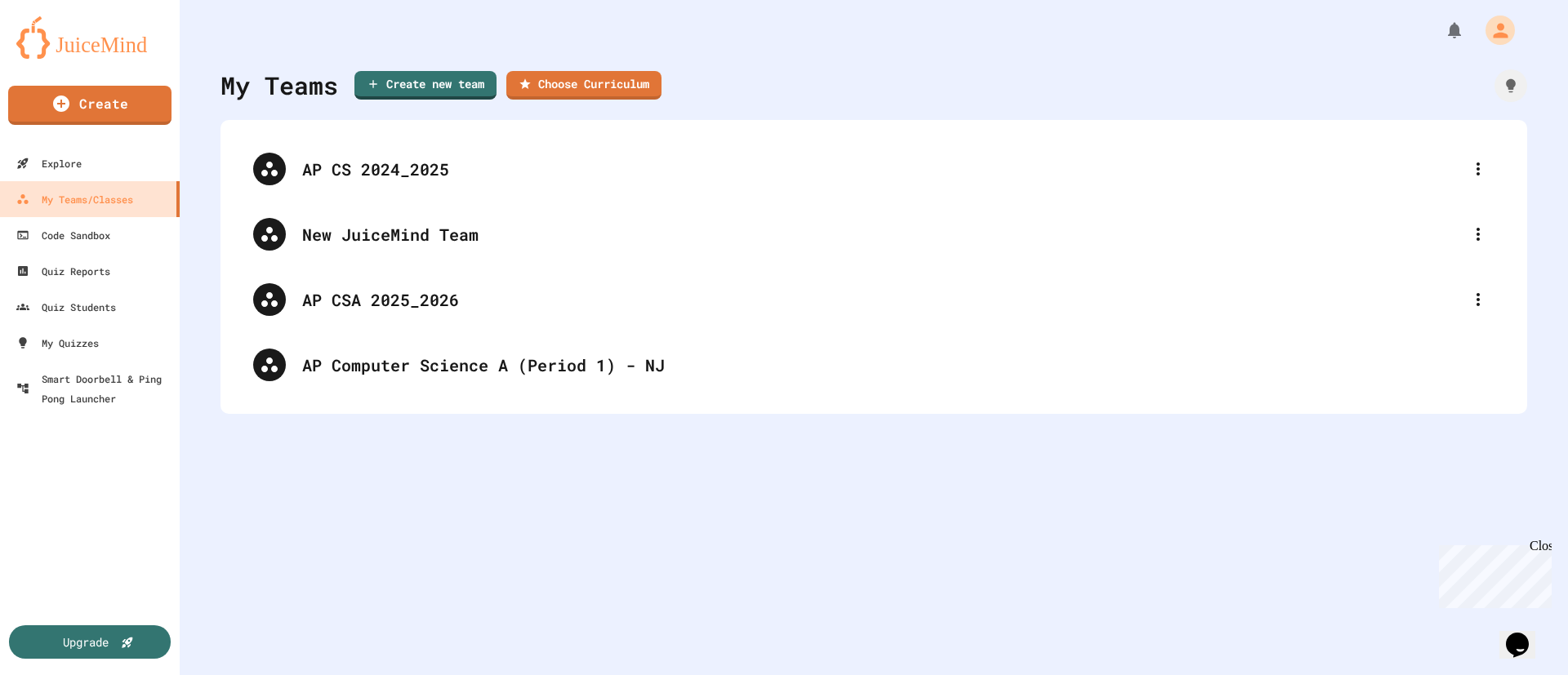 click on "My Teams Create new team Choose Curriculum AP CS 2024_2025 New JuiceMind Team AP CSA 2025_2026 AP Computer Science A (Period 1) - NJ" at bounding box center (874, 337) 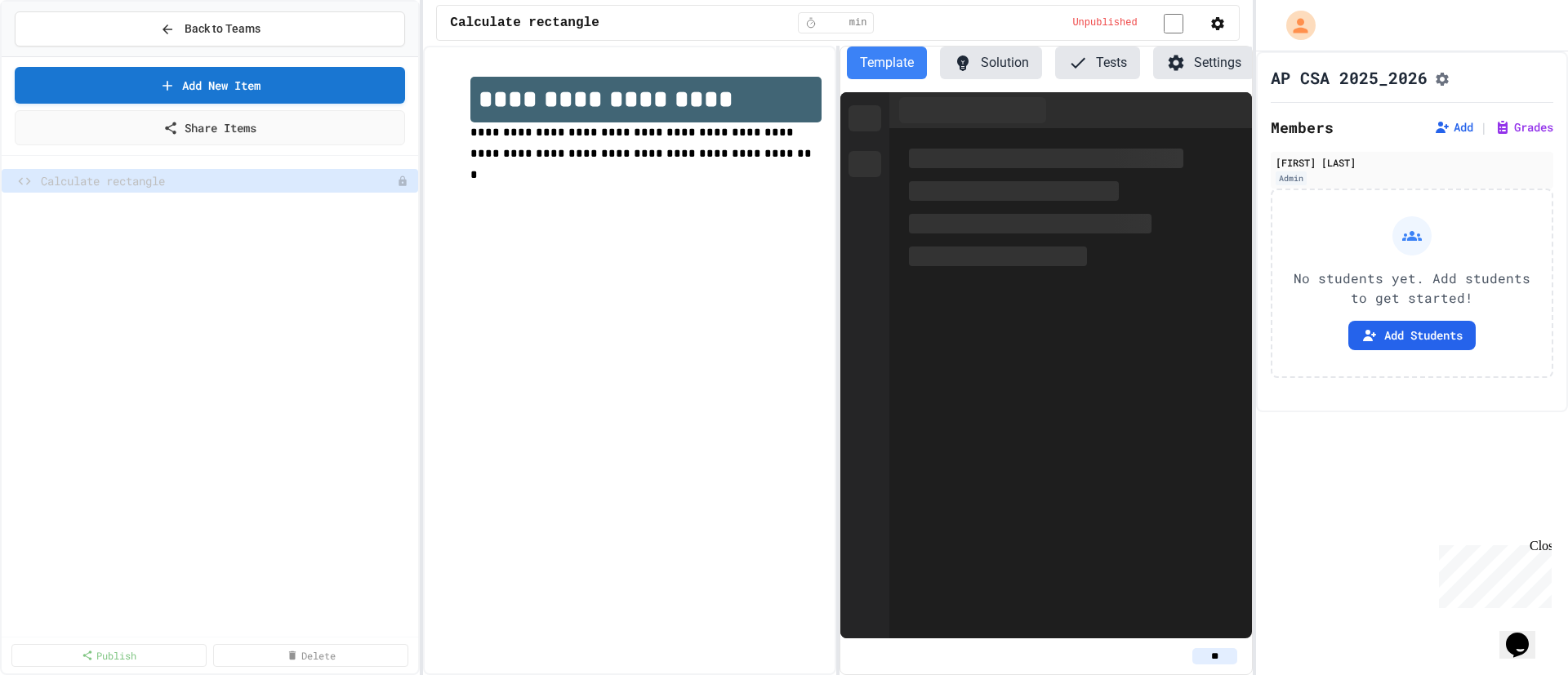 click on "Add New Item" at bounding box center (210, 85) 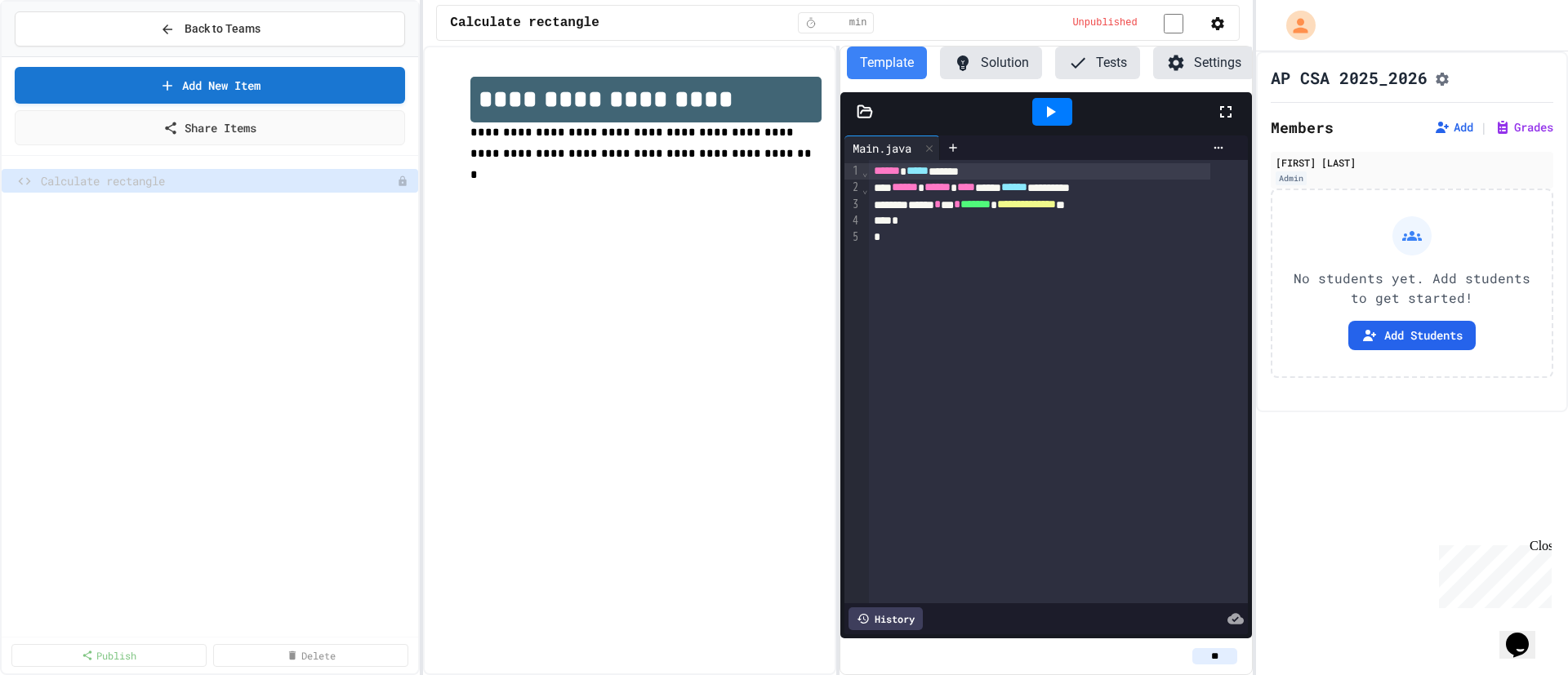 click on "Browse Premade Content" at bounding box center [784, 927] 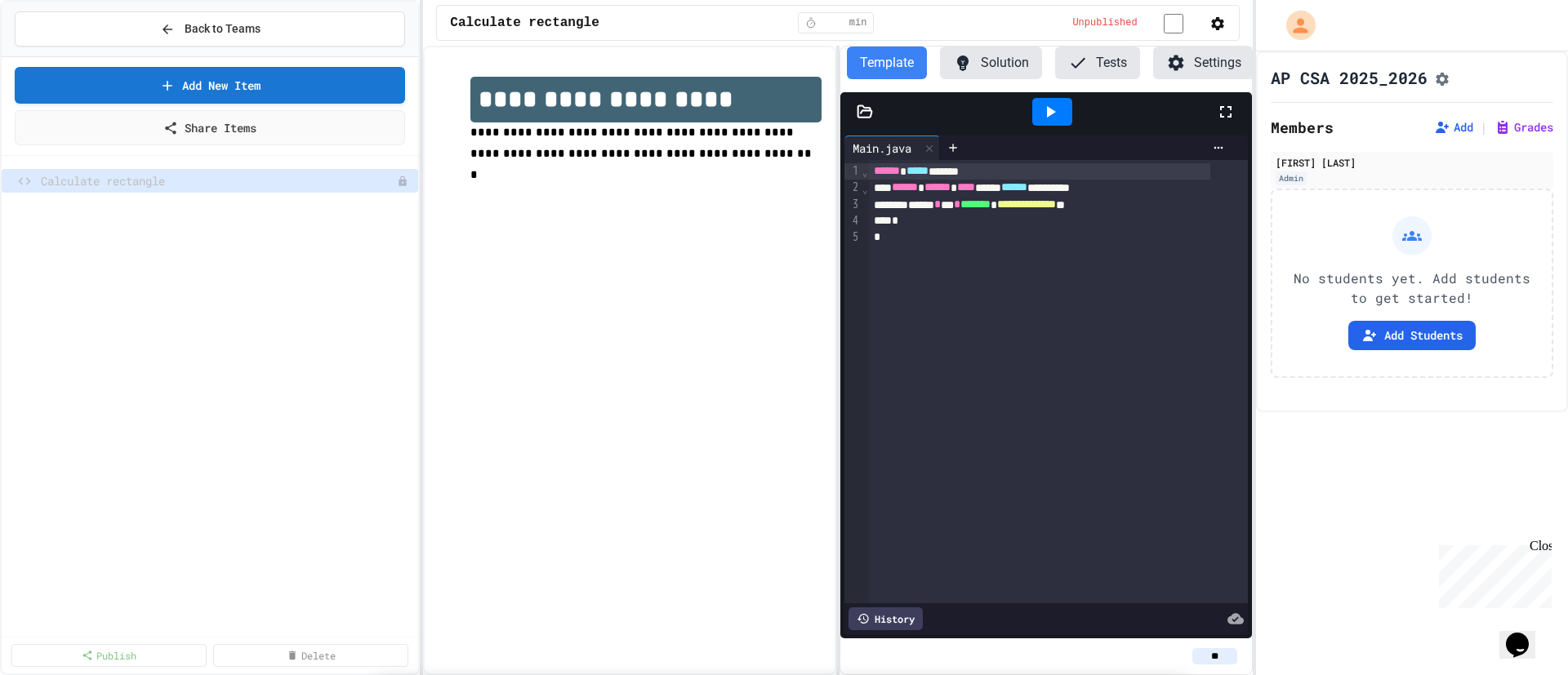 click on "Lessons" at bounding box center [546, 853] 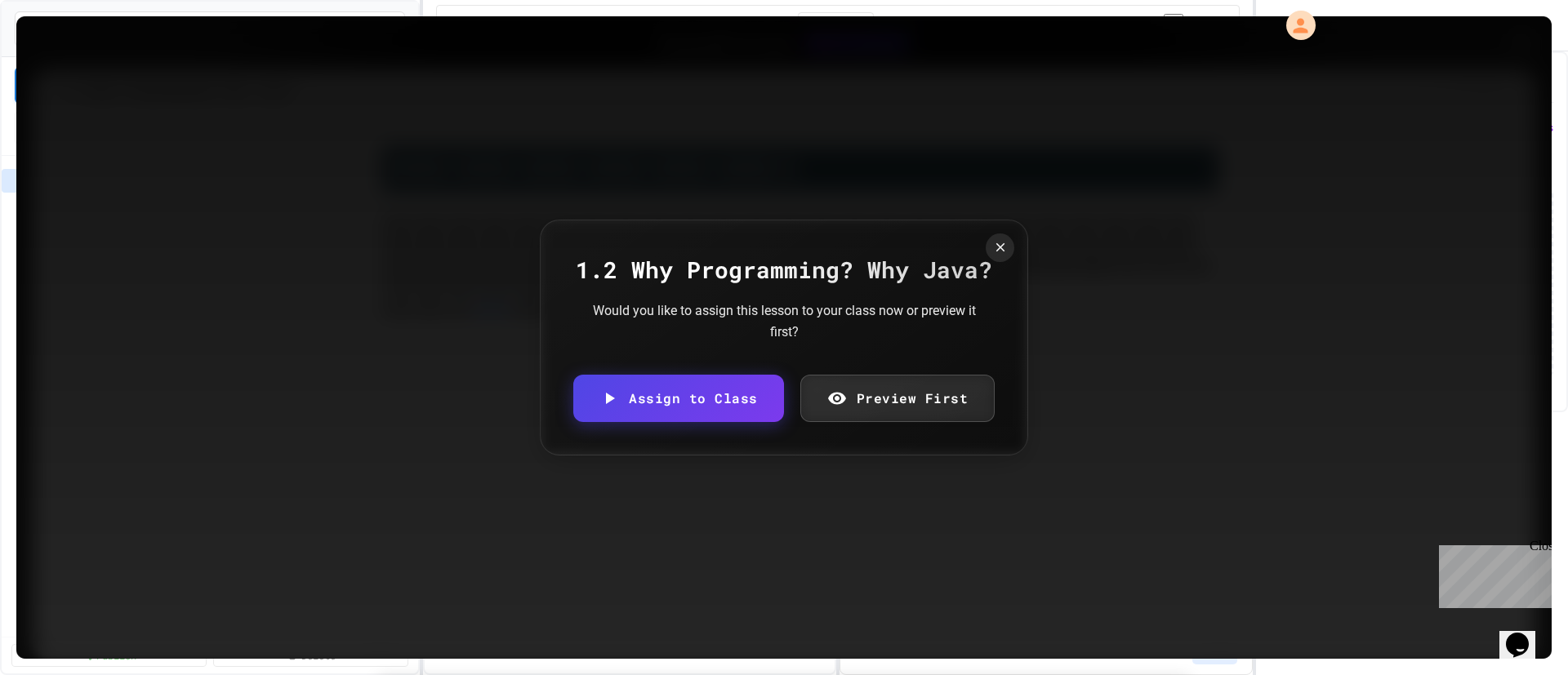 click on "Preview First" at bounding box center [898, 398] 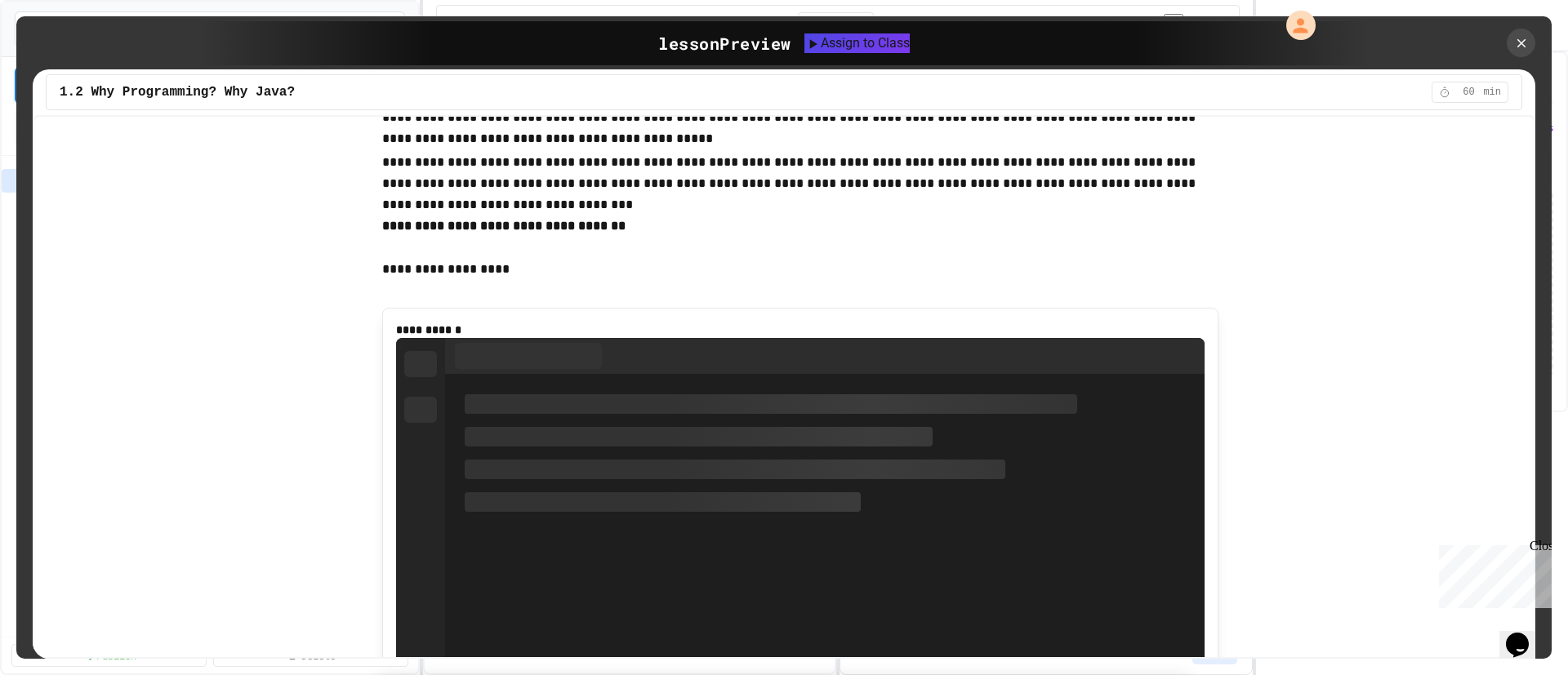 scroll, scrollTop: 7099, scrollLeft: 0, axis: vertical 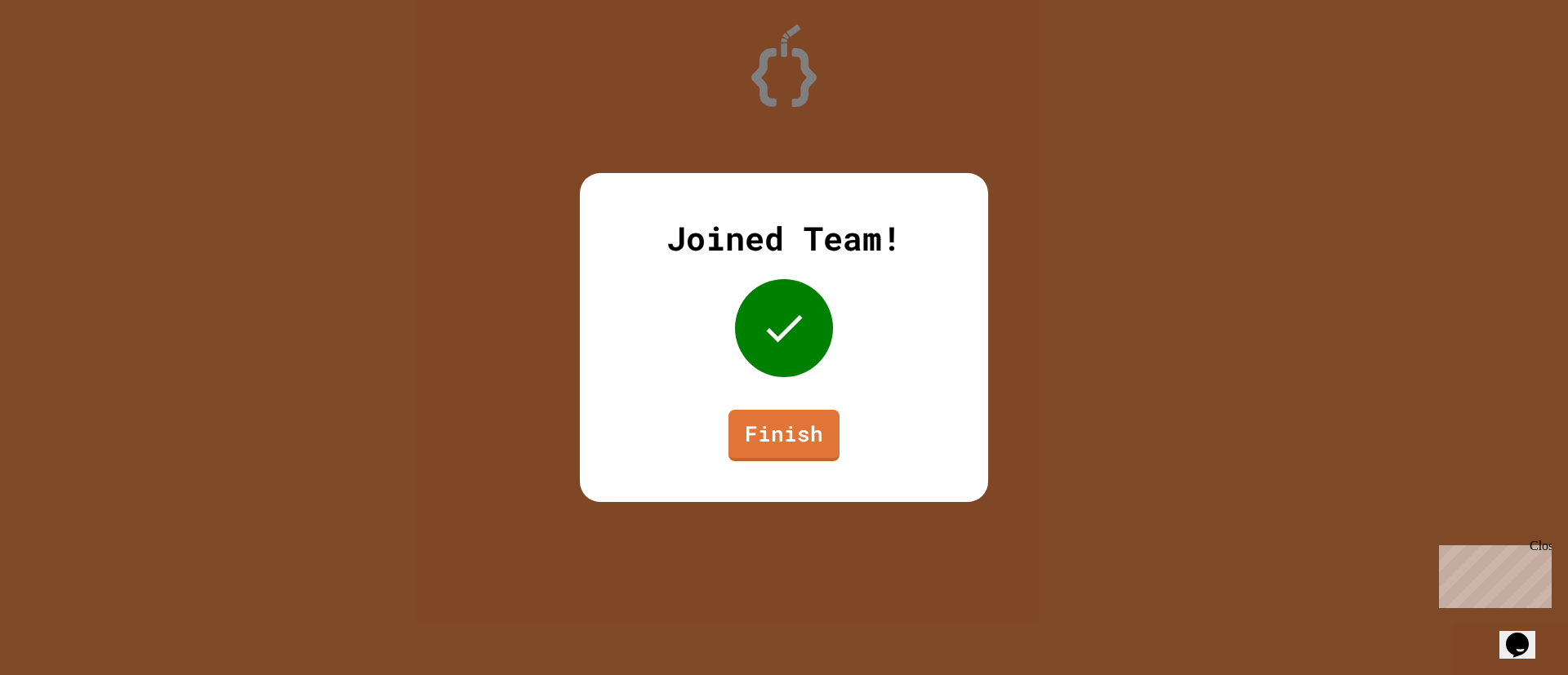 click on "Finish" at bounding box center (784, 435) 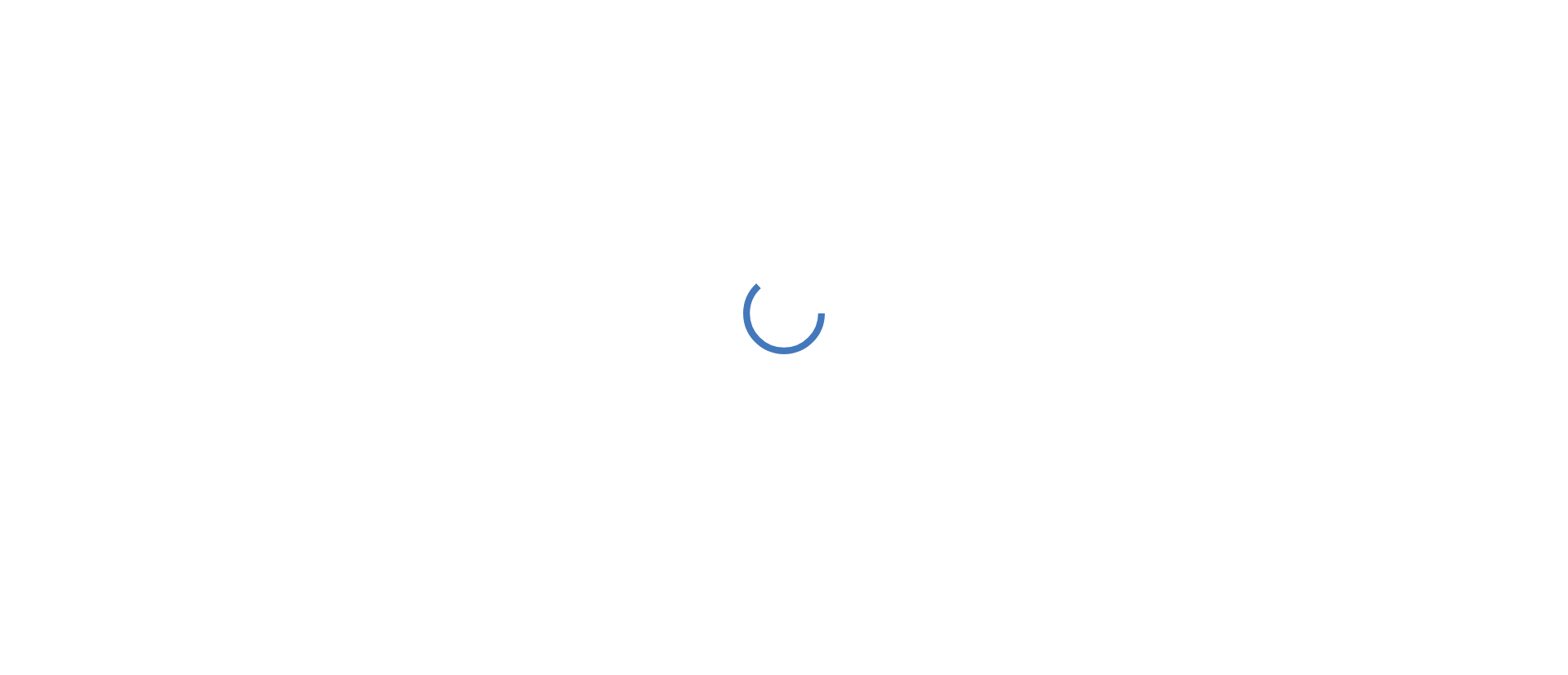 scroll, scrollTop: 0, scrollLeft: 0, axis: both 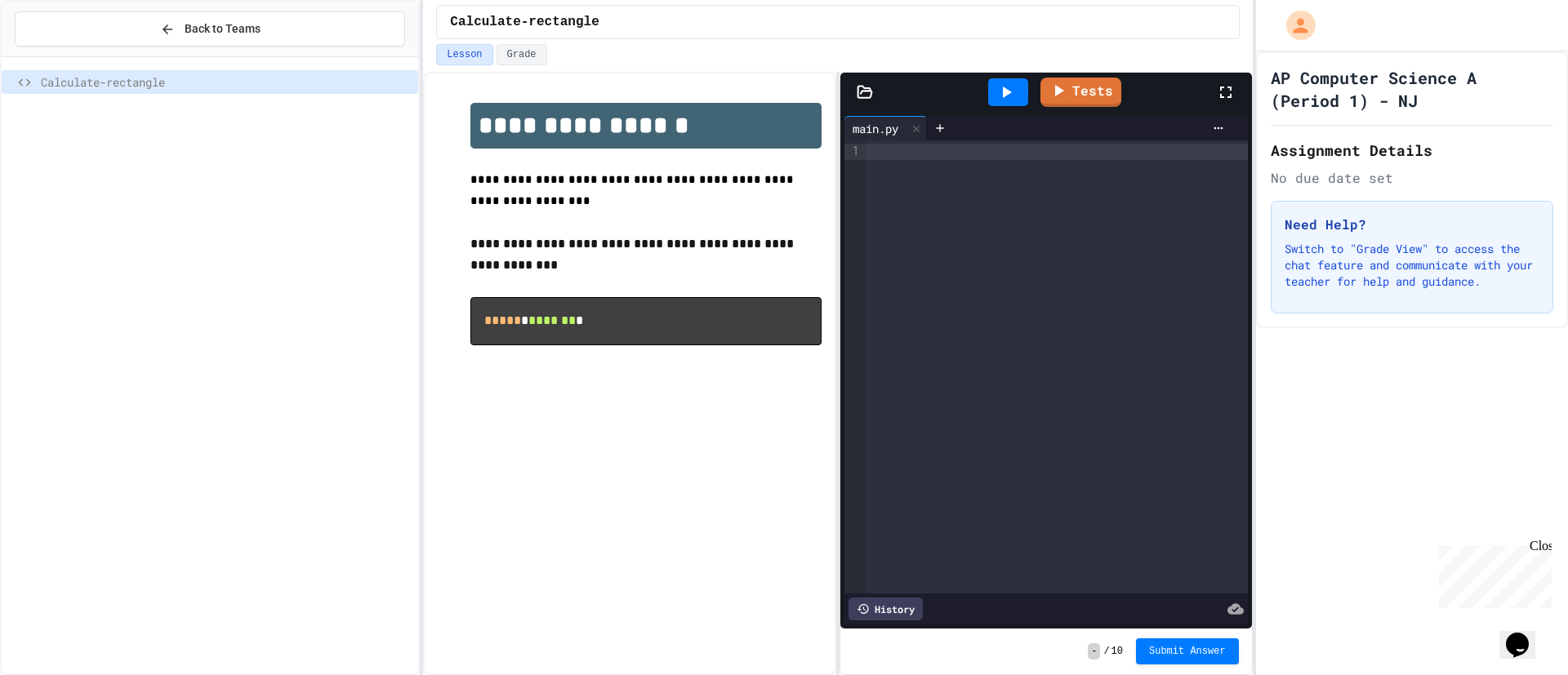 click at bounding box center [1057, 366] 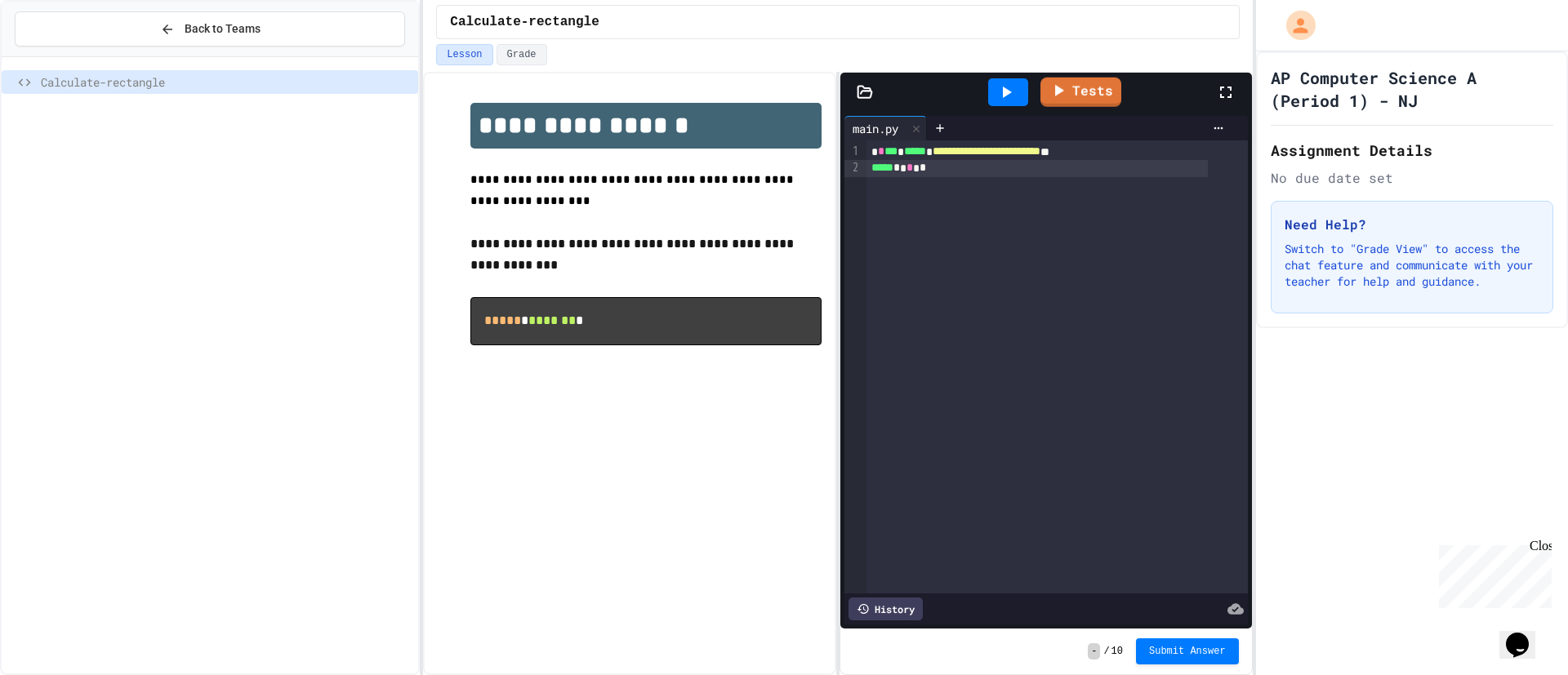 click 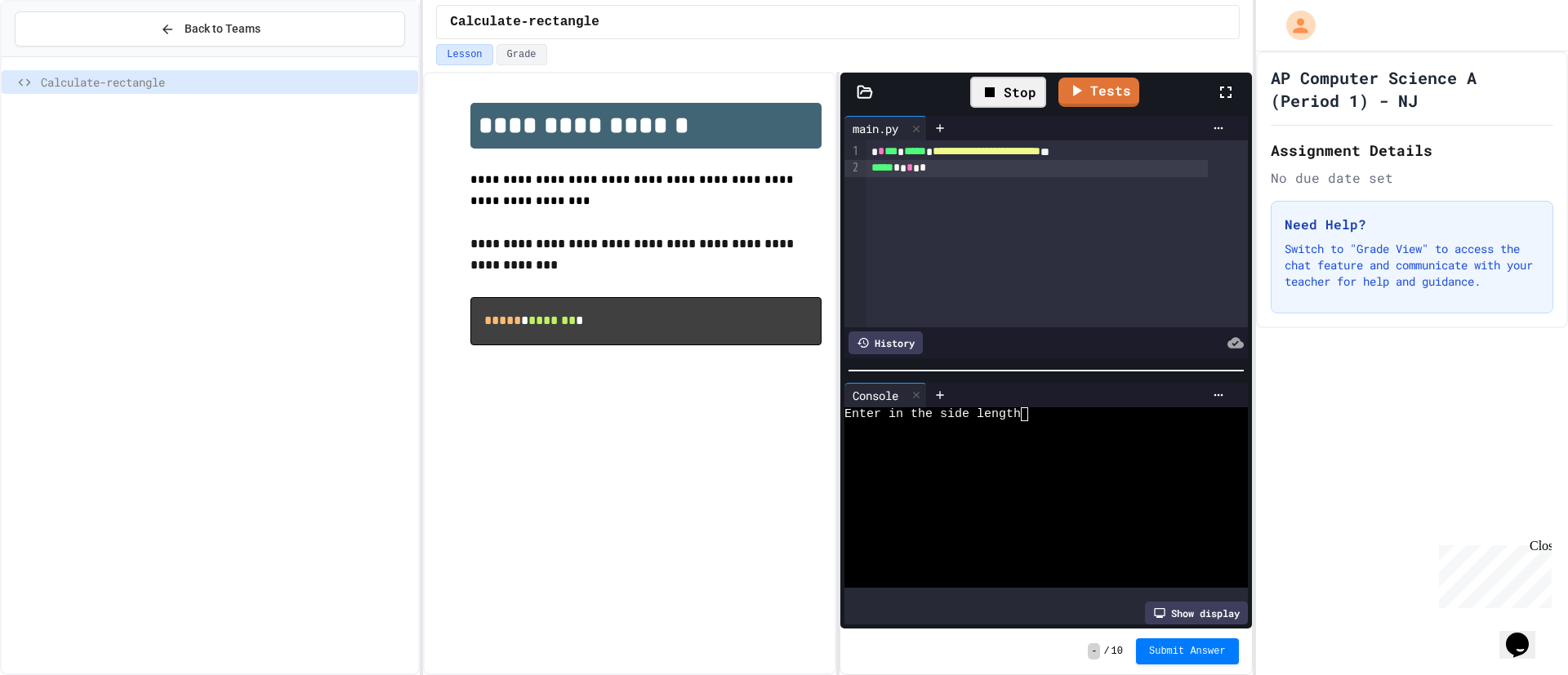 click at bounding box center [1024, 483] 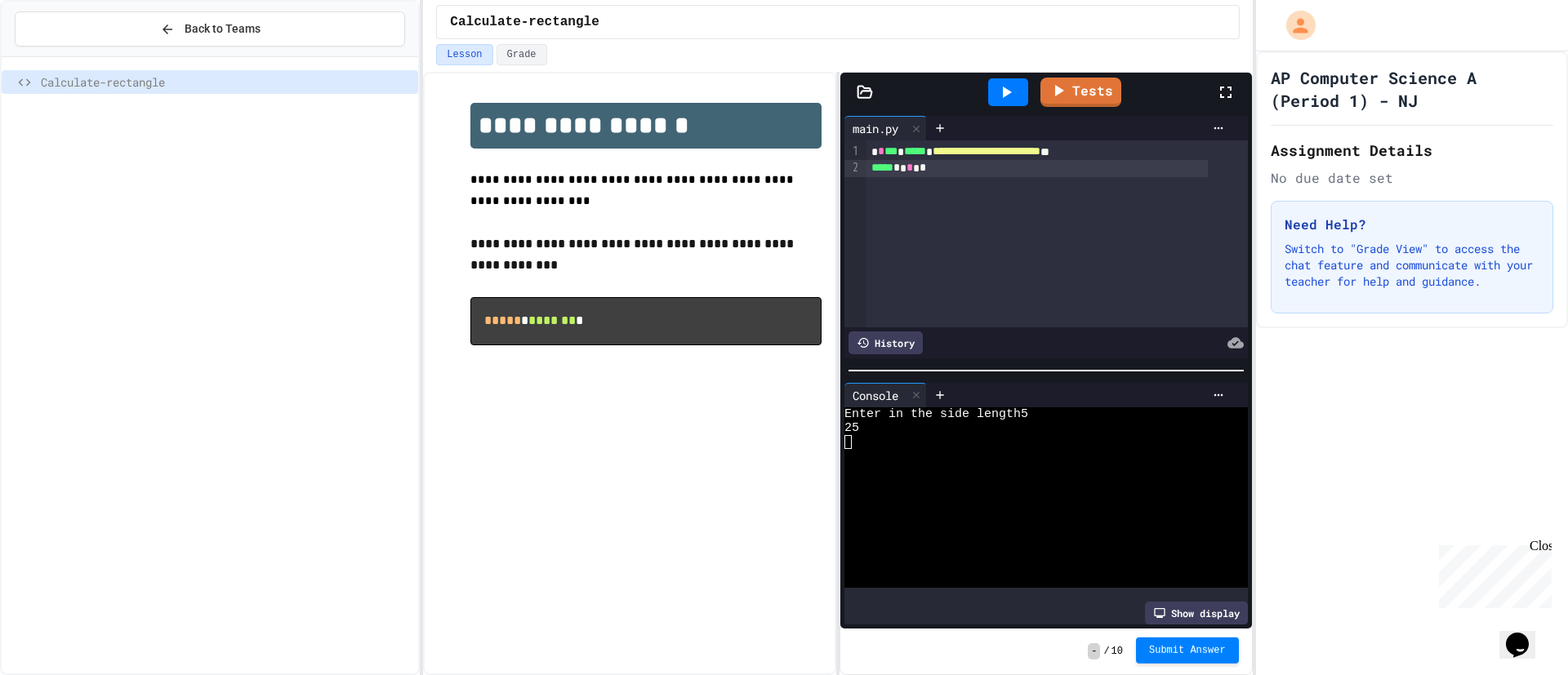 click on "Submit Answer" at bounding box center [1187, 651] 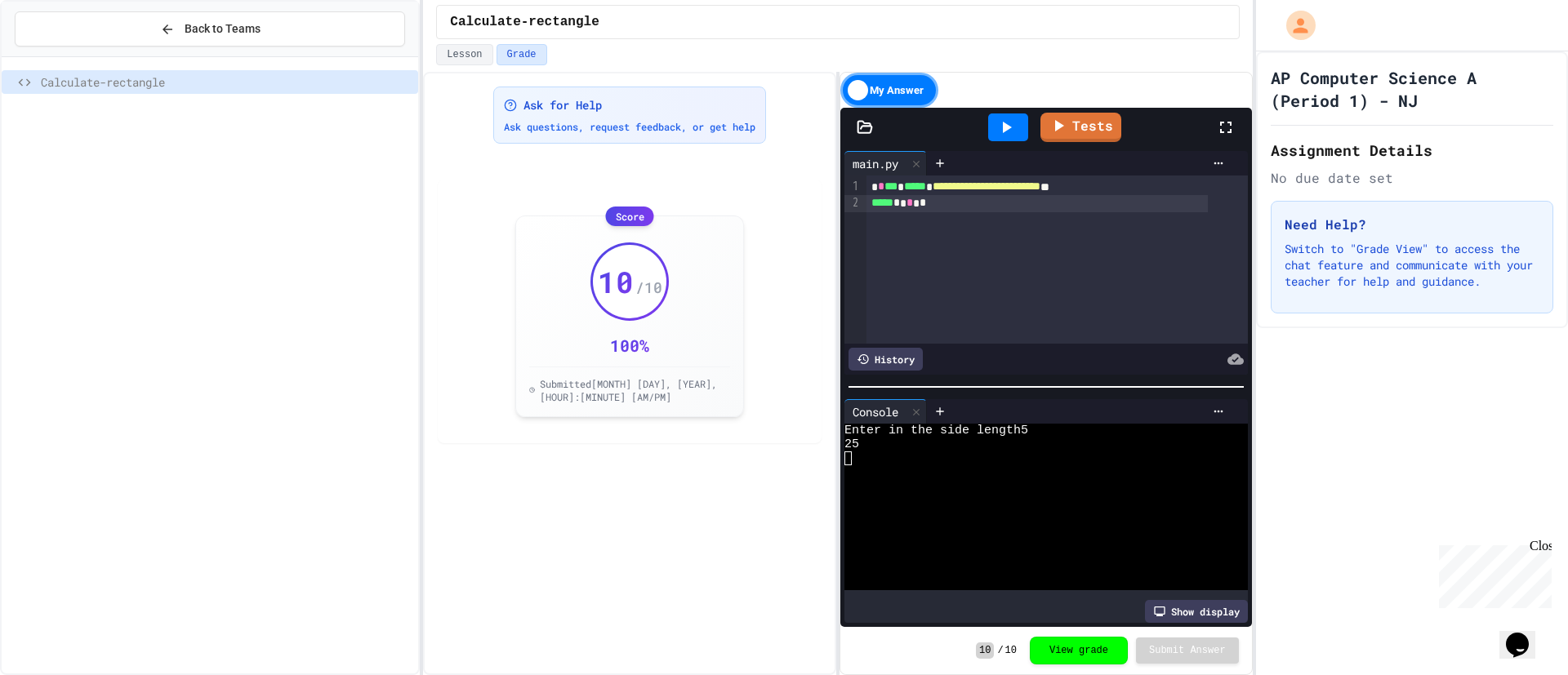click on "My Answer" at bounding box center (889, 90) 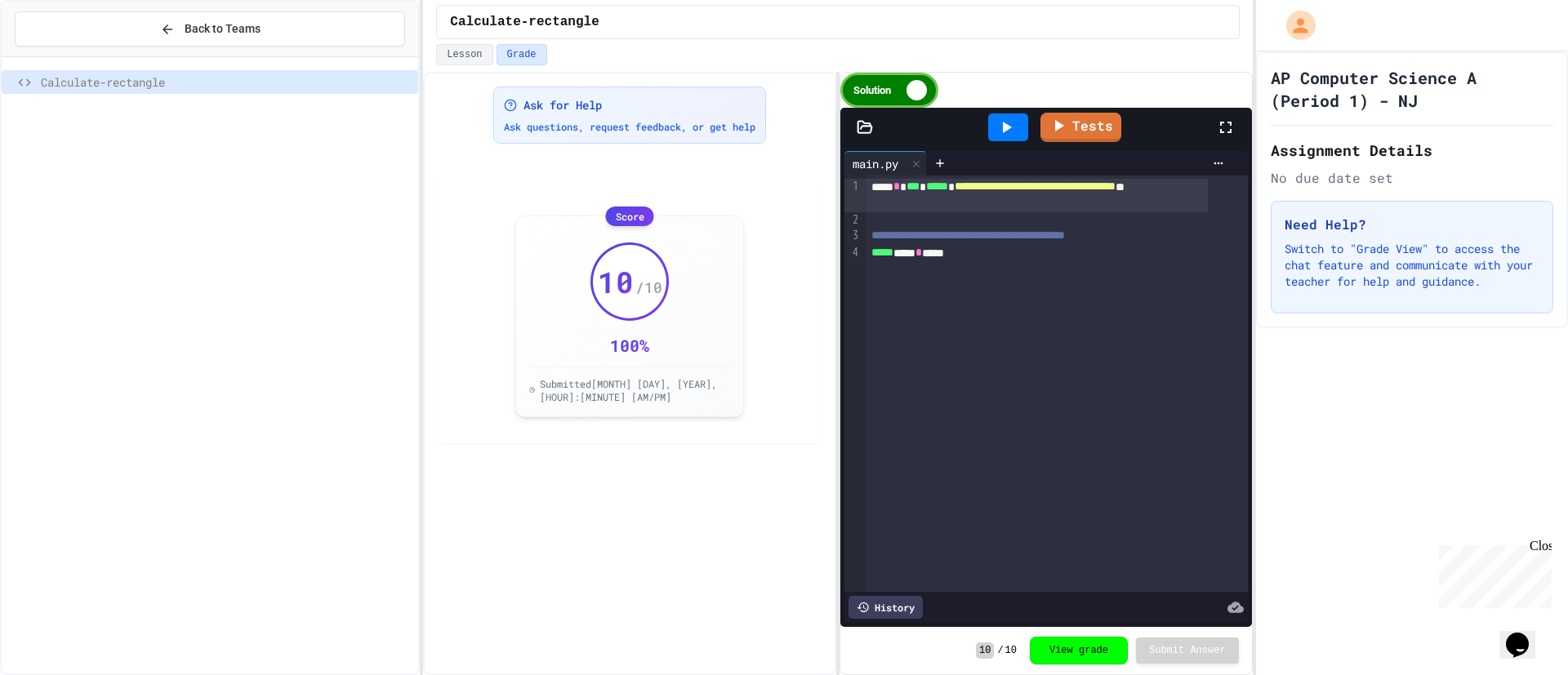 click on "Solution" at bounding box center [889, 90] 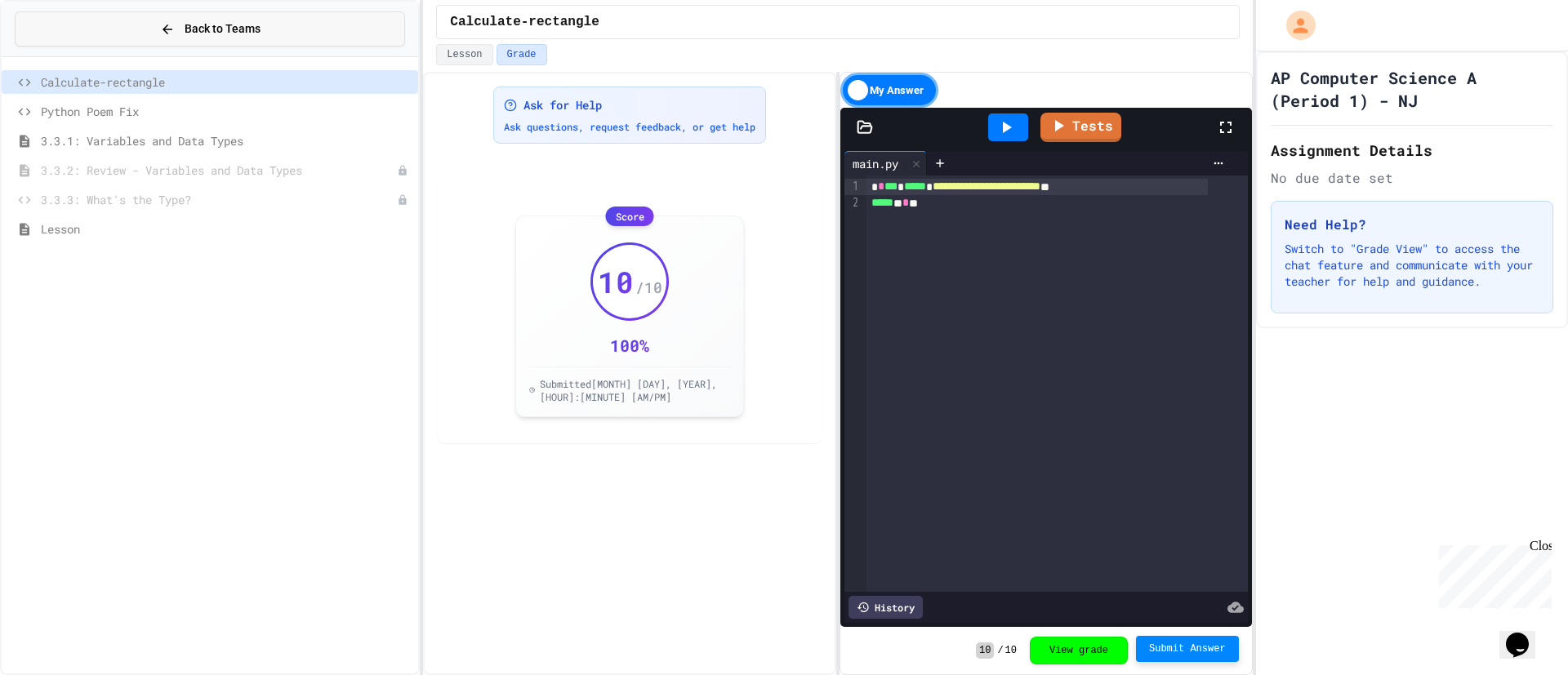 click on "Back to Teams" at bounding box center [210, 29] 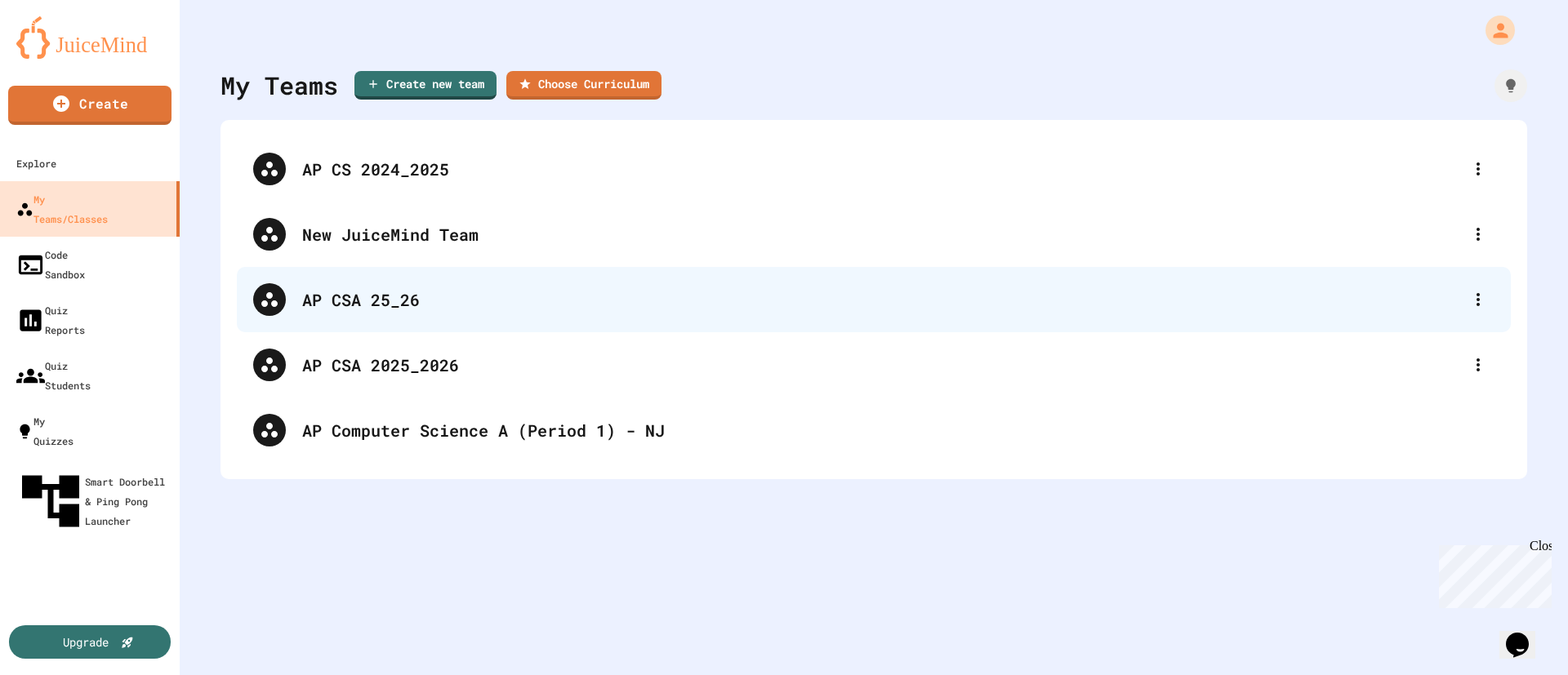 click on "AP CSA 25_26" at bounding box center (882, 300) 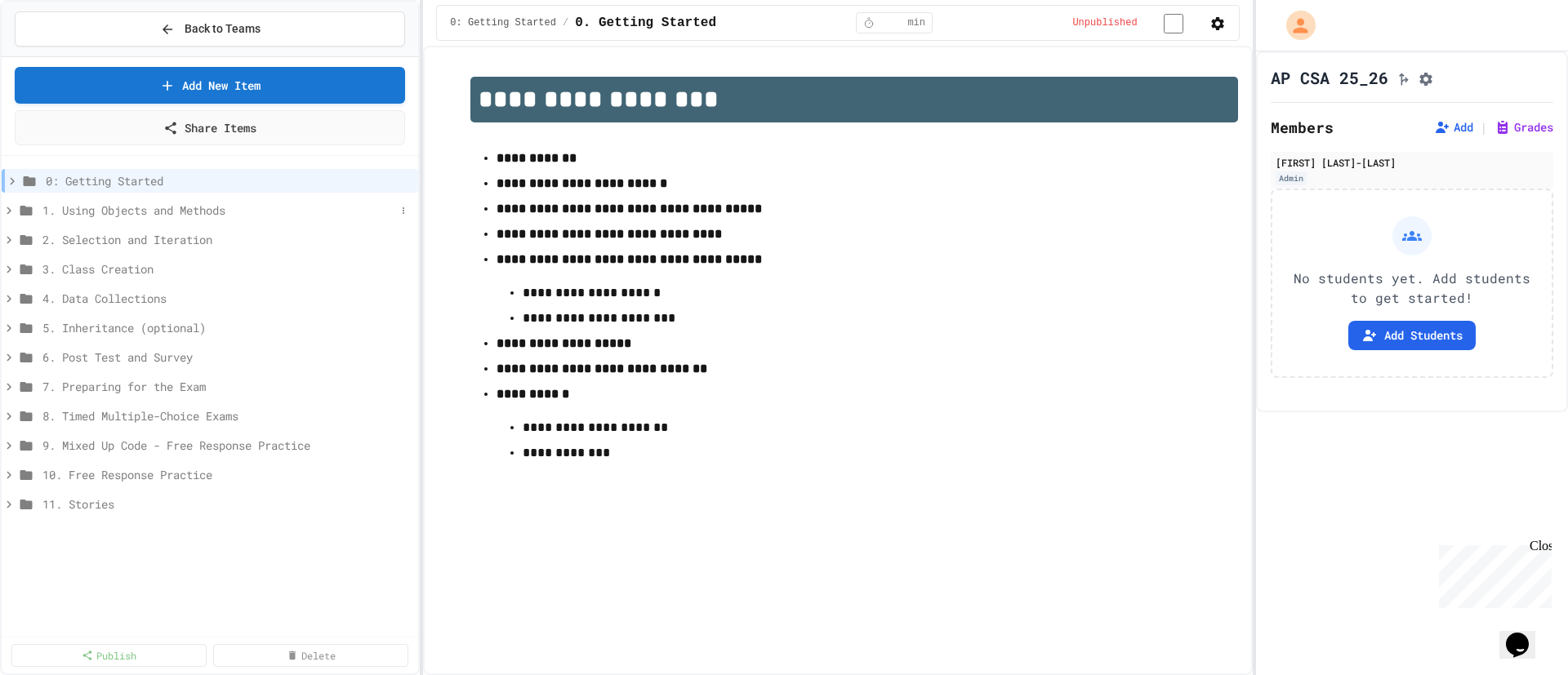 click on "1. Using Objects and Methods" at bounding box center (219, 210) 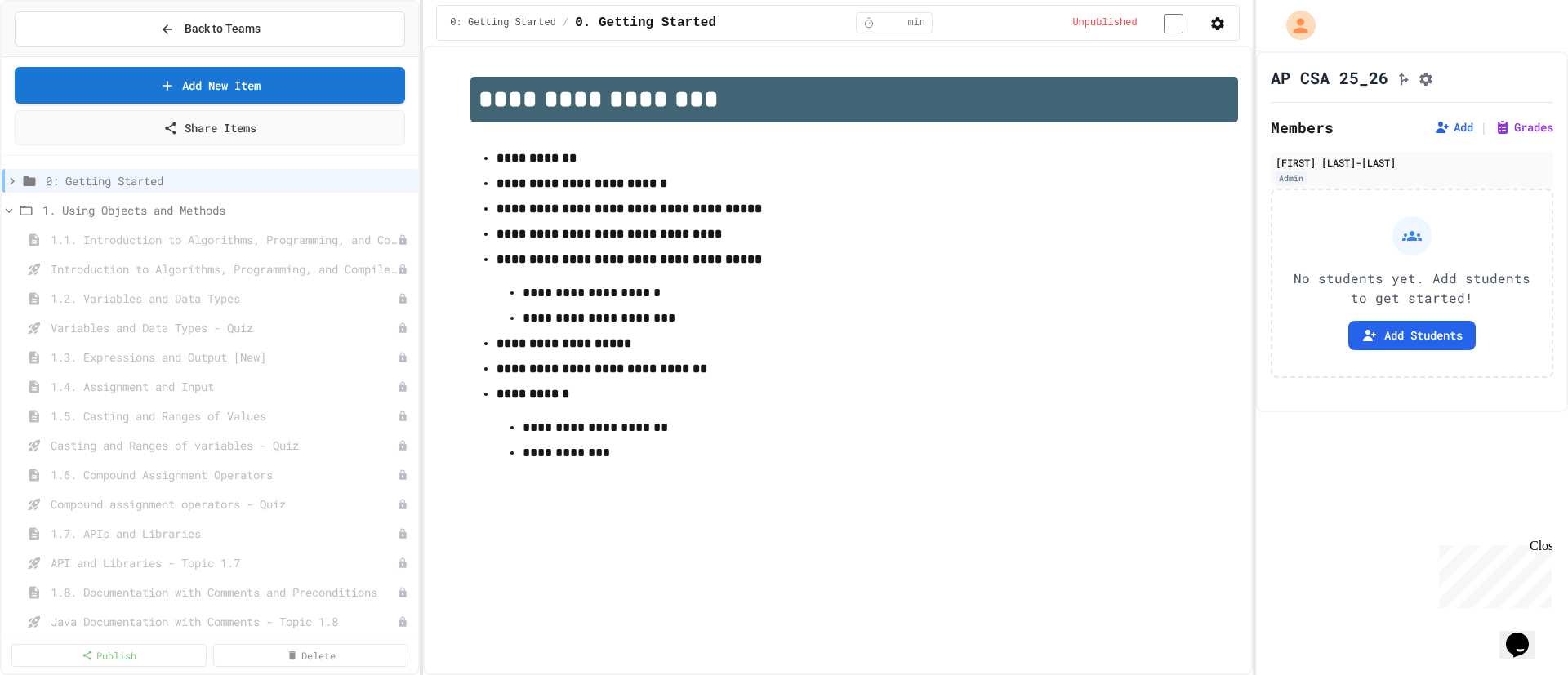 click on "1. Using Objects and Methods" at bounding box center (227, 210) 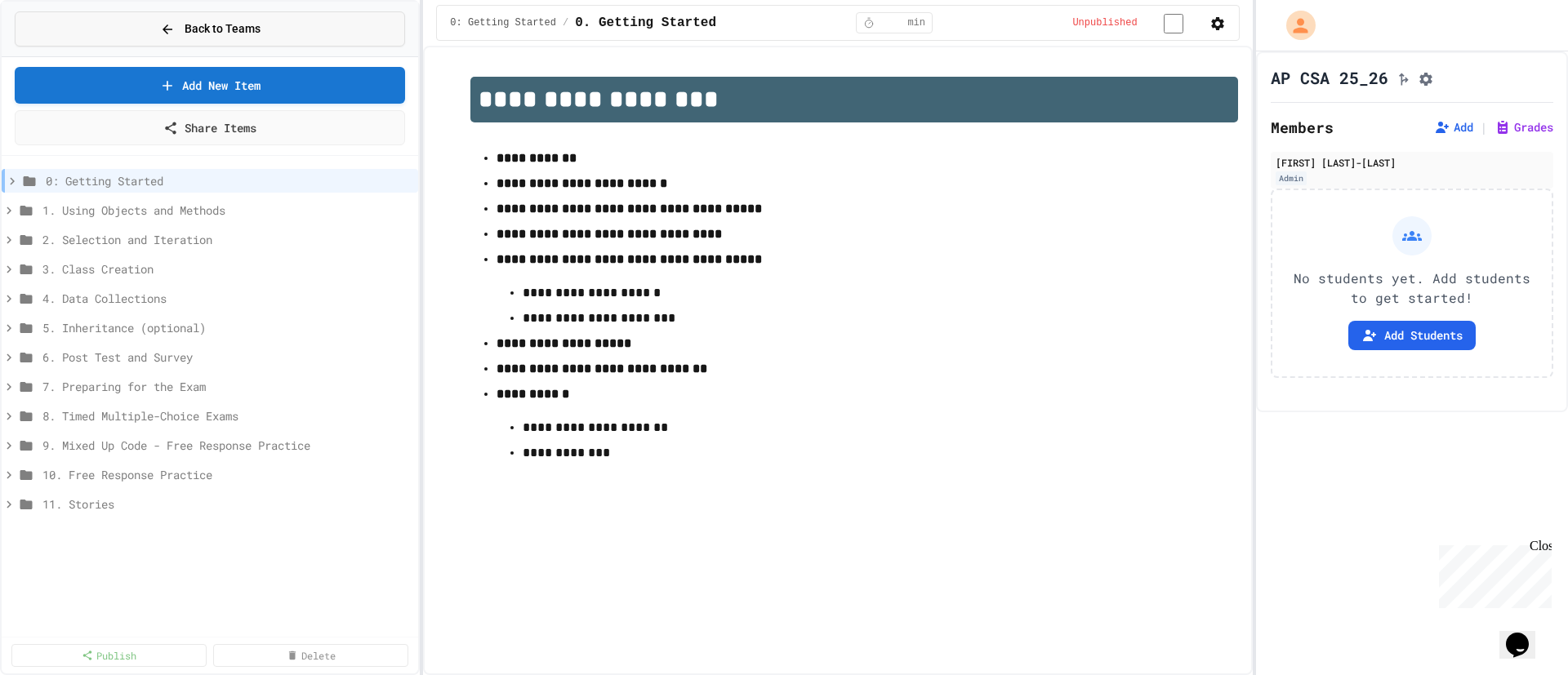 click on "Back to Teams" at bounding box center [210, 29] 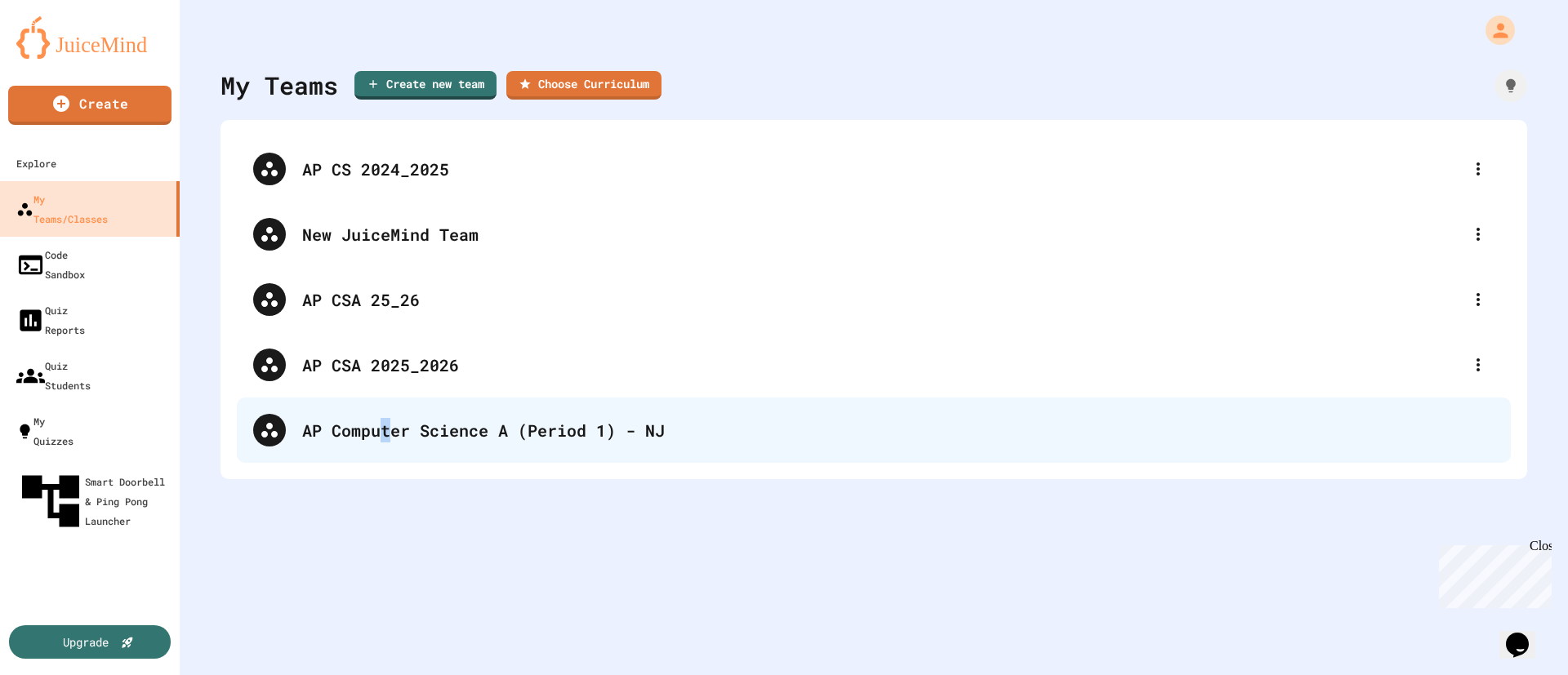 drag, startPoint x: 378, startPoint y: 468, endPoint x: 387, endPoint y: 447, distance: 22.847 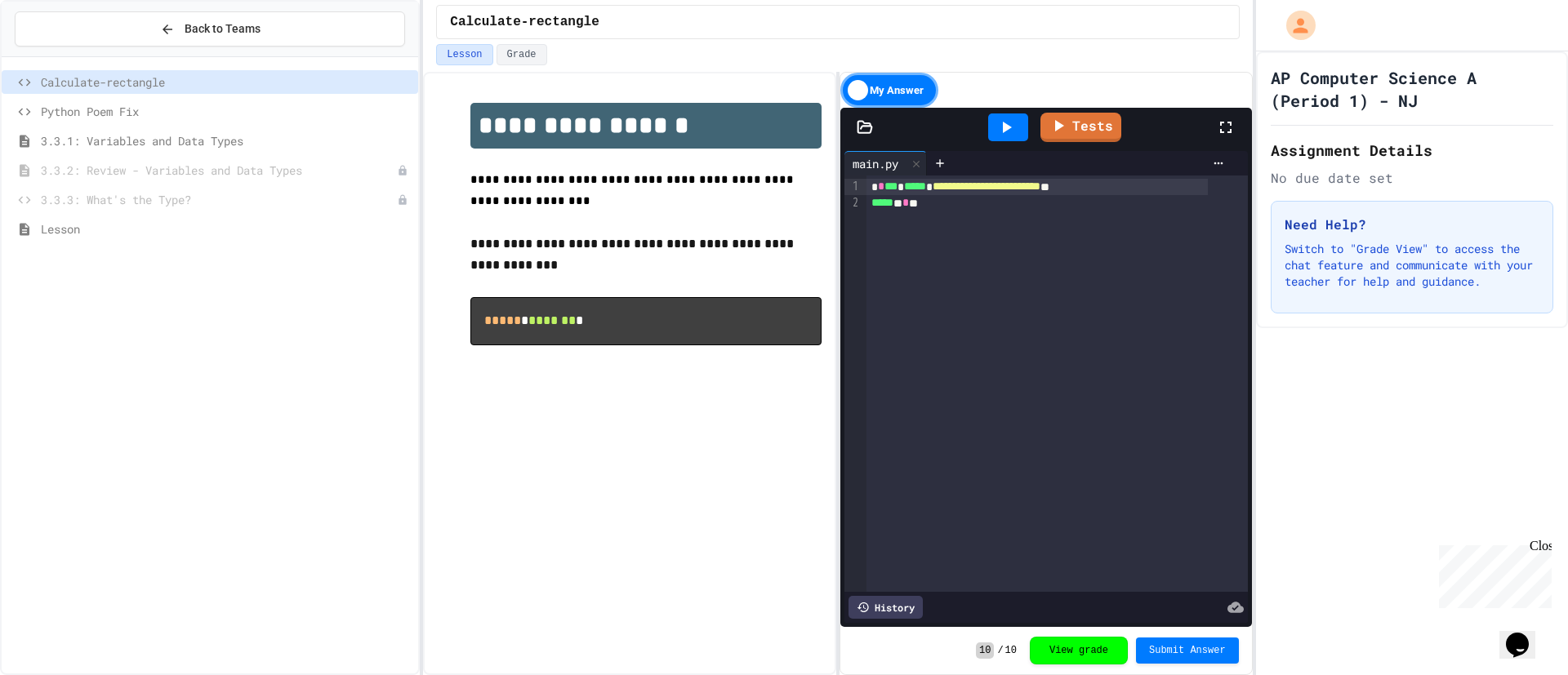click on "Lesson" at bounding box center (226, 229) 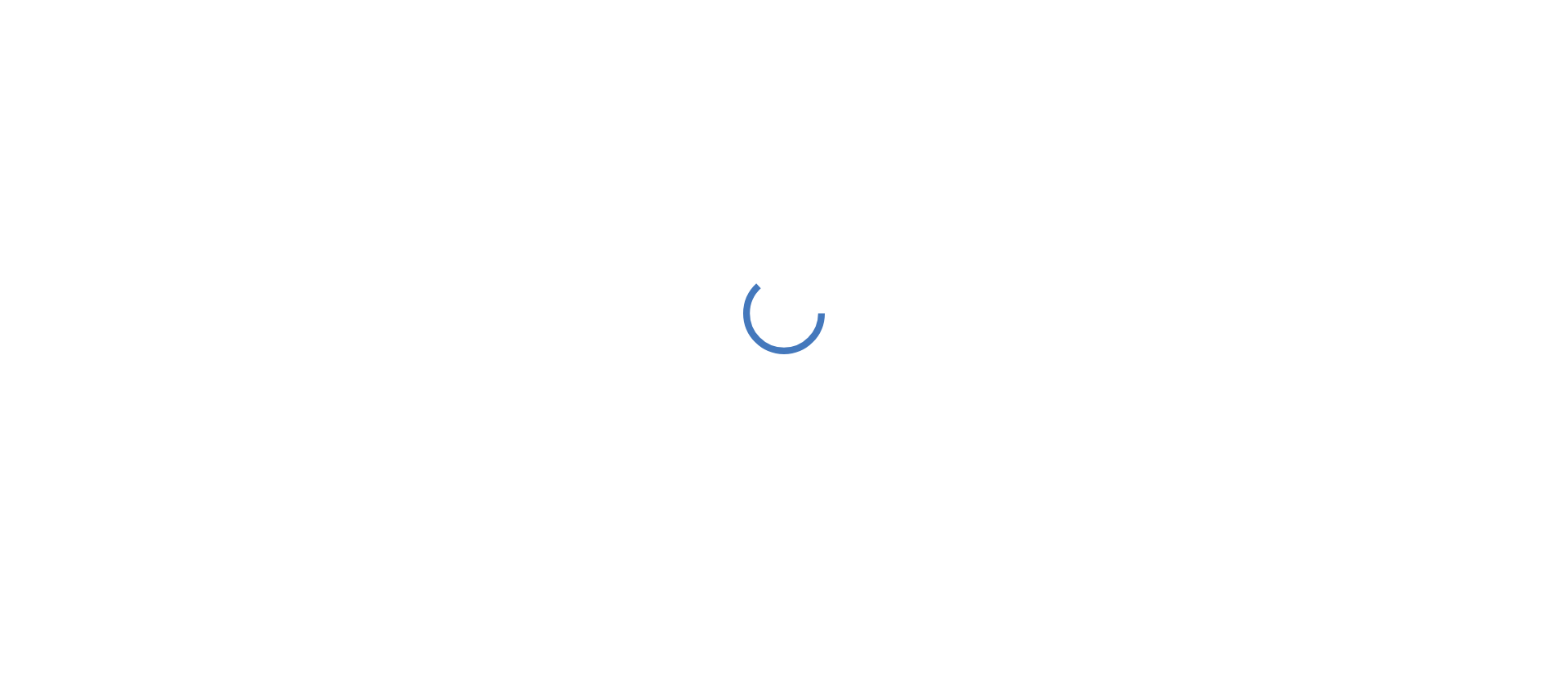 scroll, scrollTop: 0, scrollLeft: 0, axis: both 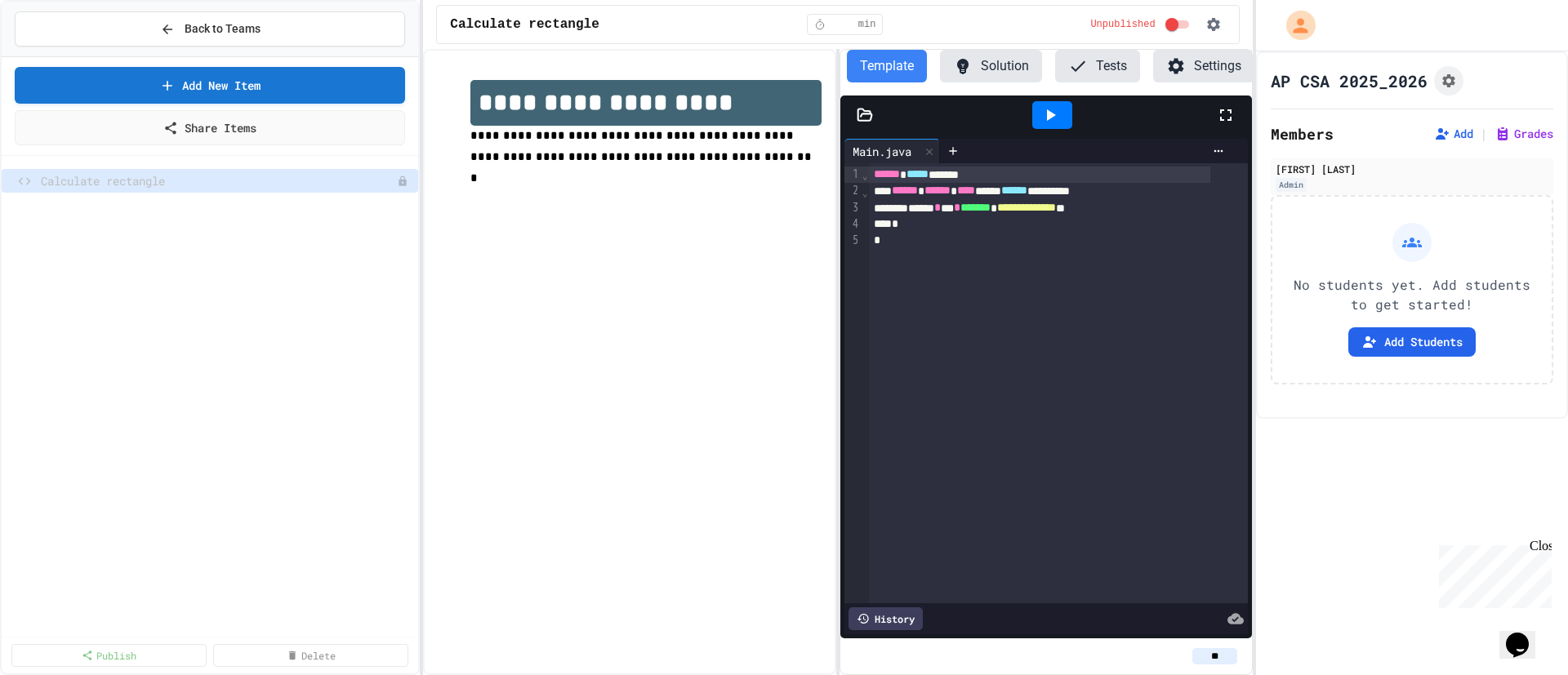 click on "Back to Teams" at bounding box center [210, 29] 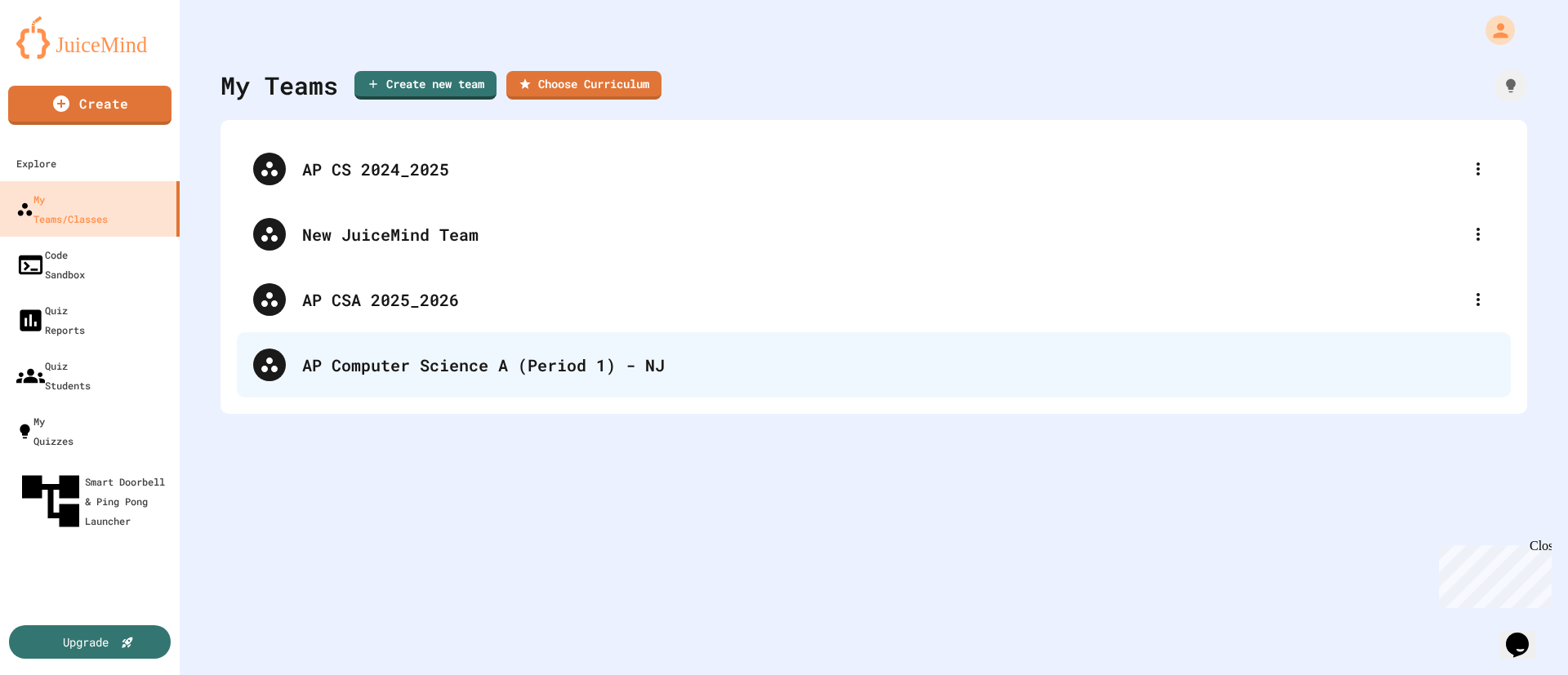 click on "AP Computer Science A (Period 1) - NJ" at bounding box center (874, 365) 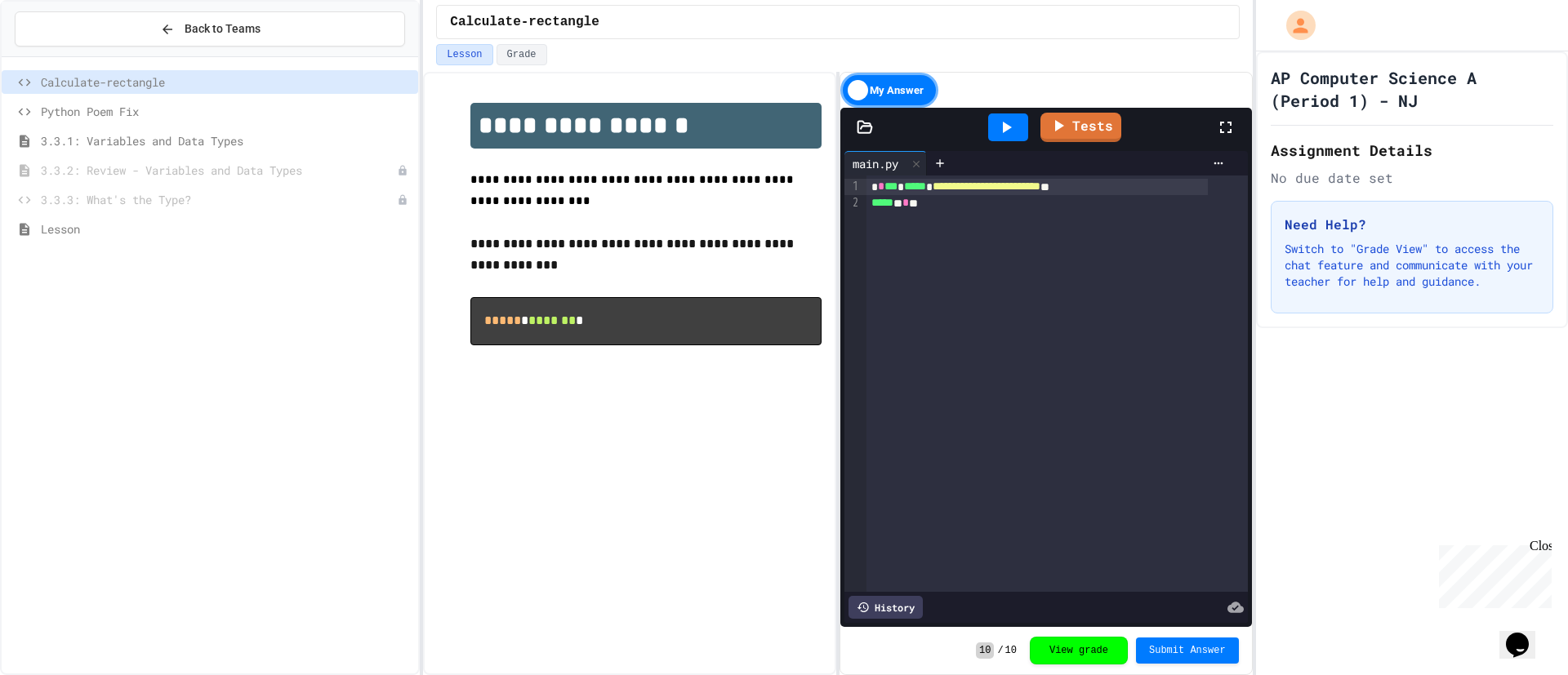 click on "3.3.3: What's the Type?" at bounding box center (219, 199) 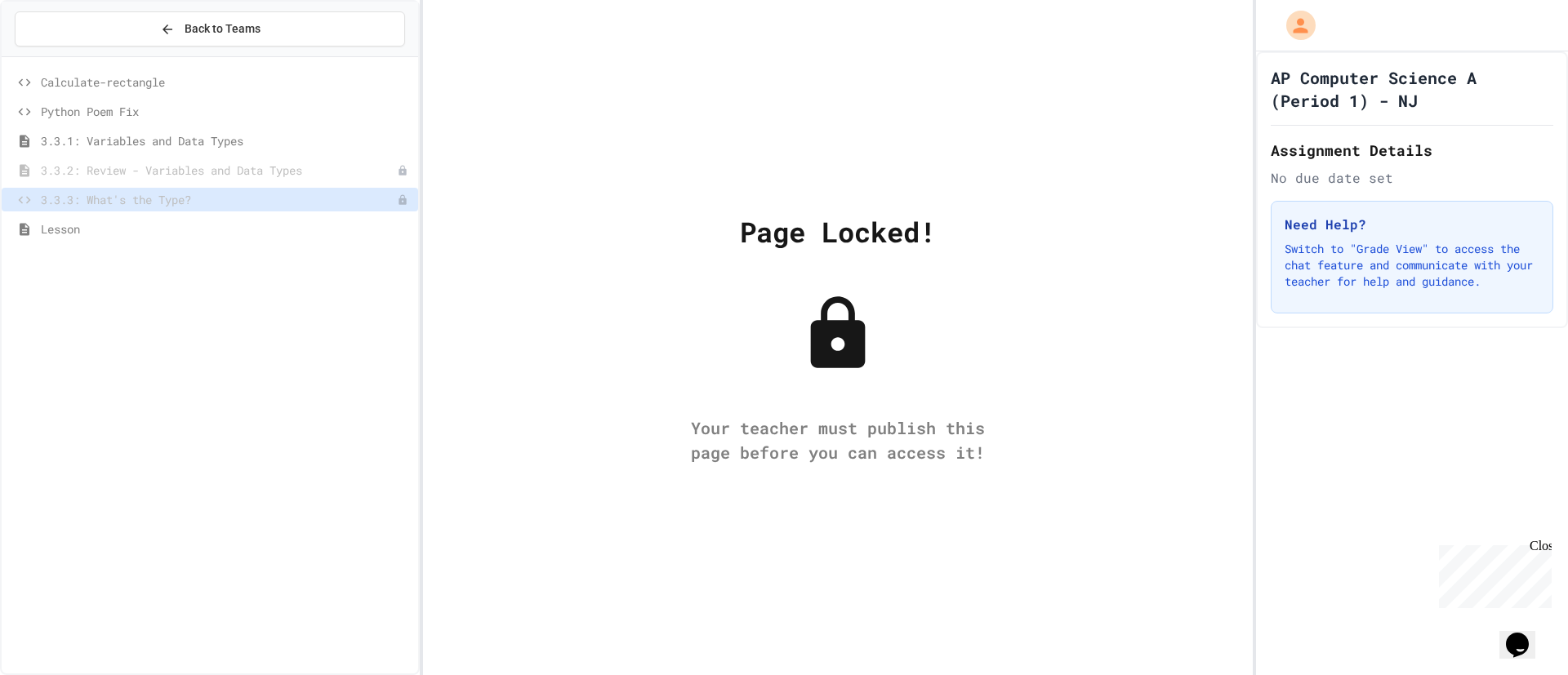 click on "3.3.2: Review - Variables and Data Types" at bounding box center [219, 170] 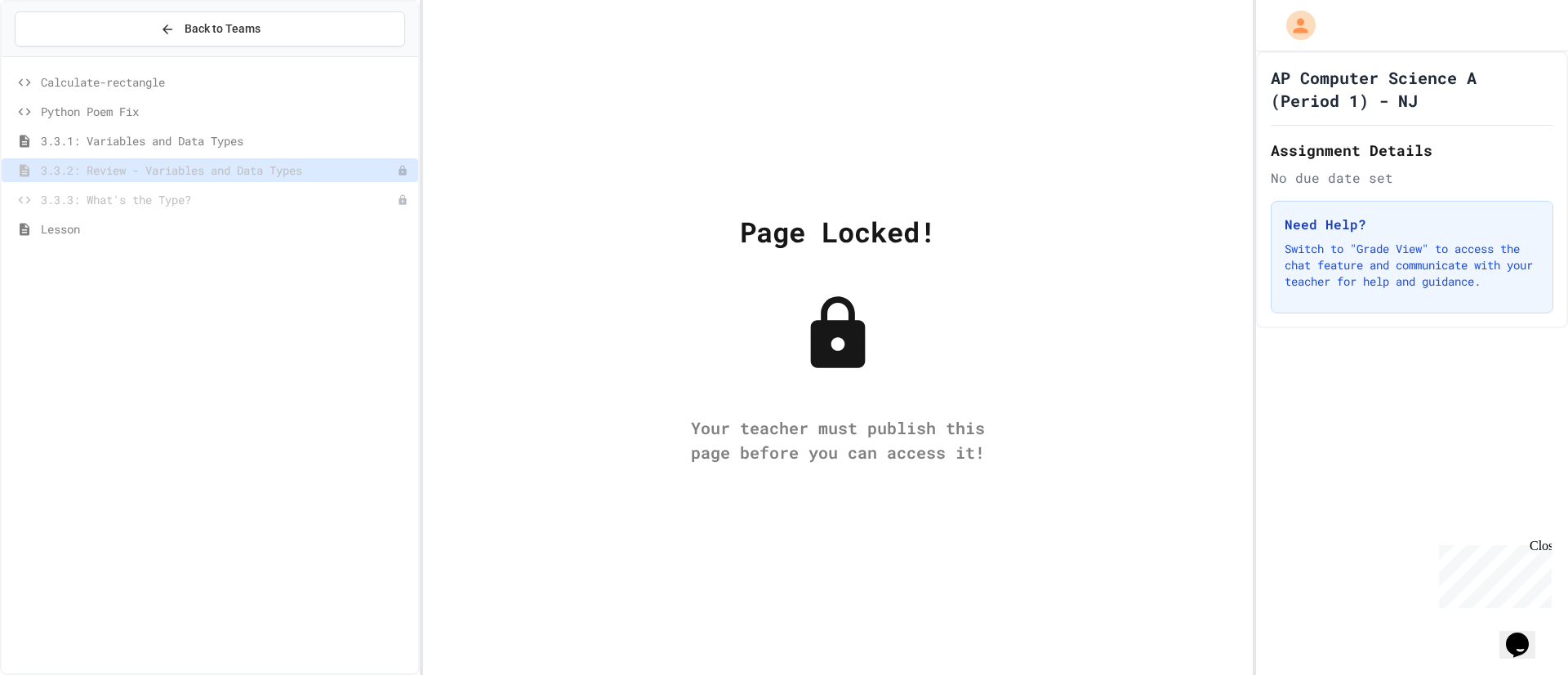 click on "Calculate-rectangle Python Poem Fix 3.3.1: Variables and Data Types 3.3.2: Review - Variables and Data Types 3.3.3: What's the Type? Lesson" at bounding box center (210, 365) 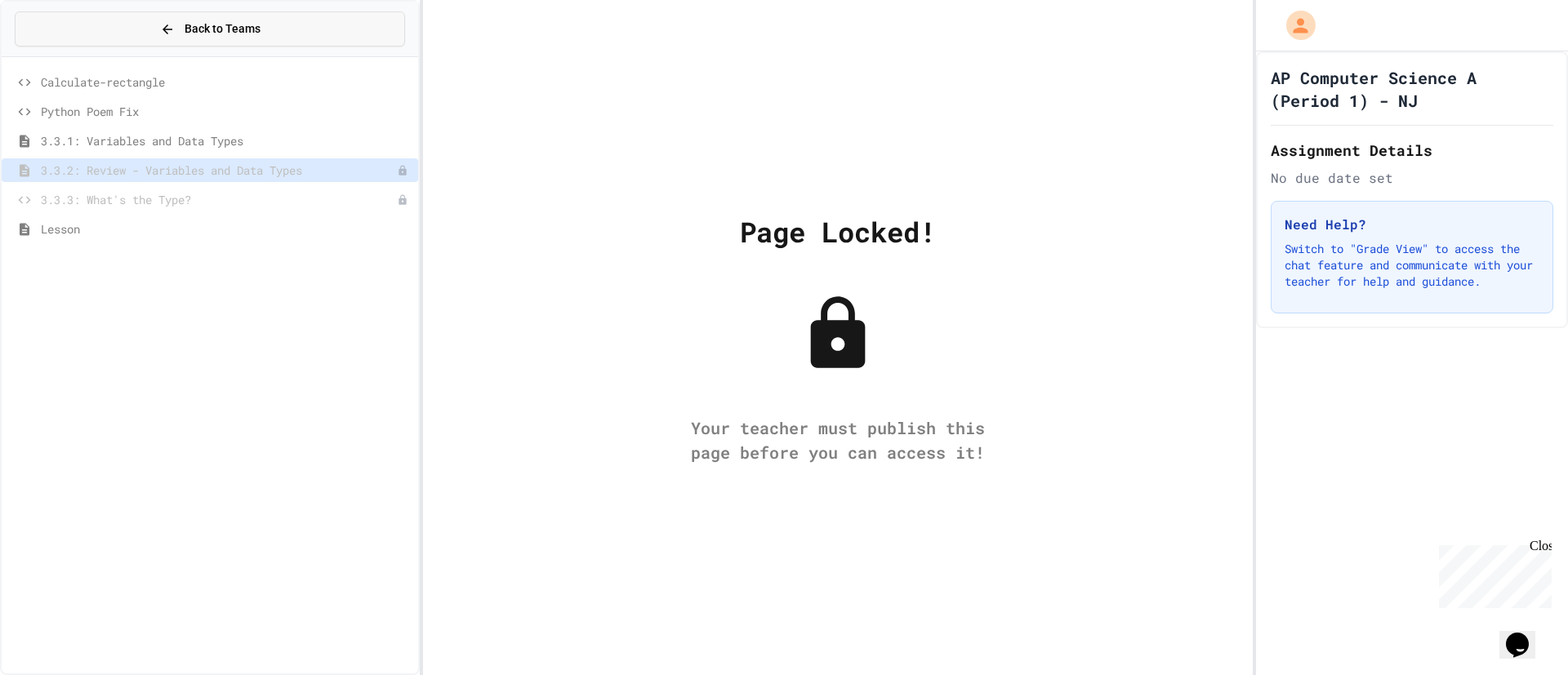 click on "Back to Teams" at bounding box center [222, 29] 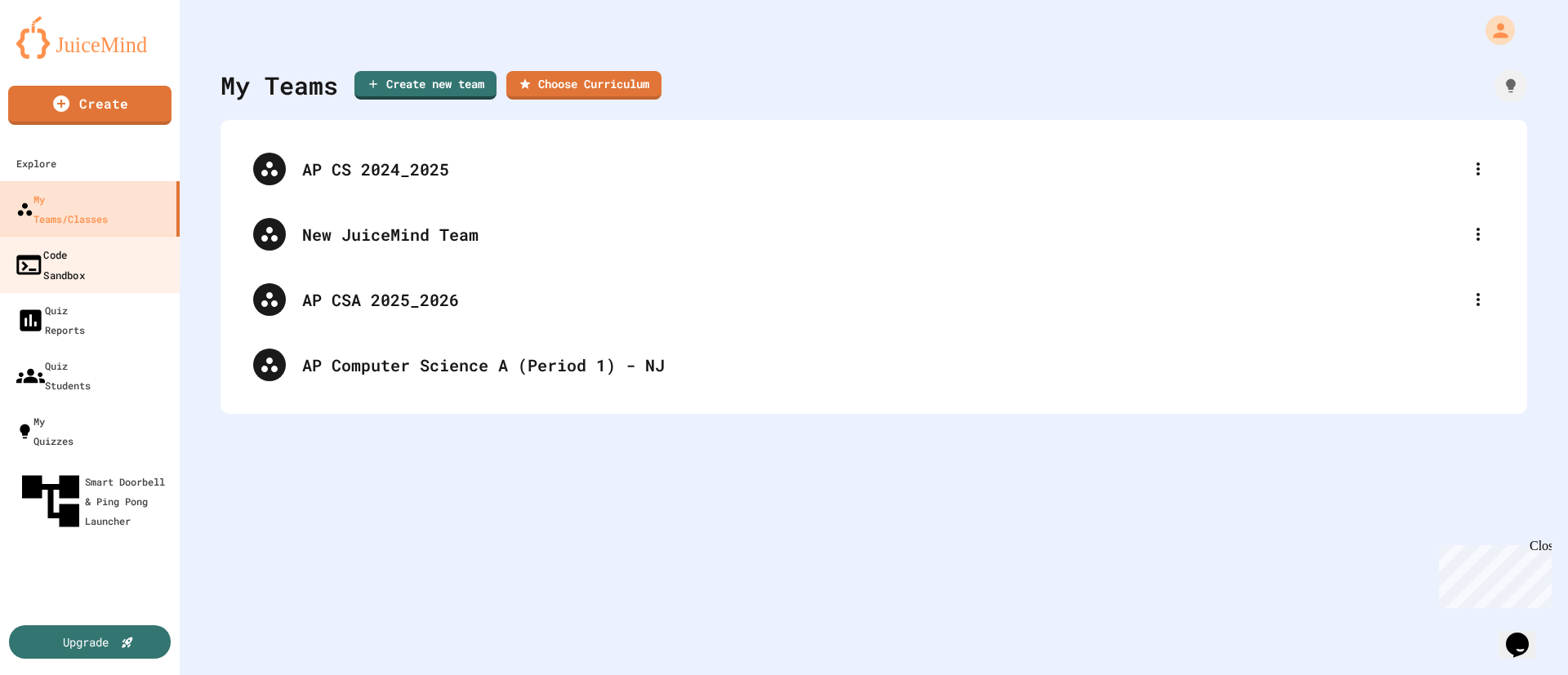 click on "Code Sandbox" at bounding box center [49, 264] 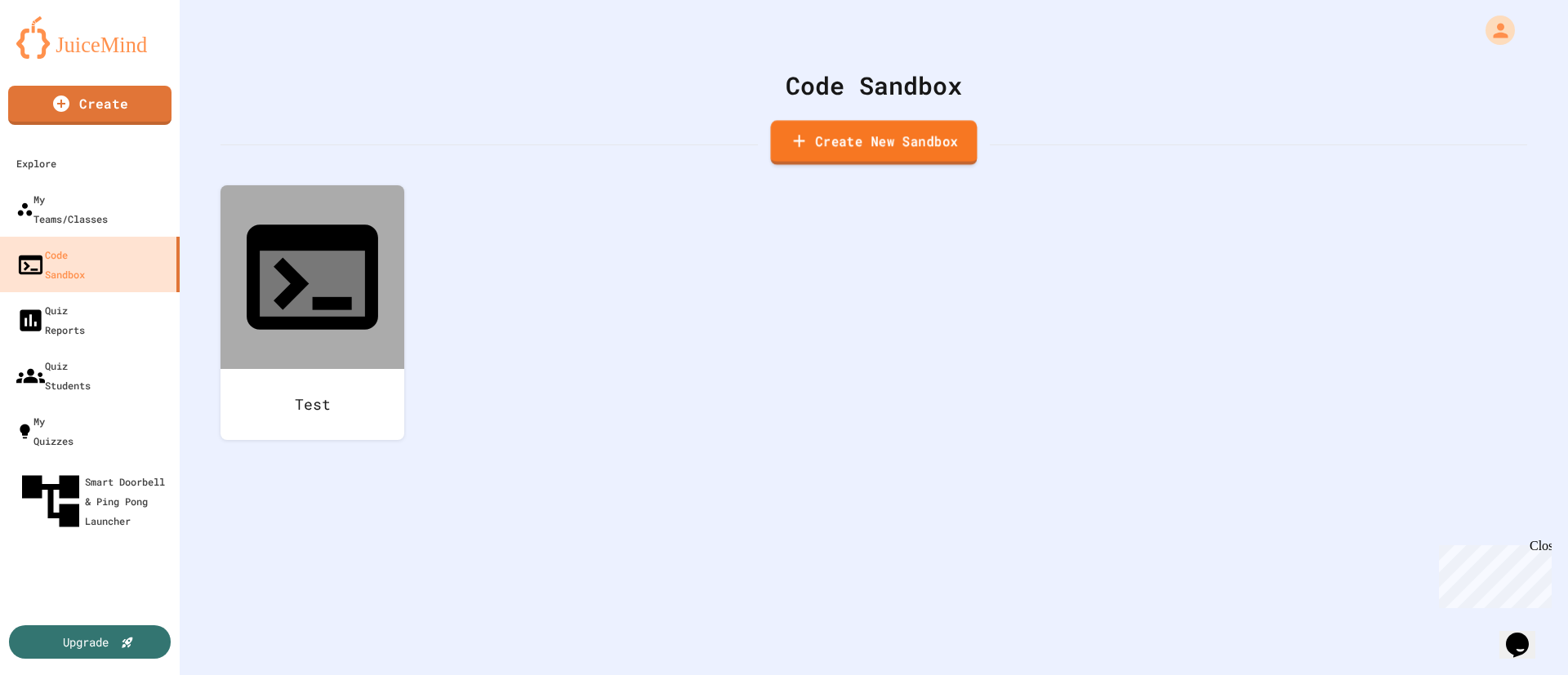 click on "Create New Sandbox" at bounding box center (874, 142) 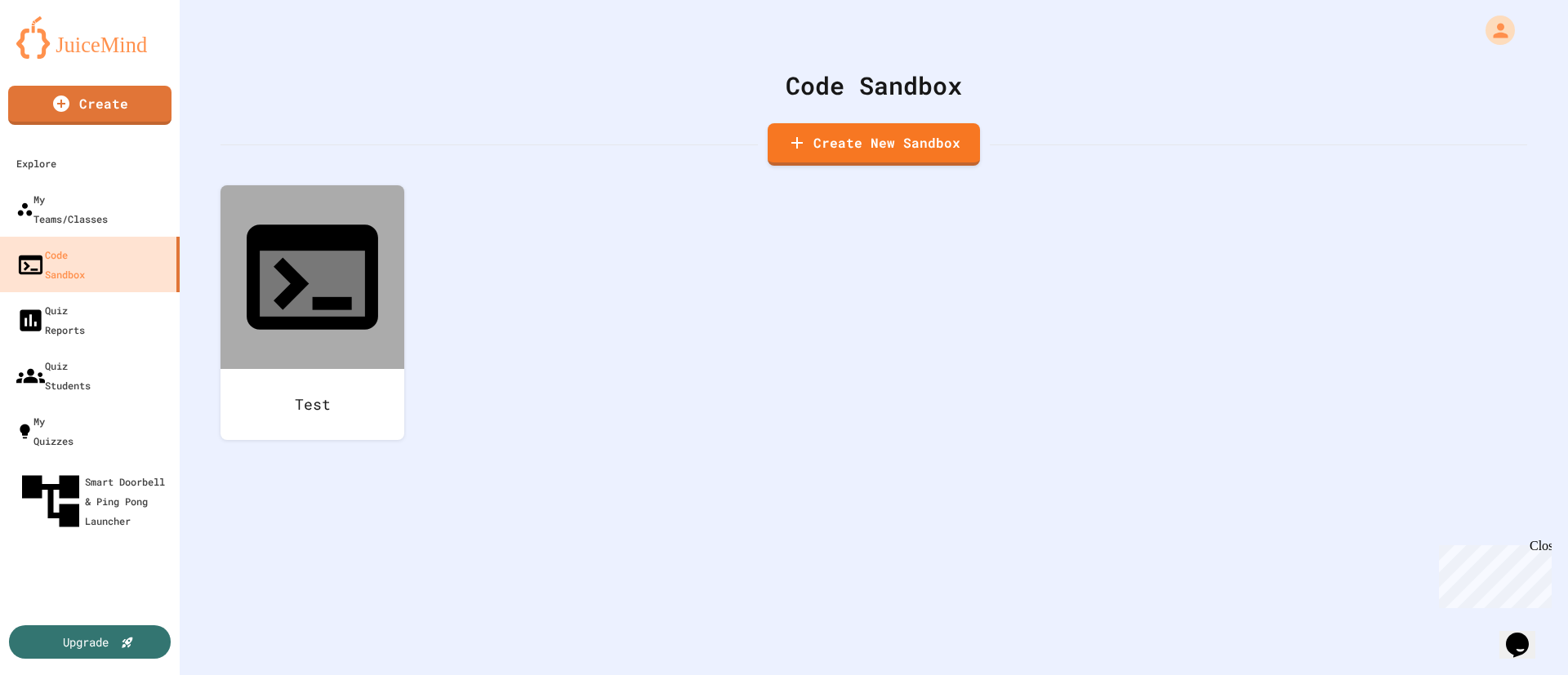 click at bounding box center (621, 926) 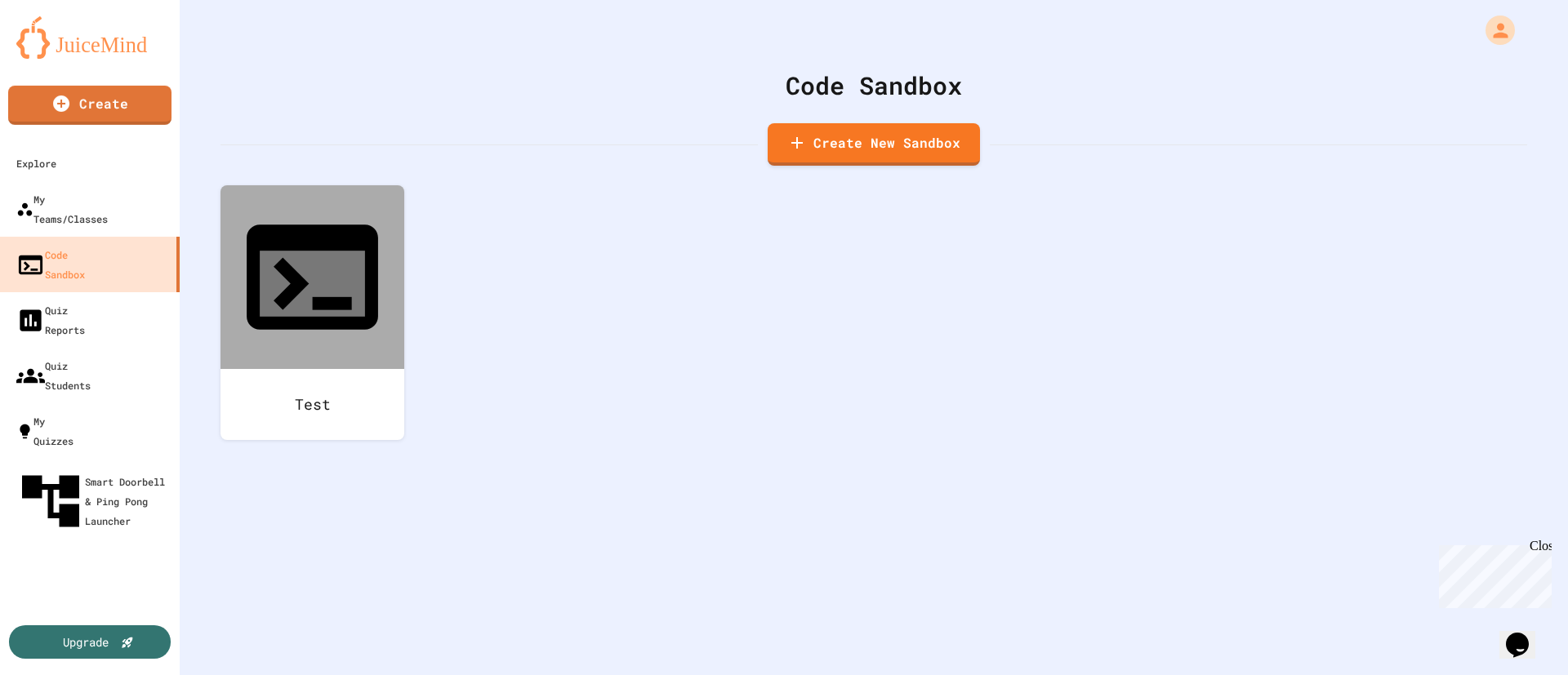 click at bounding box center (90, 37) 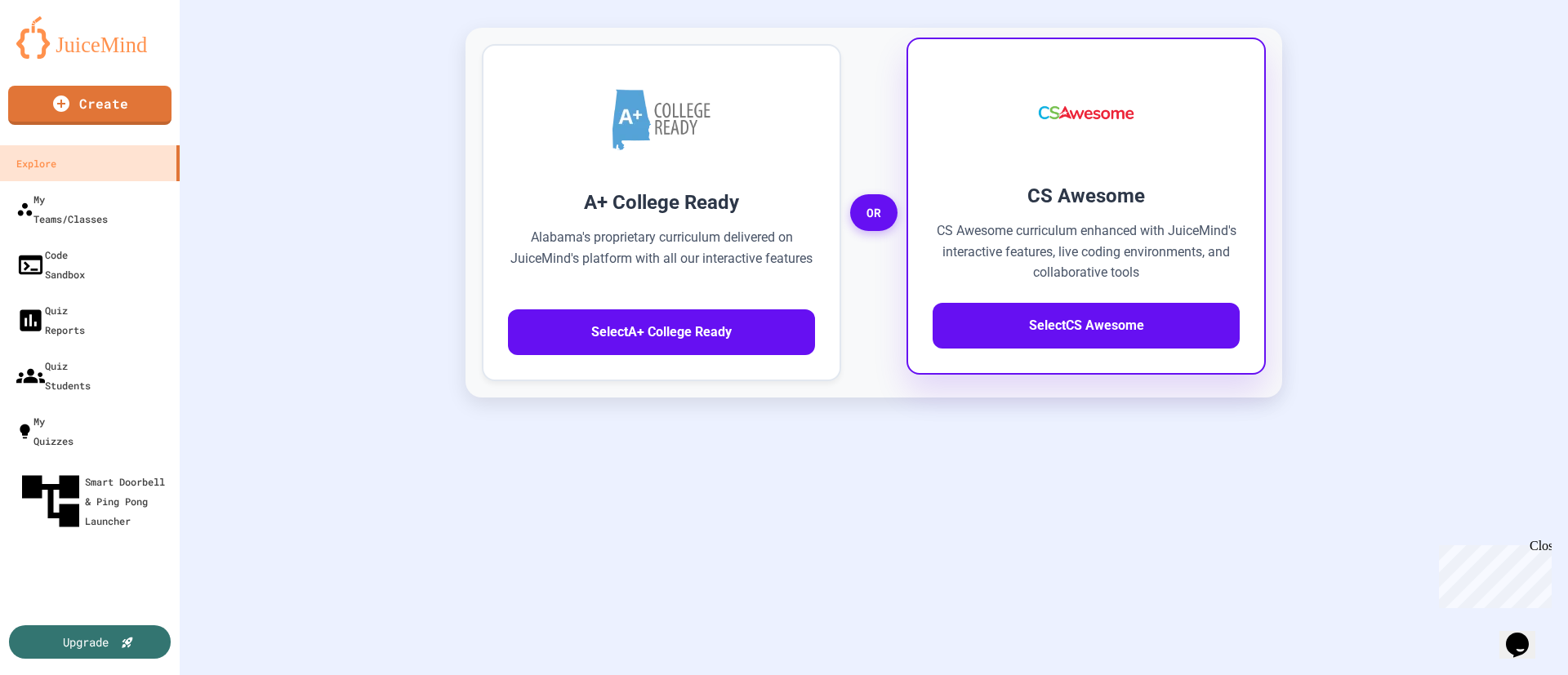 scroll, scrollTop: 423, scrollLeft: 0, axis: vertical 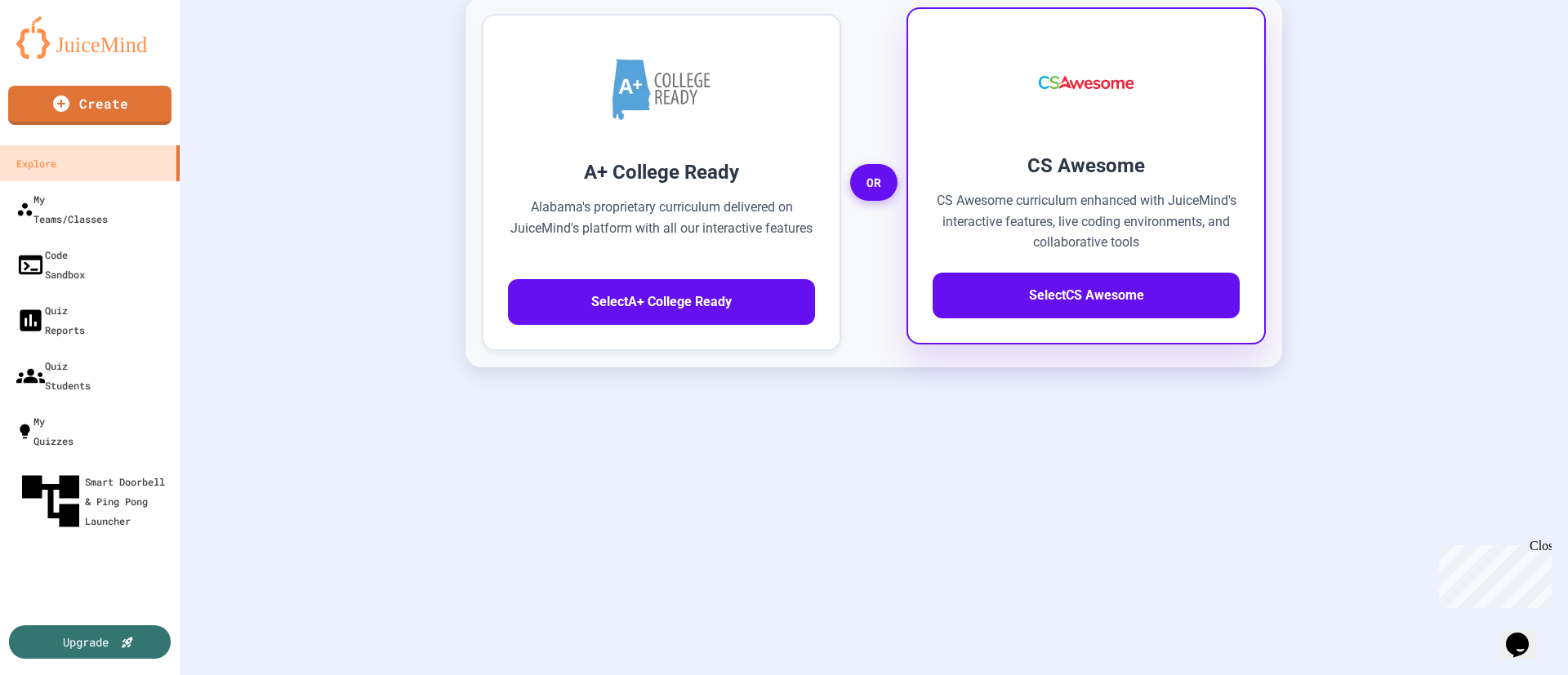 click on "CS Awesome CS Awesome curriculum enhanced with JuiceMind's interactive features, live coding environments, and collaborative tools Select  CS Awesome" at bounding box center [1086, 175] 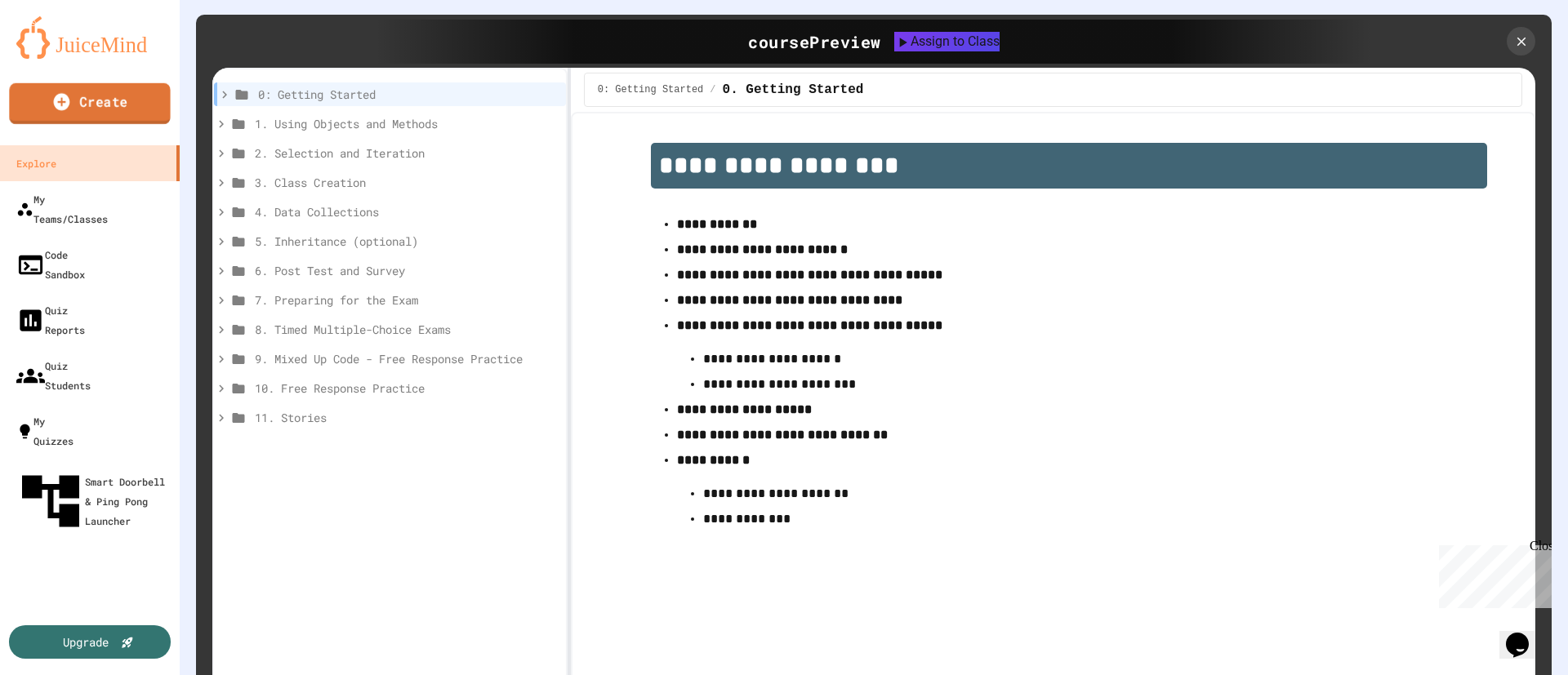 click on "Create" at bounding box center [89, 104] 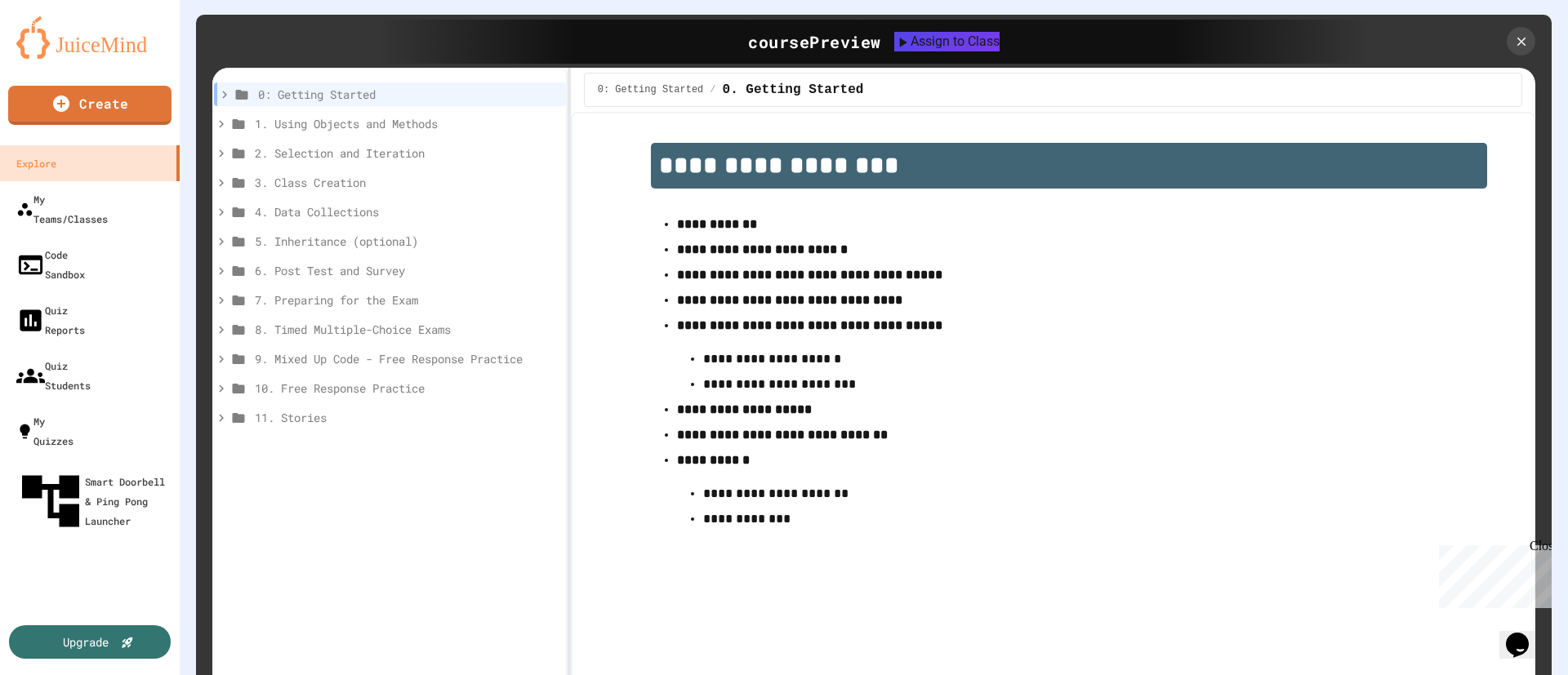 click on "Team" at bounding box center [252, 882] 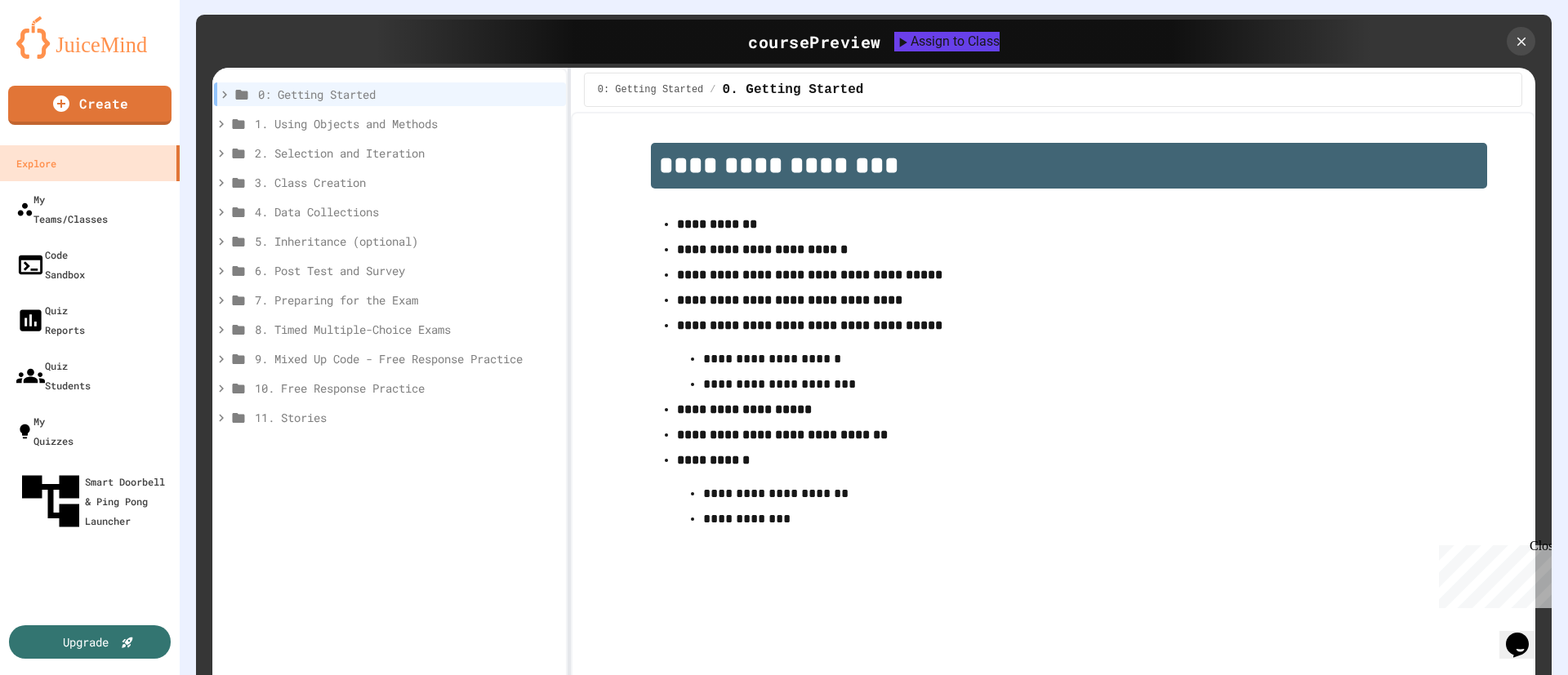 click on "Start with pre-built curriculum templates" at bounding box center [221, 936] 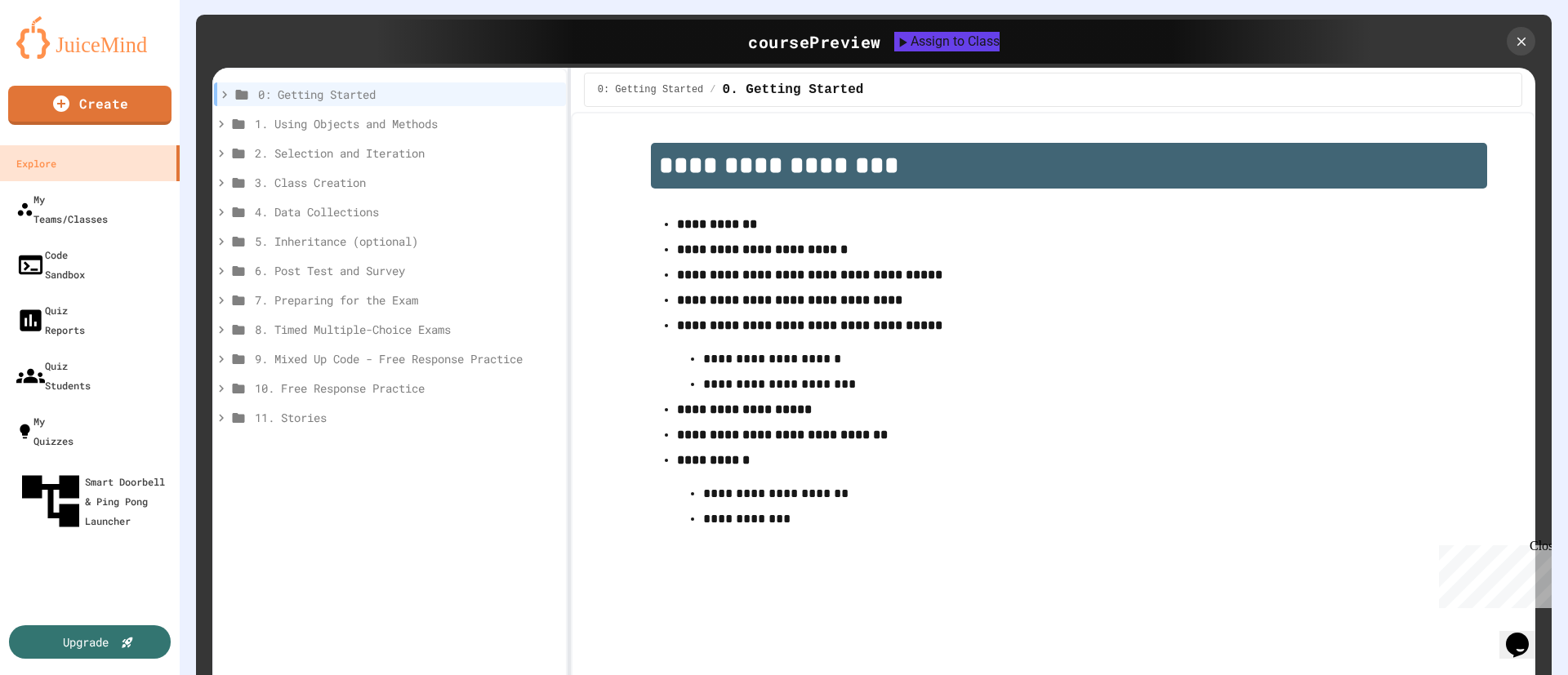 scroll, scrollTop: 40, scrollLeft: 0, axis: vertical 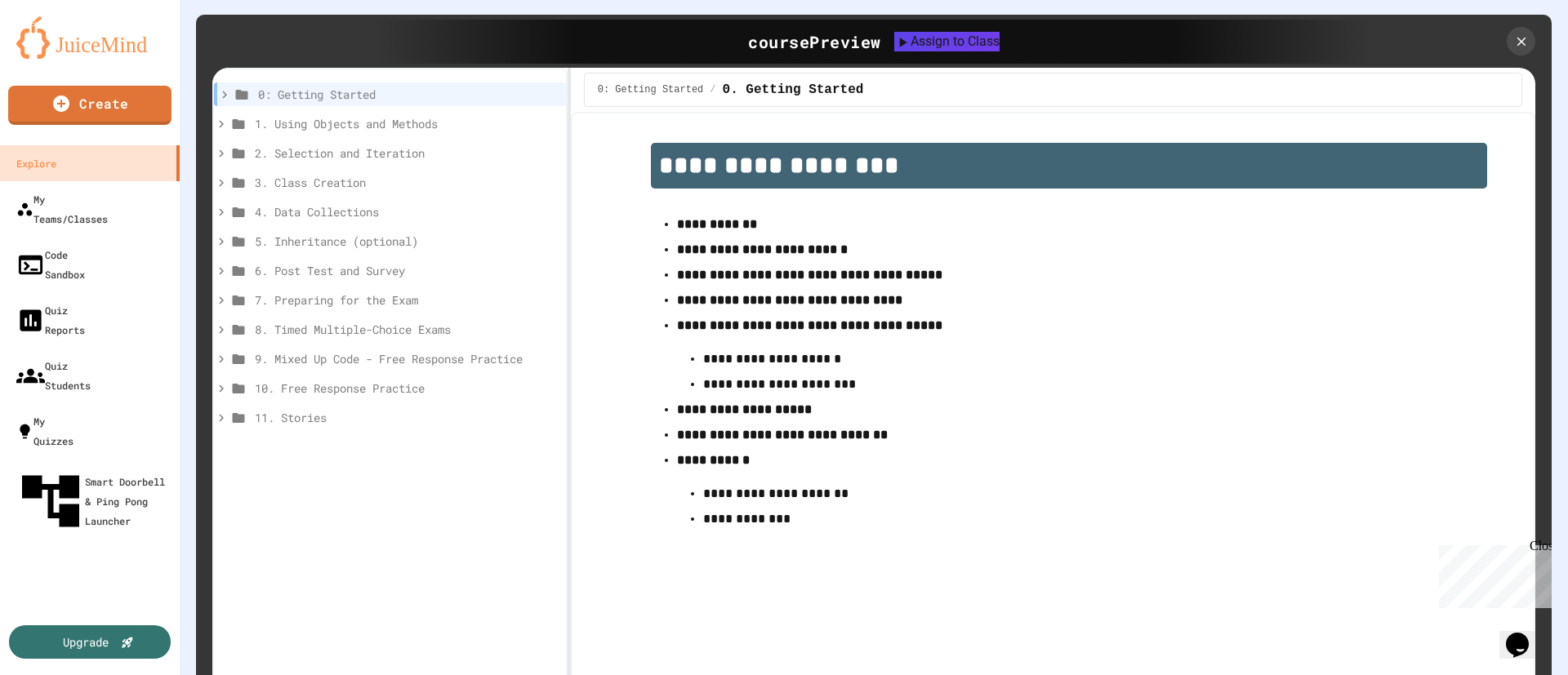 click on "Complete curriculum with interactive lessons and coding environments" at bounding box center (784, 810) 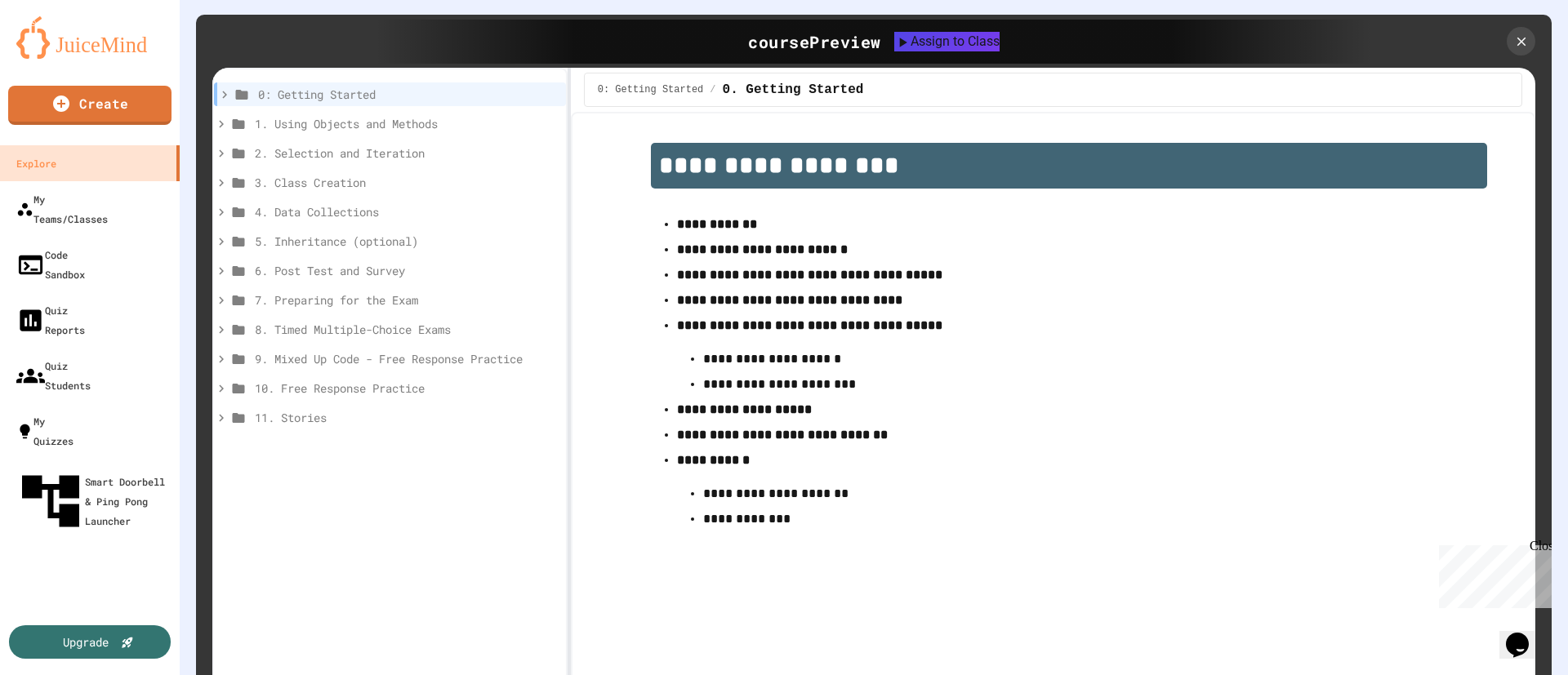 scroll, scrollTop: 65, scrollLeft: 0, axis: vertical 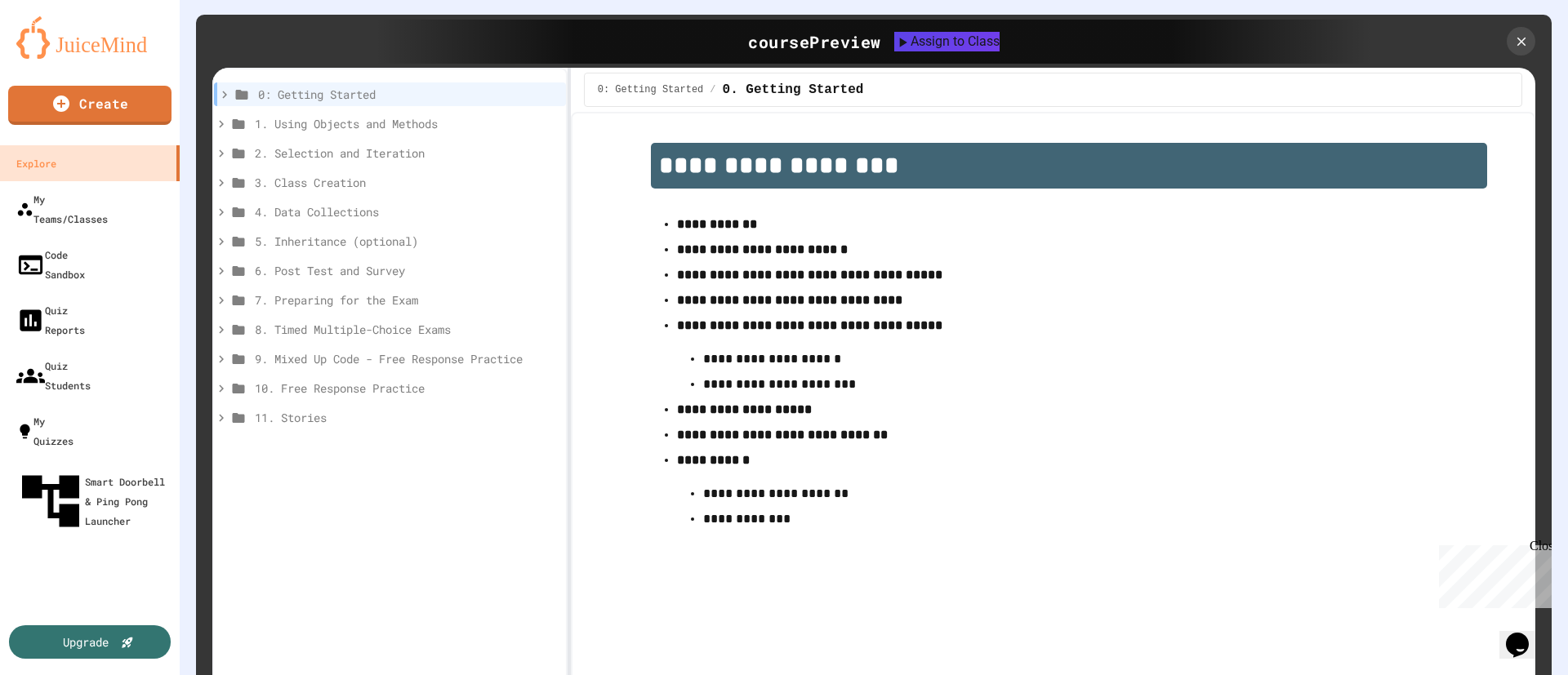 click on "AP CSA CSAwesome 2025-2026" at bounding box center (784, 915) 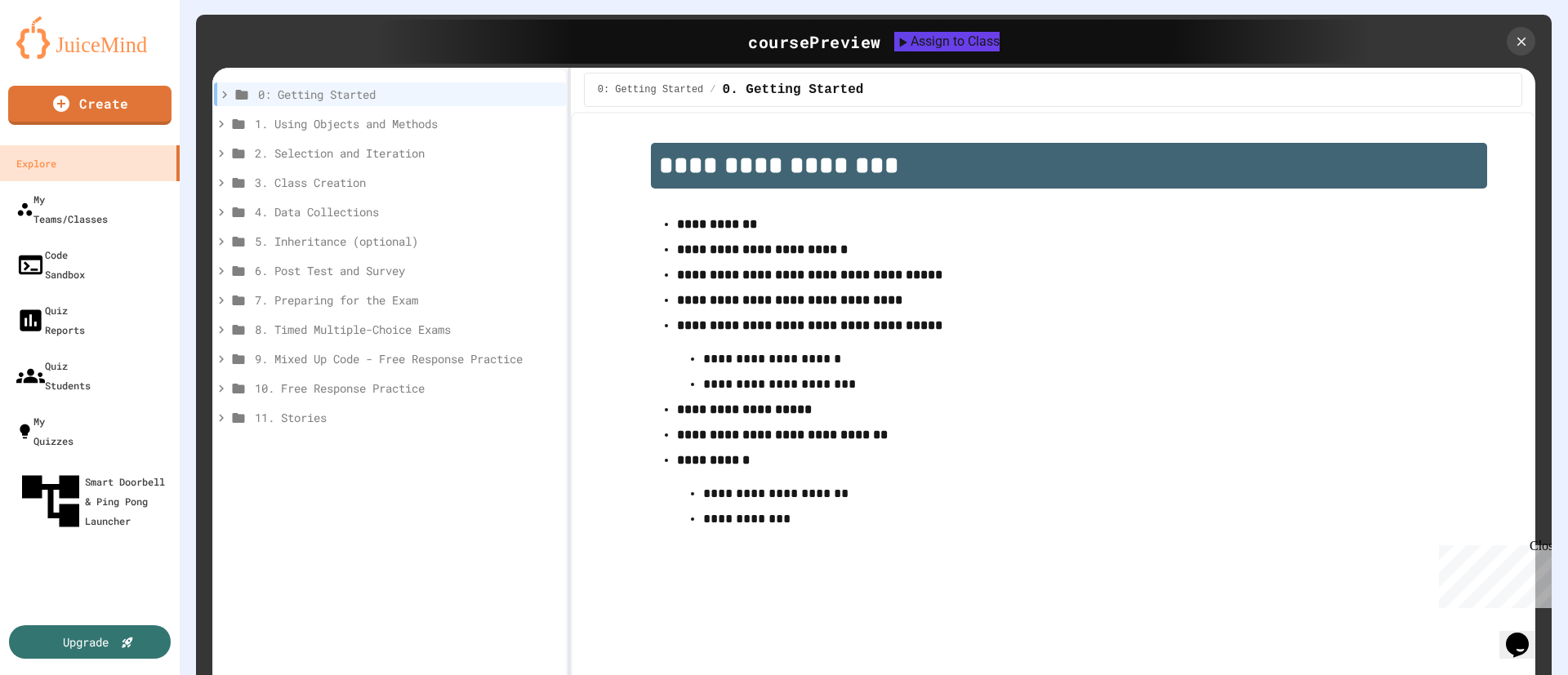 scroll, scrollTop: 0, scrollLeft: 0, axis: both 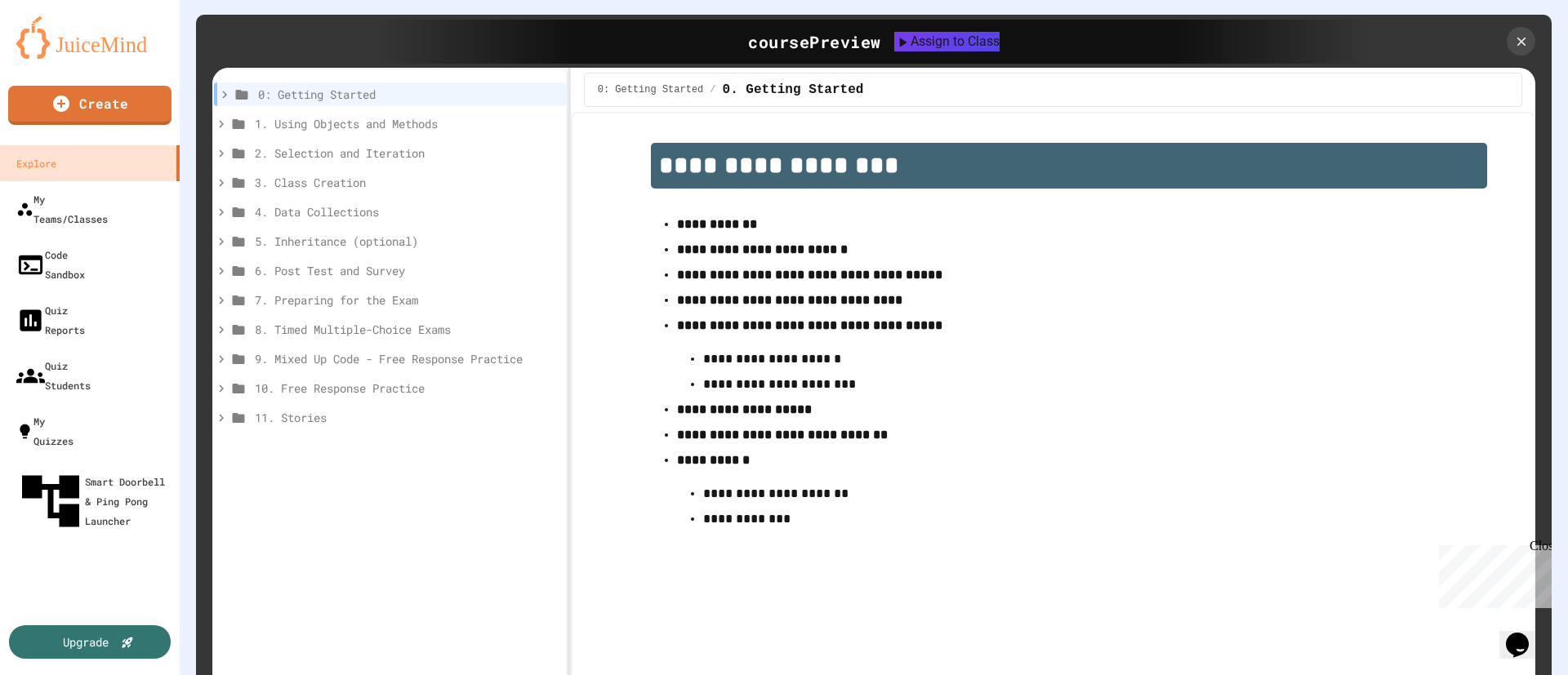 click at bounding box center [784, 759] 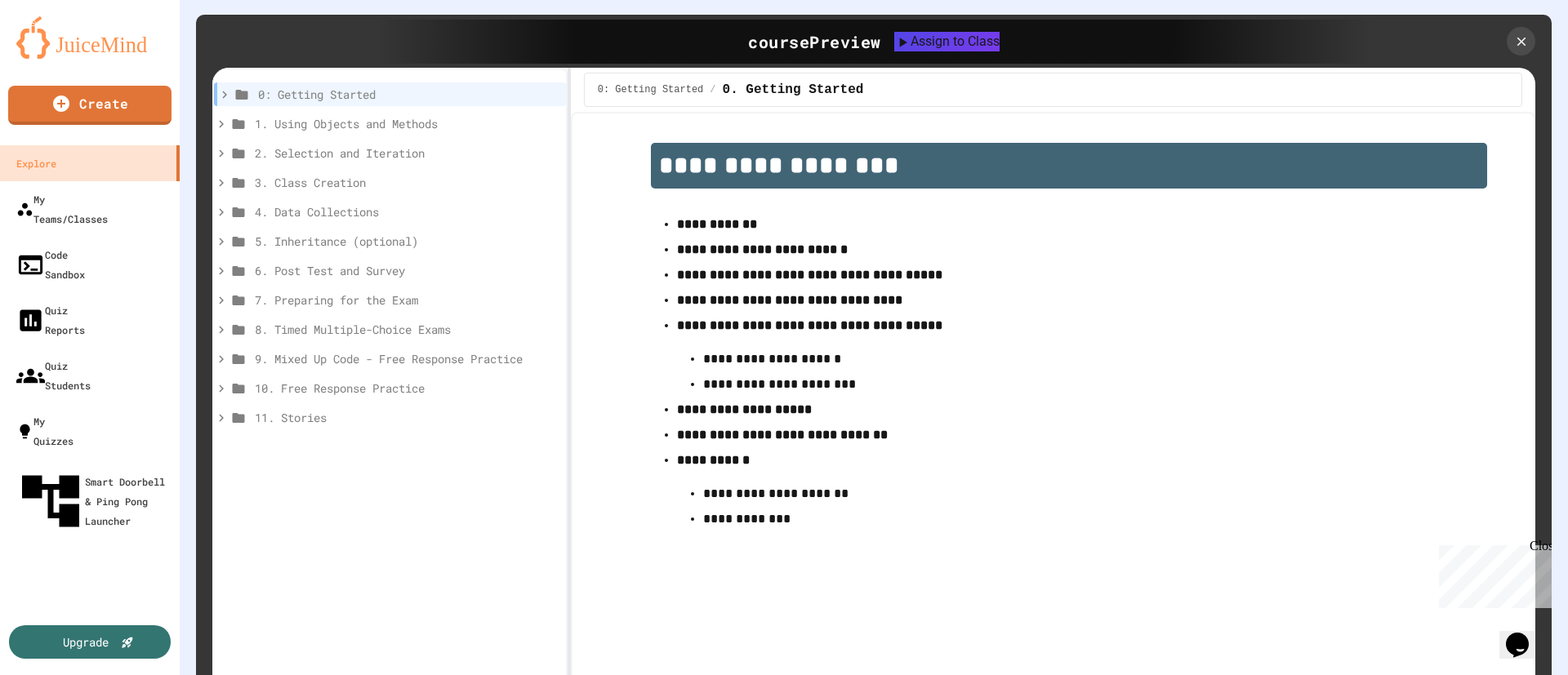 type on "*" 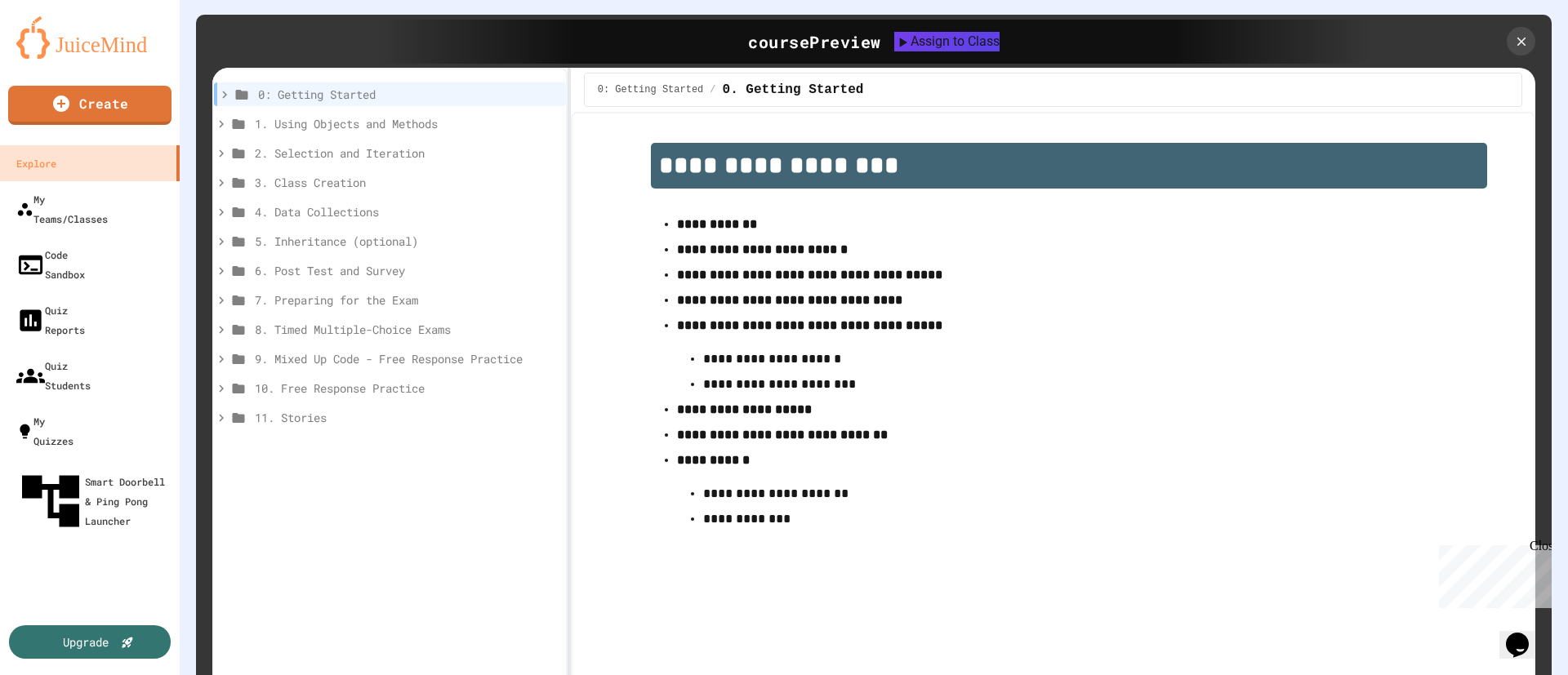 type on "**********" 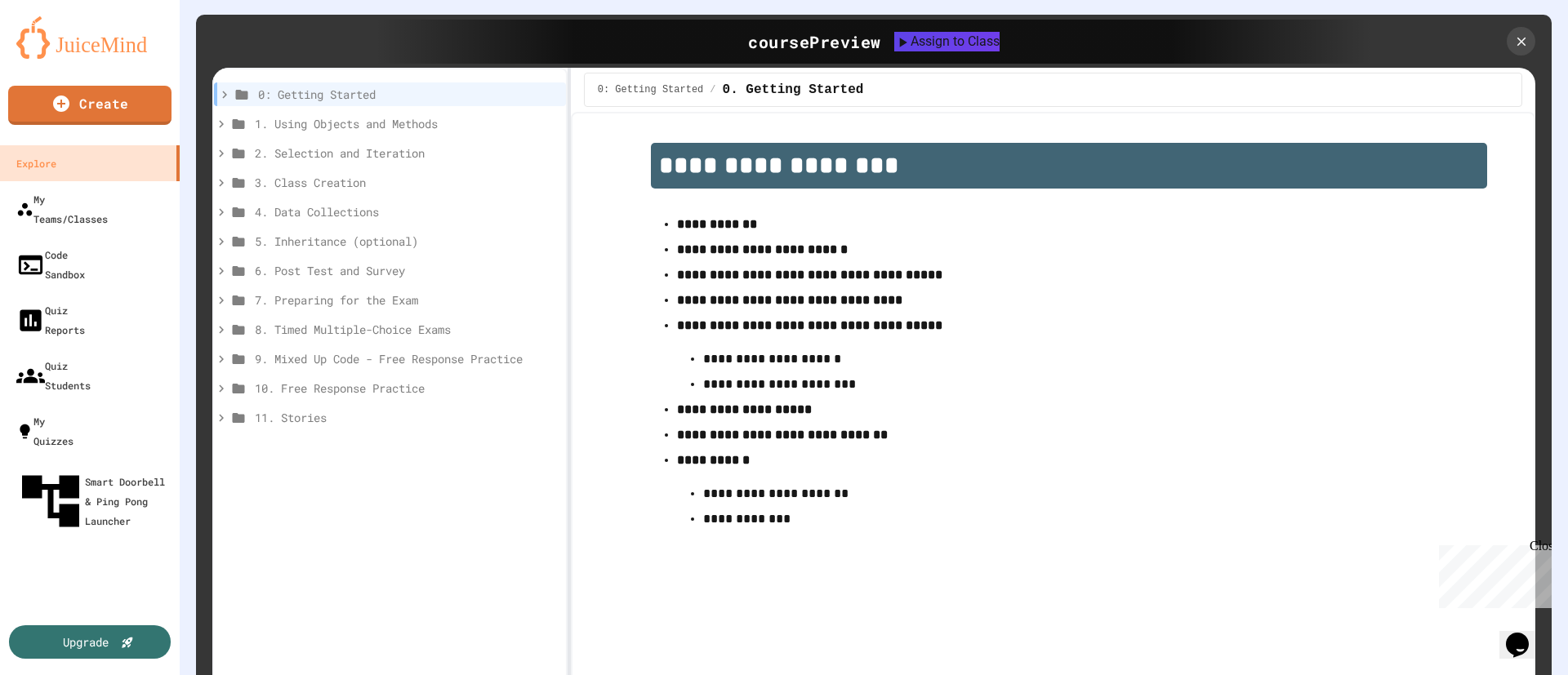 click on "Create Team" at bounding box center (199, 809) 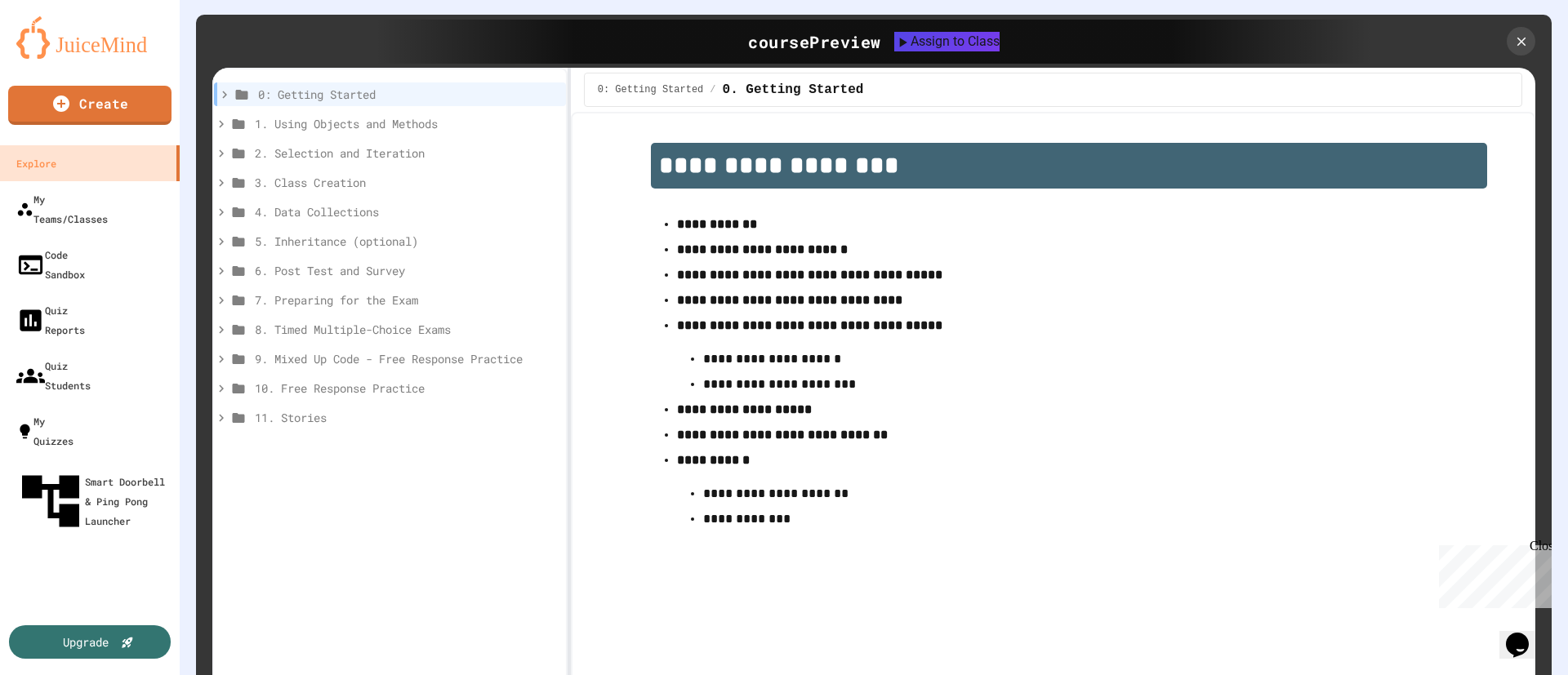 drag, startPoint x: 869, startPoint y: 424, endPoint x: 728, endPoint y: 338, distance: 165.1575 